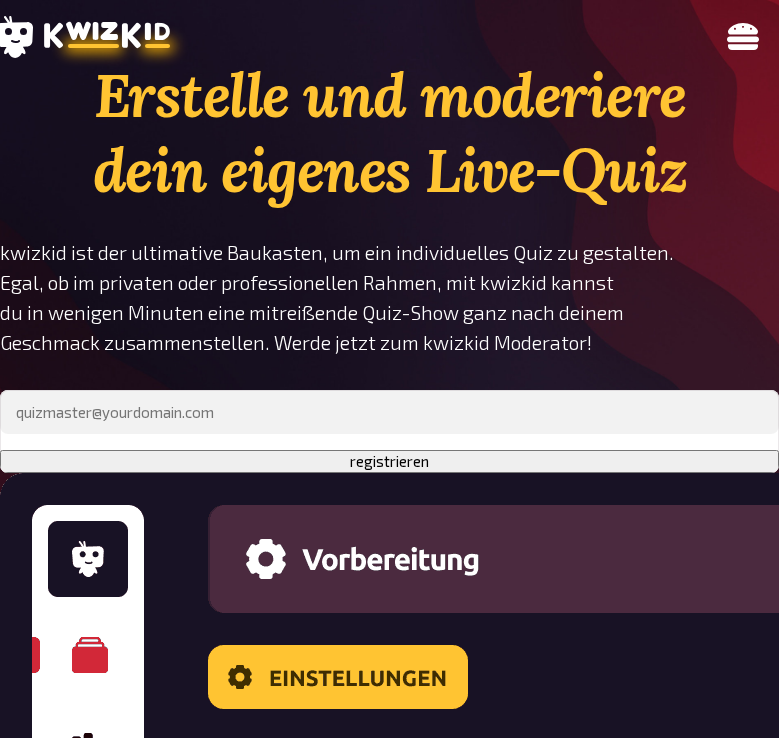 scroll, scrollTop: 0, scrollLeft: 0, axis: both 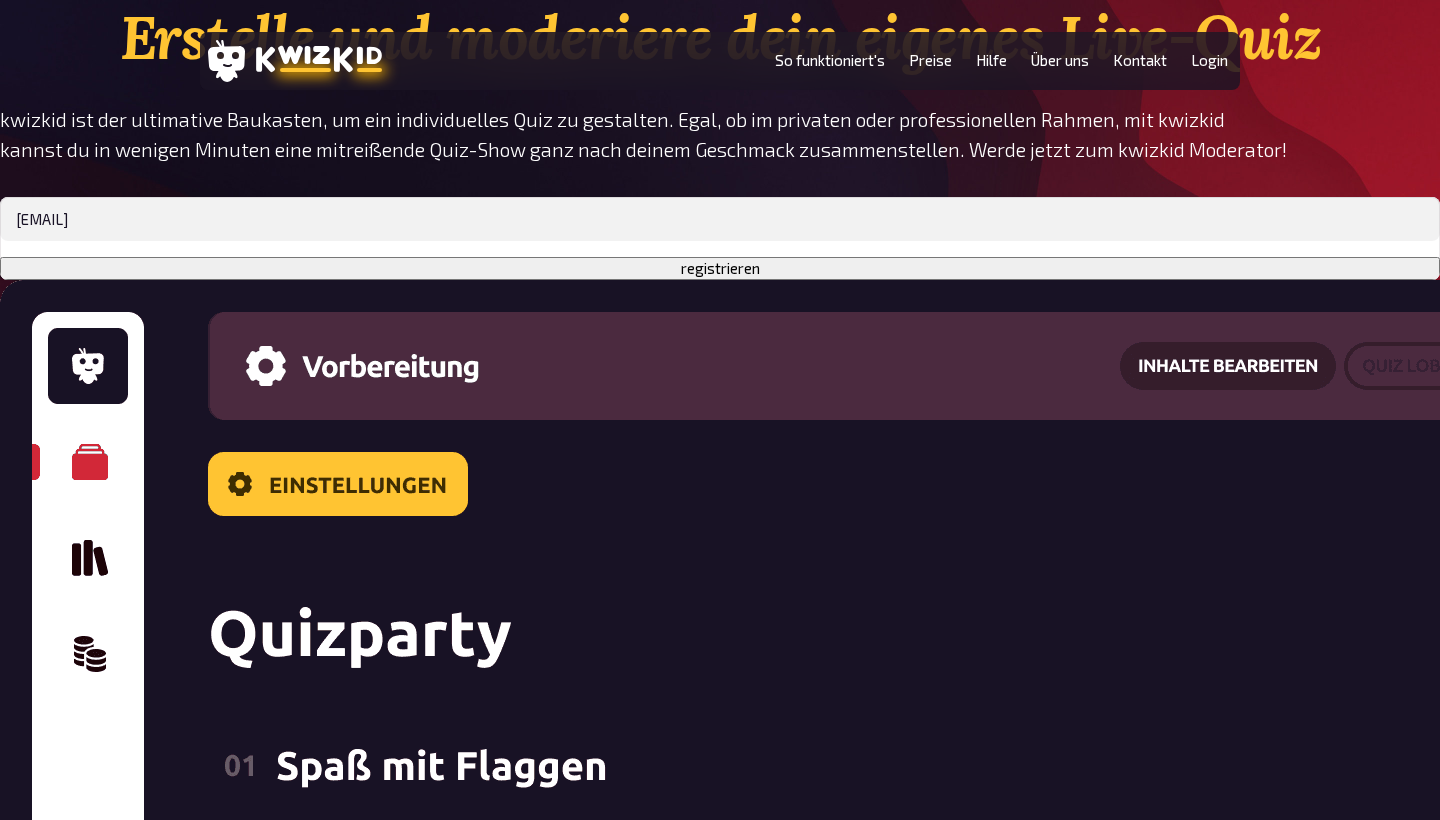 type on "lschumann66@gmx.de" 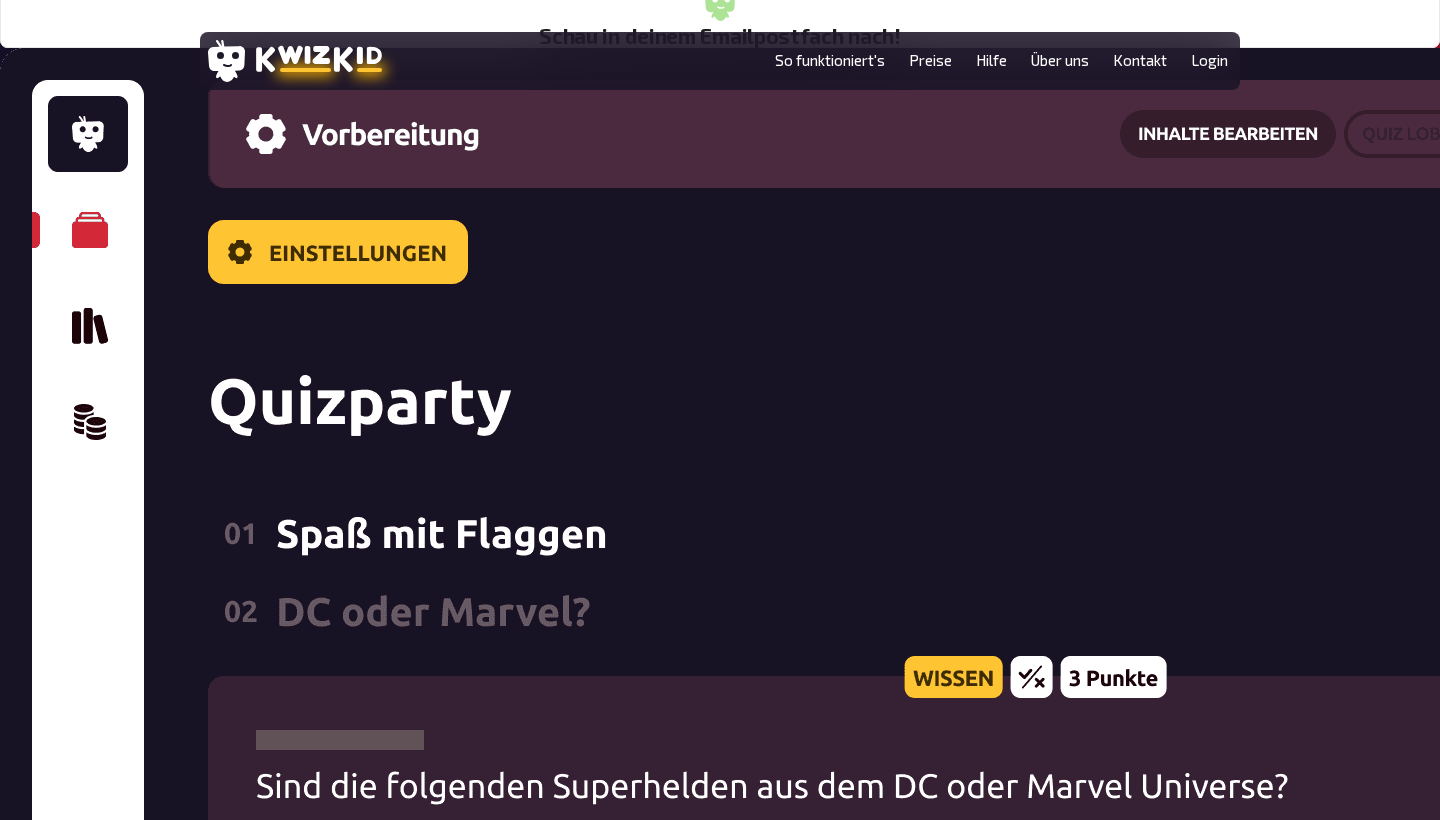 scroll, scrollTop: 223, scrollLeft: 0, axis: vertical 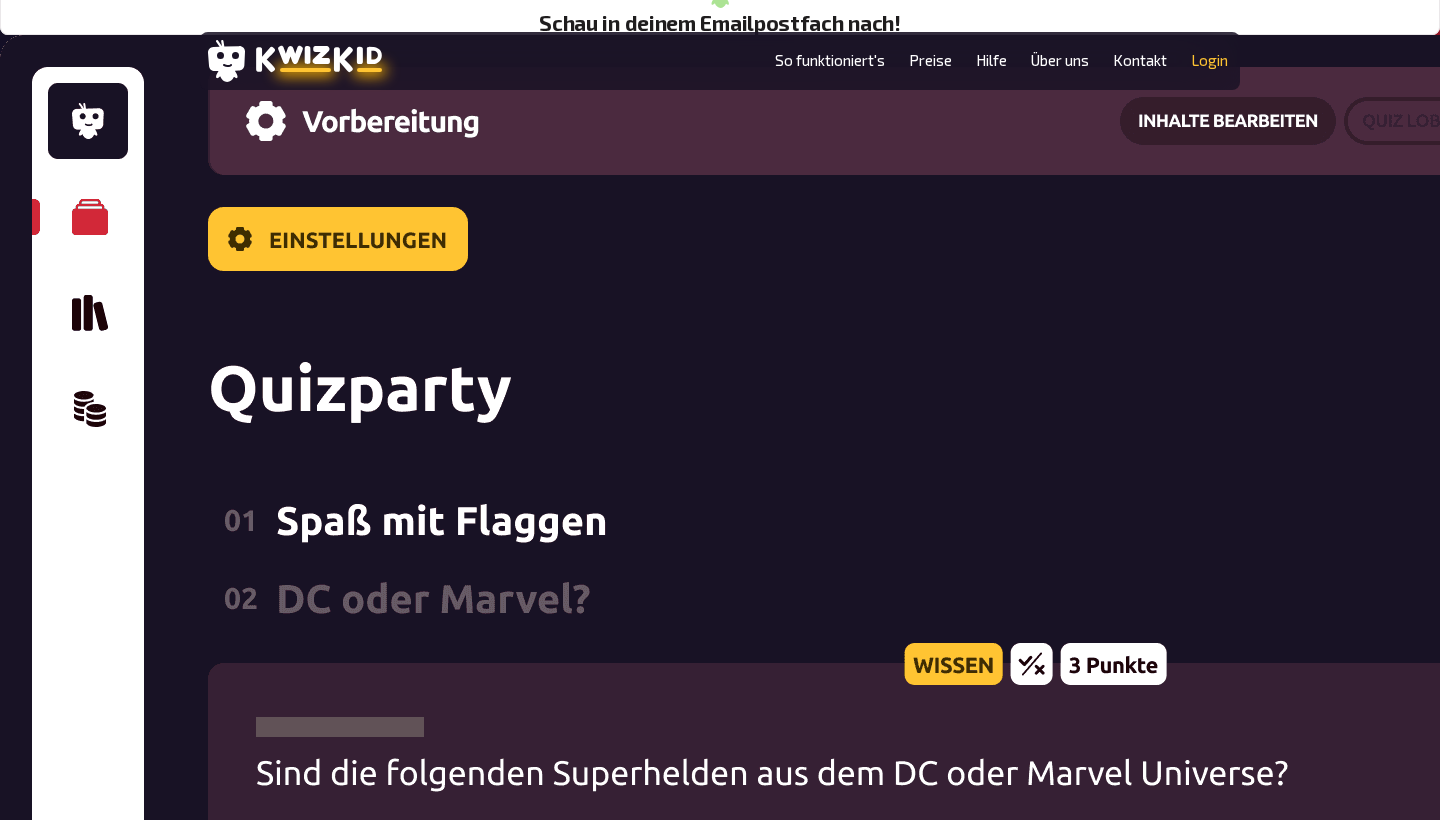 click on "Login" at bounding box center [1209, 60] 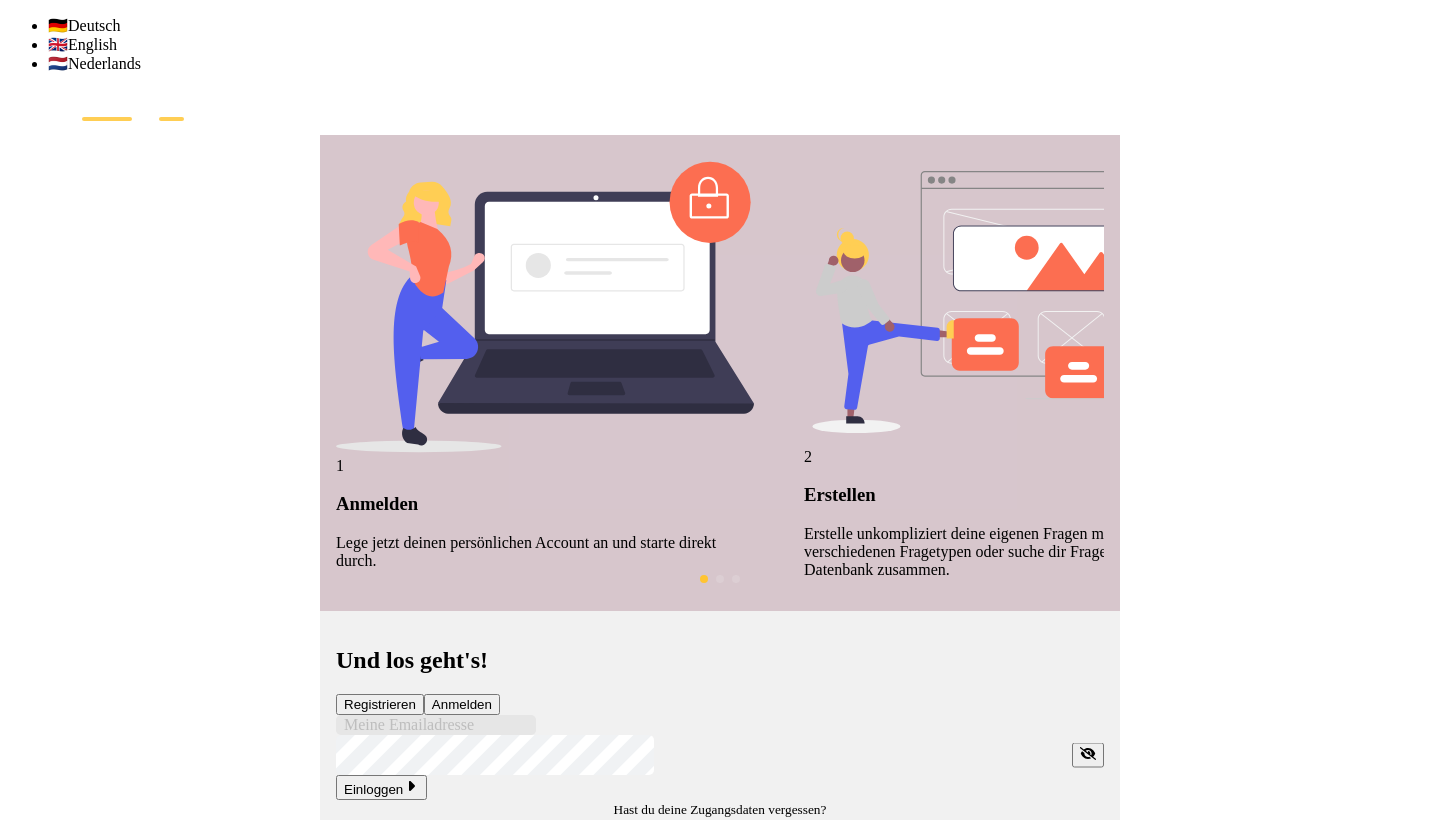 scroll, scrollTop: 0, scrollLeft: 0, axis: both 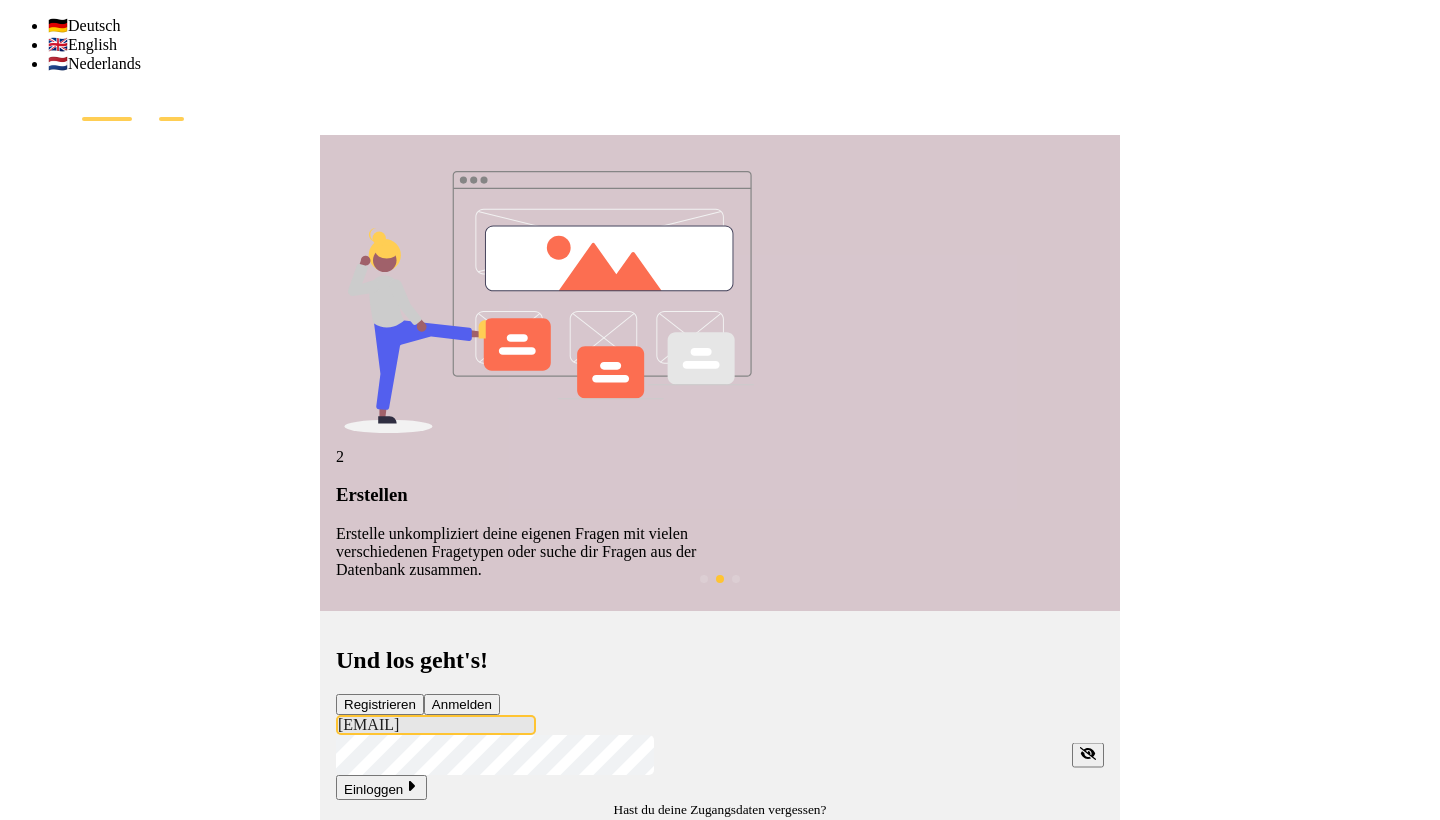 type on "[EMAIL]" 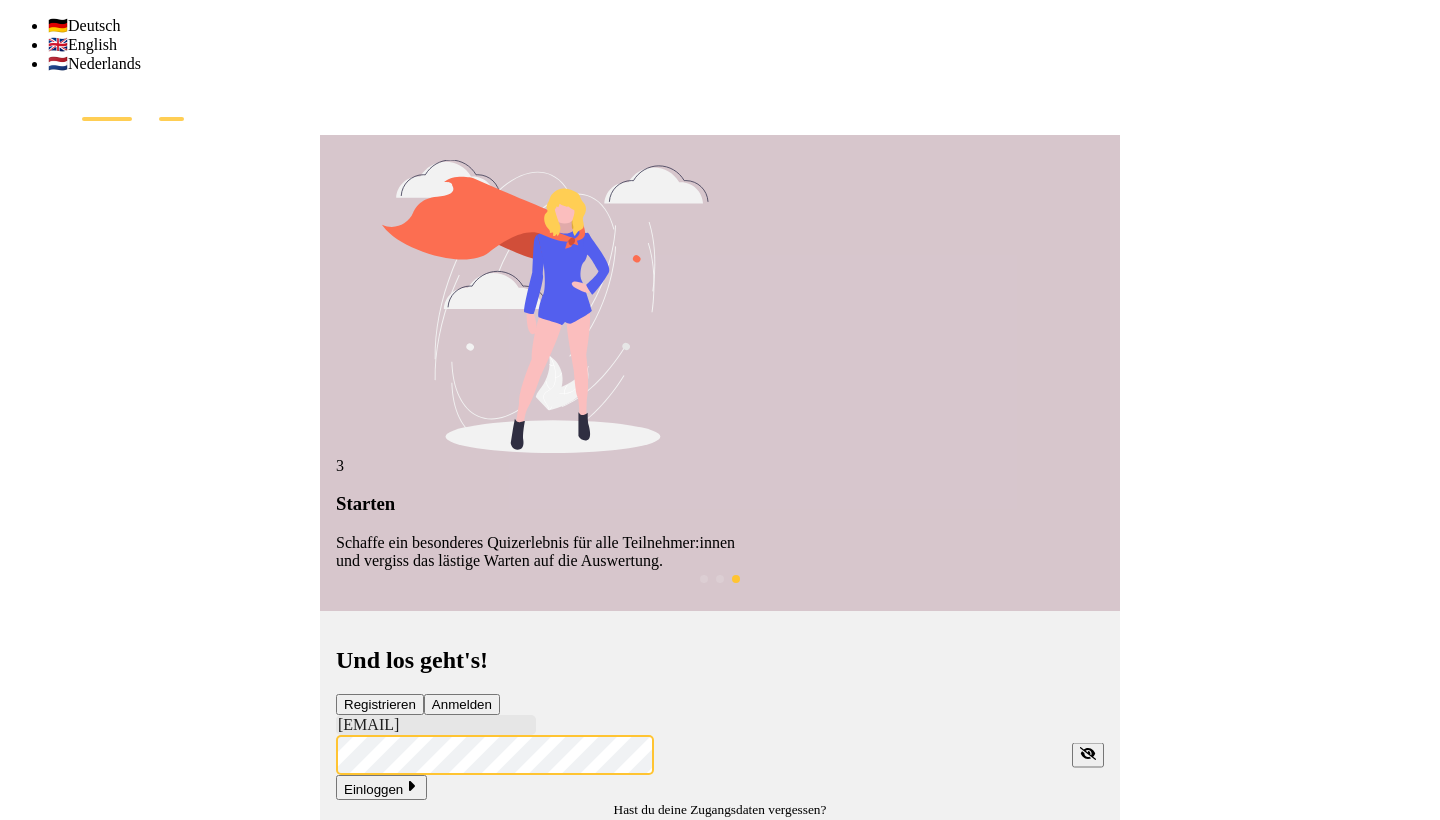 click on "Einloggen" at bounding box center [381, 787] 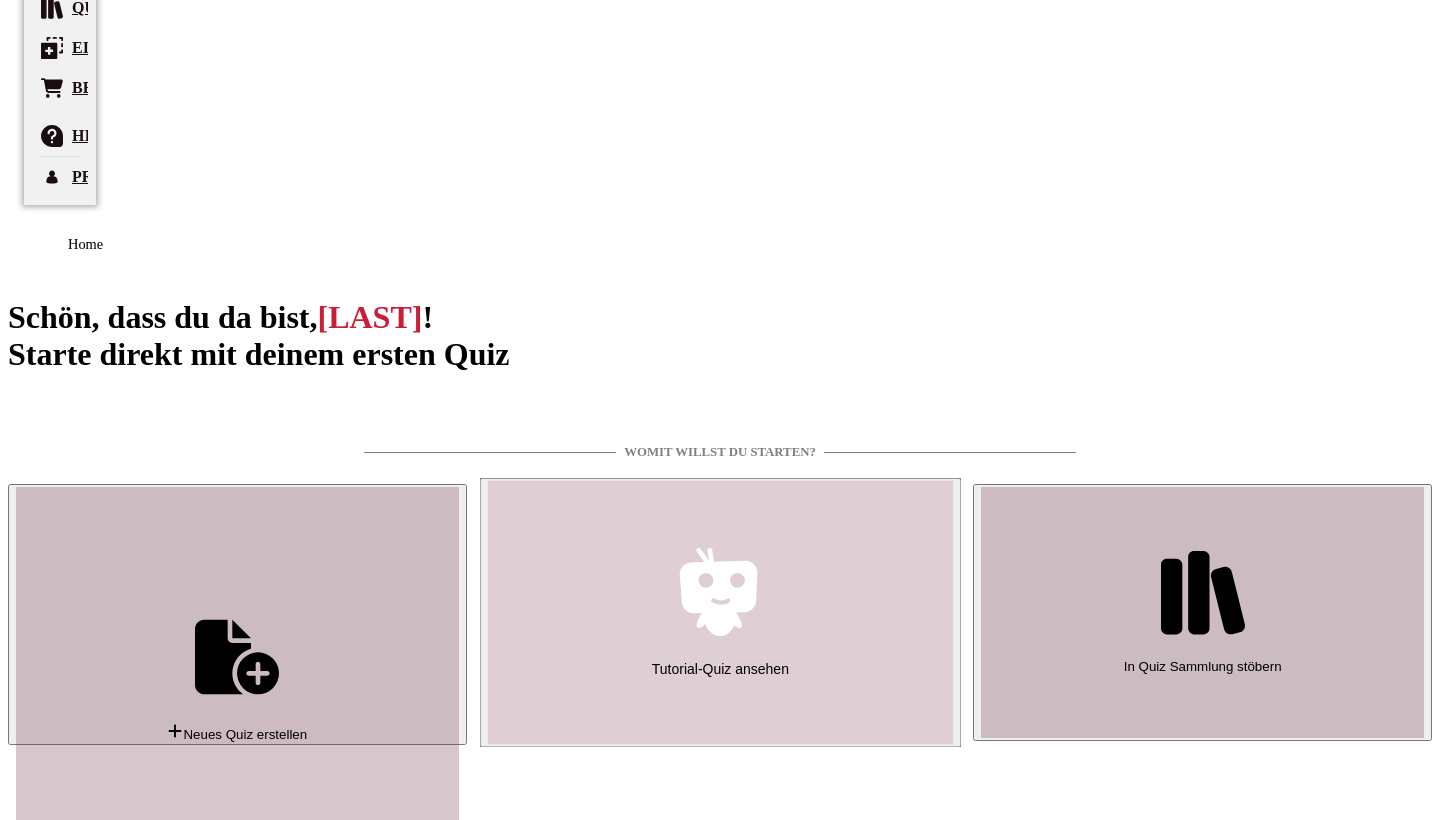 scroll, scrollTop: 147, scrollLeft: 0, axis: vertical 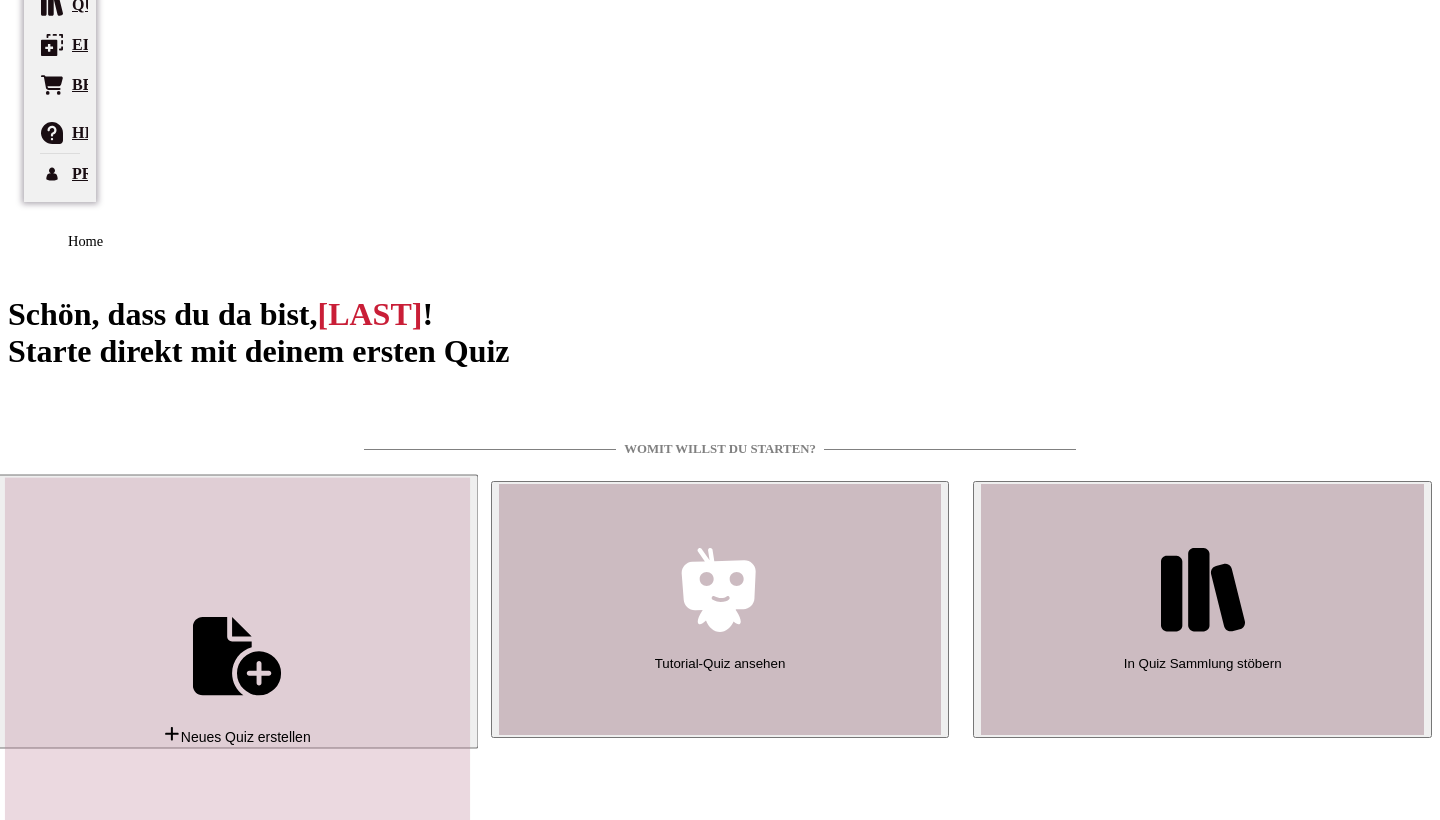 click on "Neues Quiz erstellen" at bounding box center (237, 678) 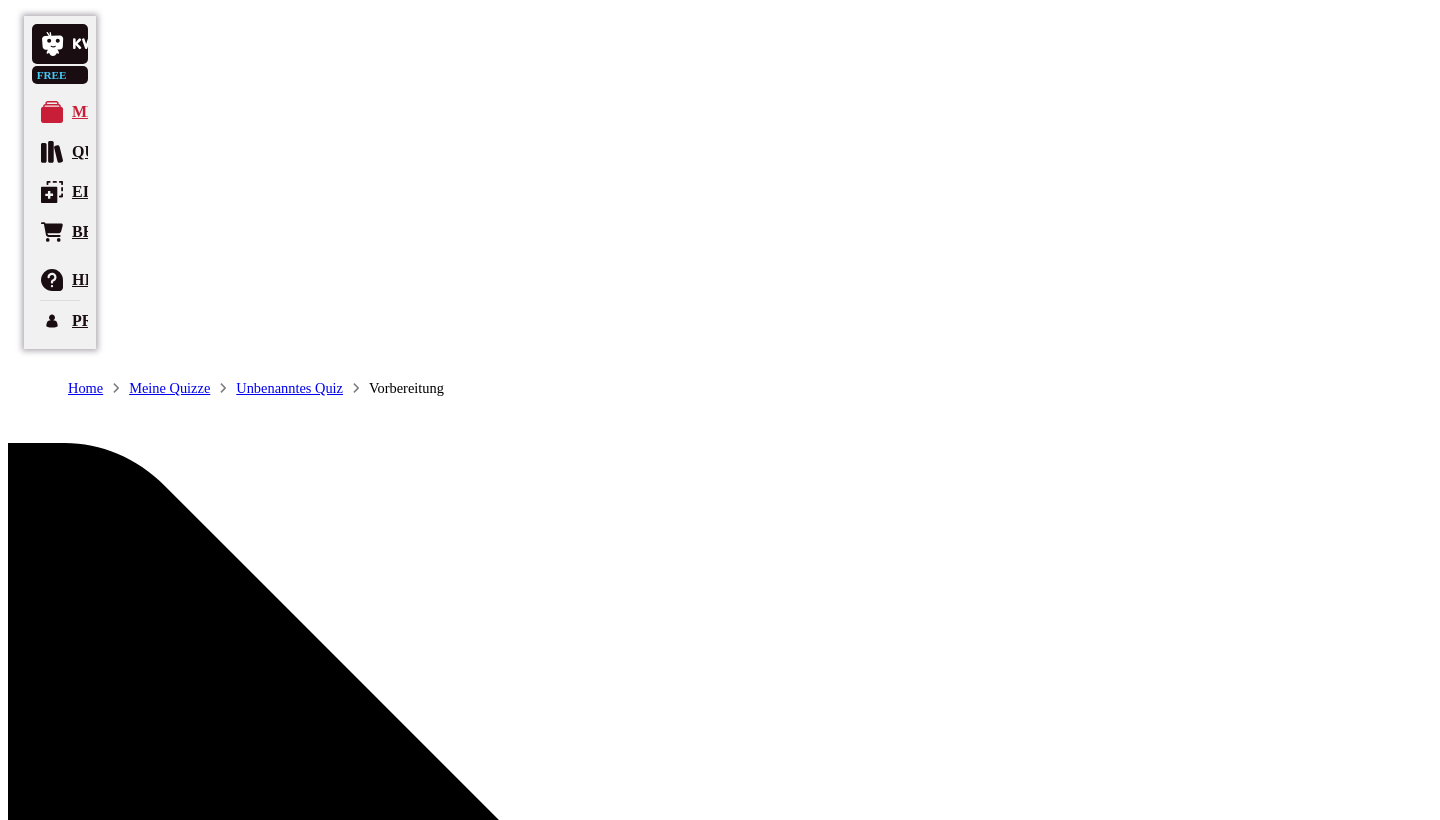 click at bounding box center (120, 12441) 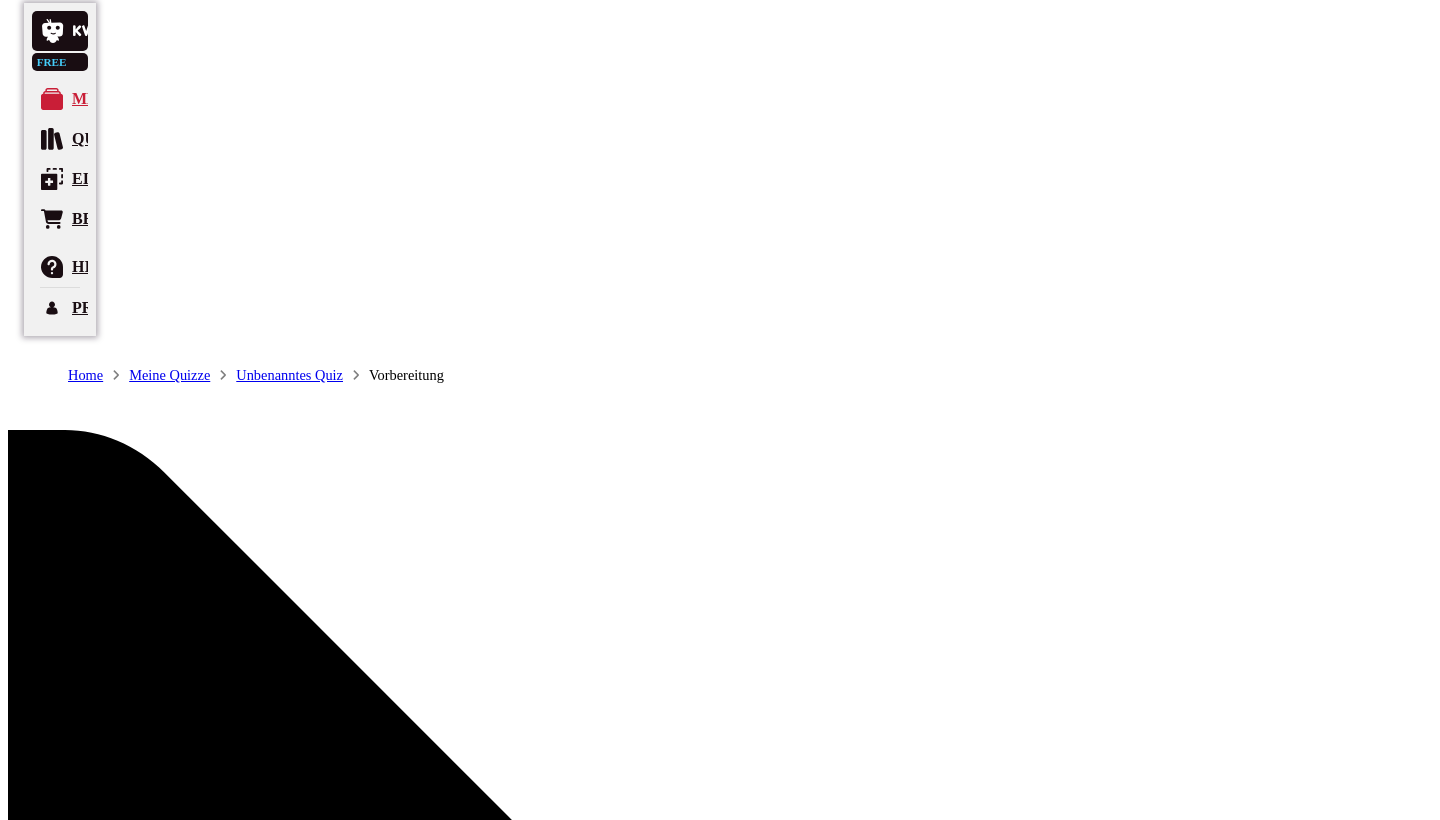click at bounding box center (811, 12396) 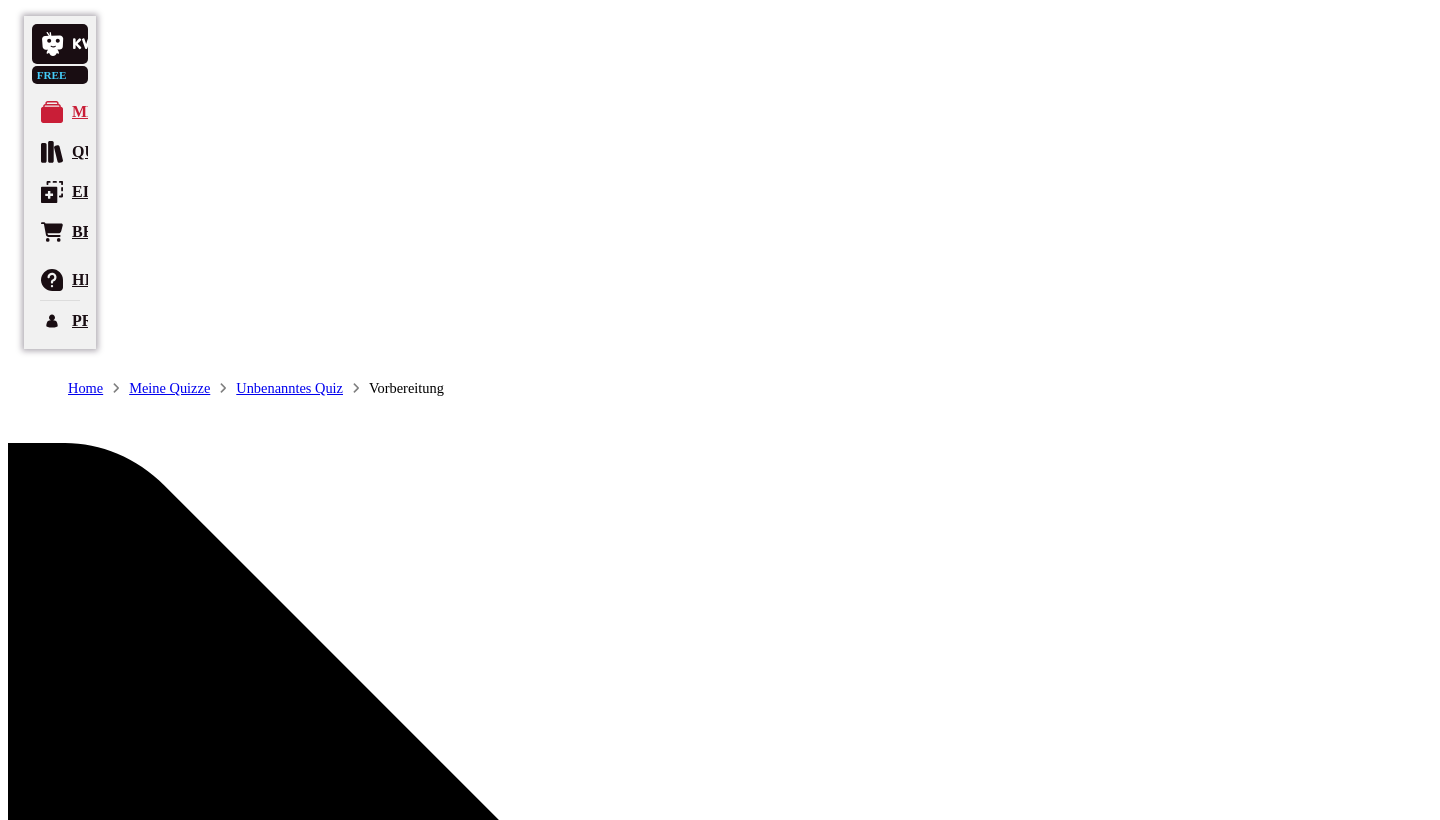 click on "Einfachauswahl" at bounding box center [124, 12441] 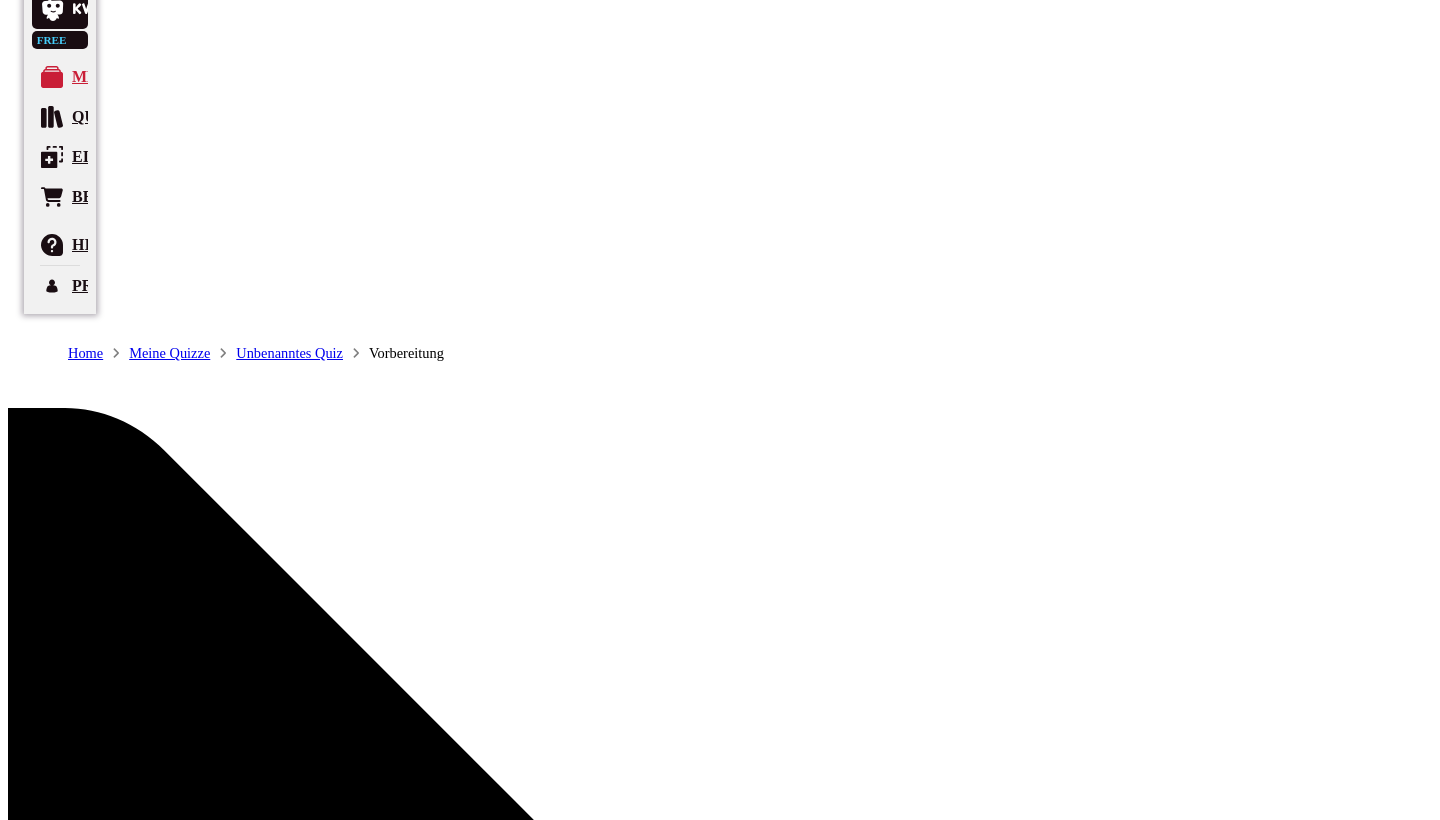click on "Frage erstellen" at bounding box center (332, 12753) 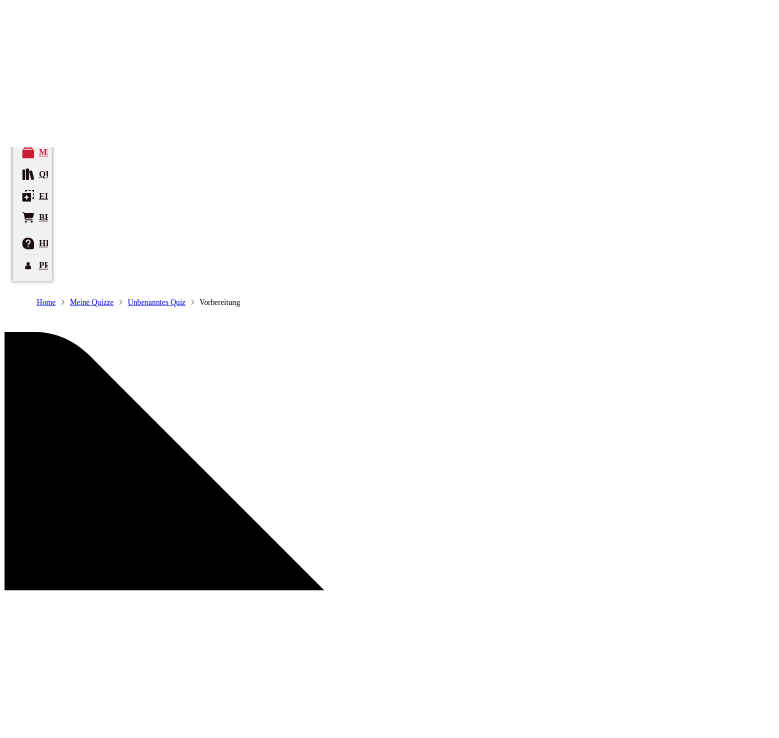 scroll, scrollTop: 183, scrollLeft: 0, axis: vertical 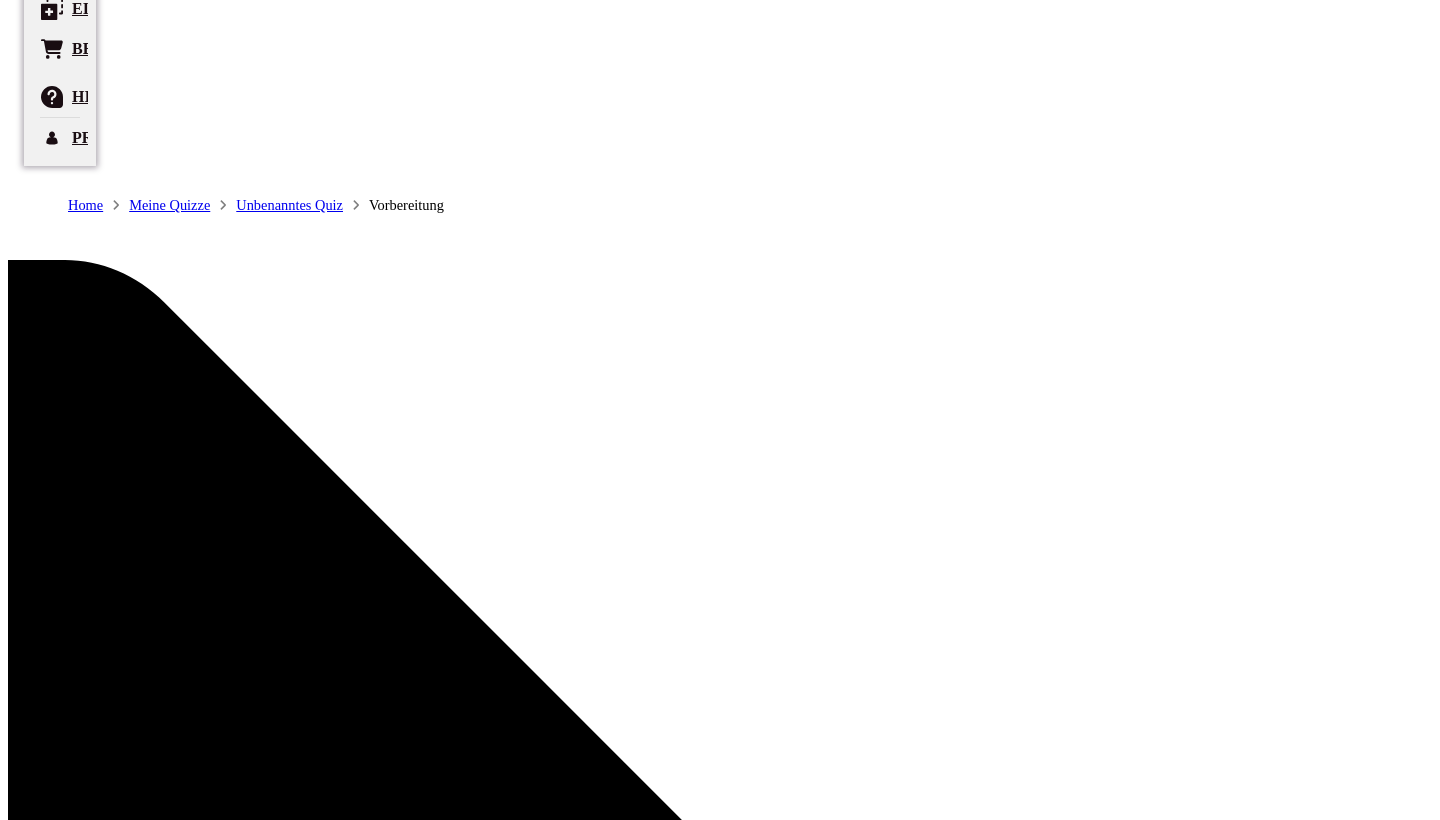 click on "Frage 1" at bounding box center [48, 12397] 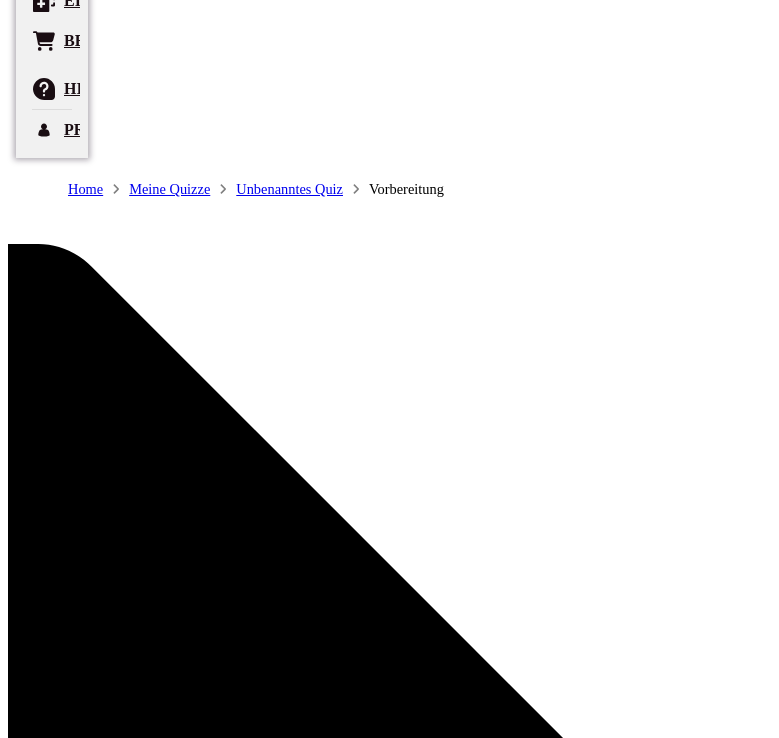 click on "Auswahlmöglichkeiten" at bounding box center (156, 7281) 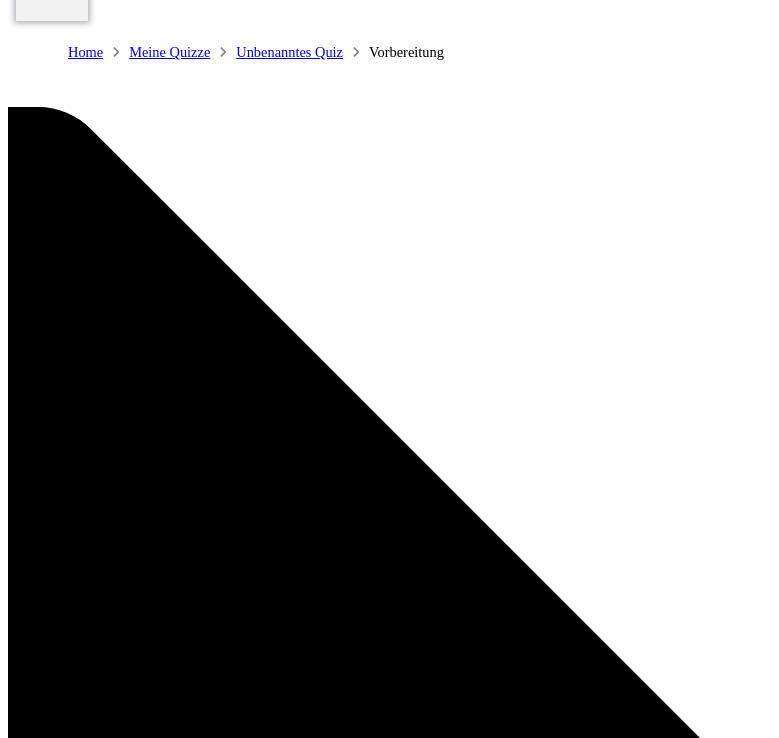 scroll, scrollTop: 321, scrollLeft: 0, axis: vertical 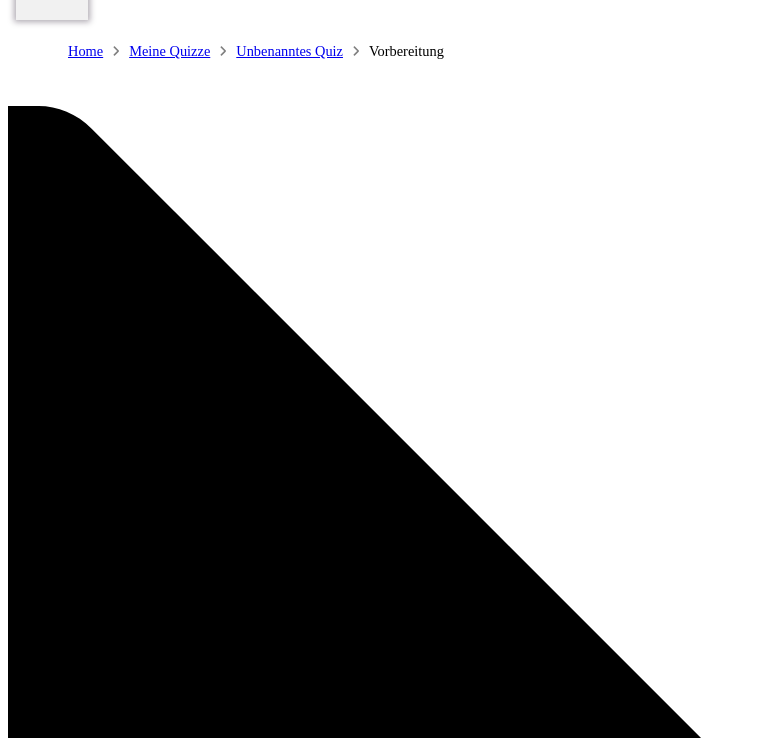 click on "Option hinzufügen" at bounding box center [389, 7222] 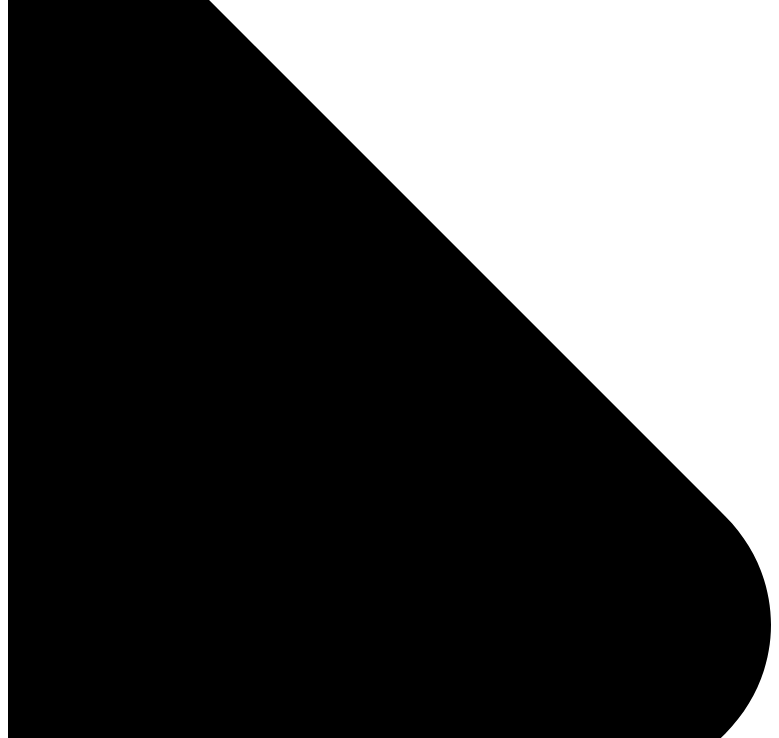scroll, scrollTop: 570, scrollLeft: 0, axis: vertical 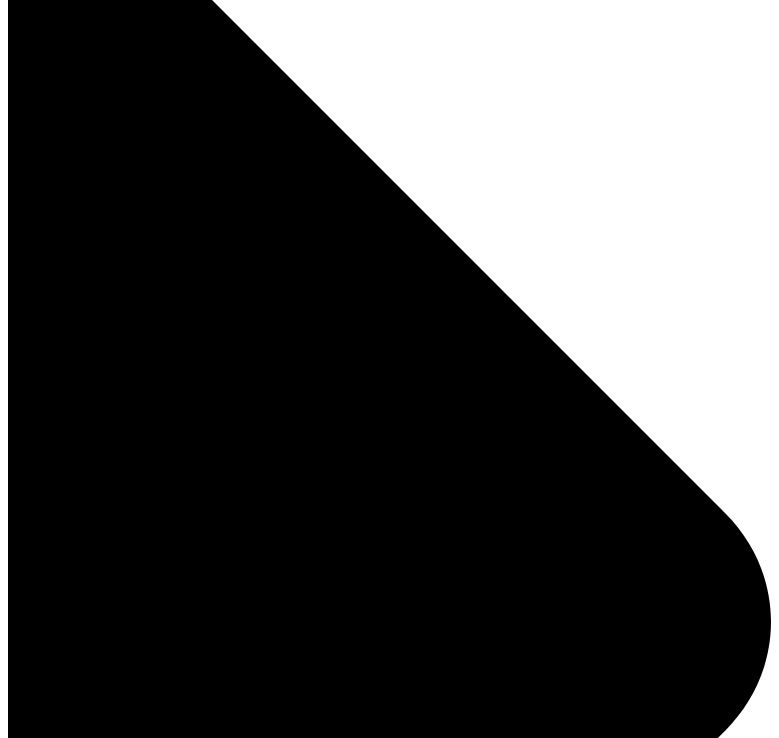 click on "Neue Frage hinzufügen" at bounding box center (390, 7237) 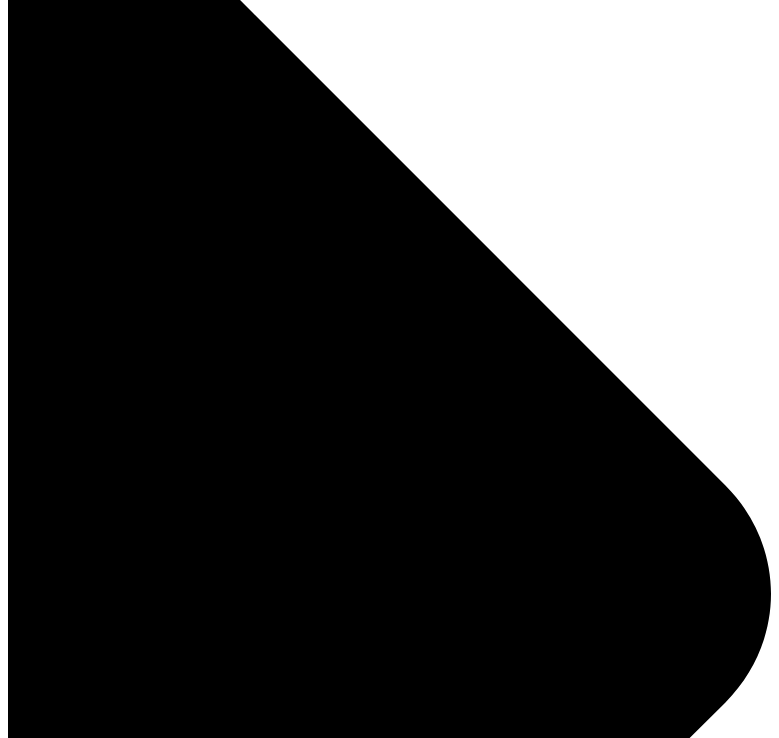 scroll, scrollTop: 597, scrollLeft: 0, axis: vertical 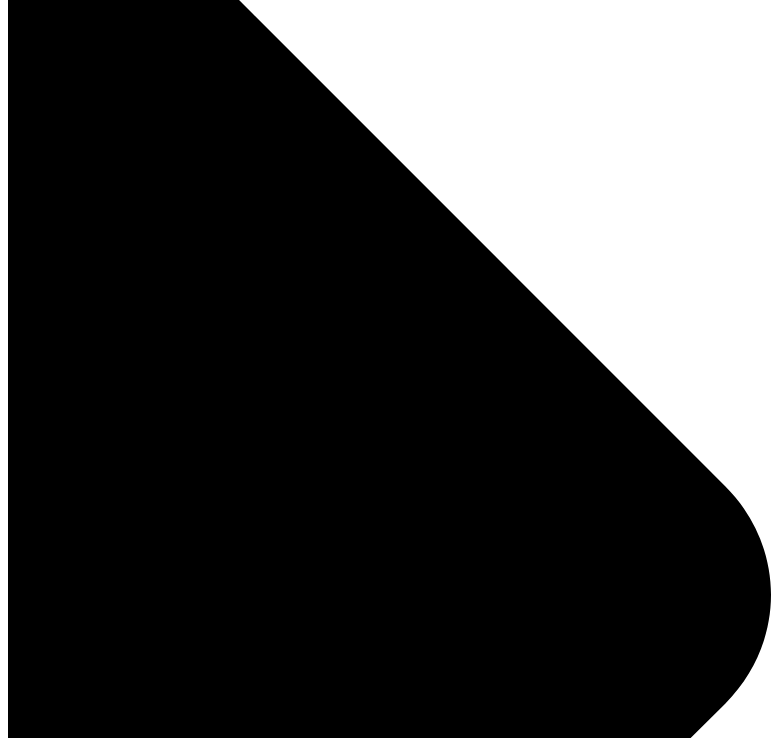 click on "Songfrage hinzufügen" at bounding box center [91, 7150] 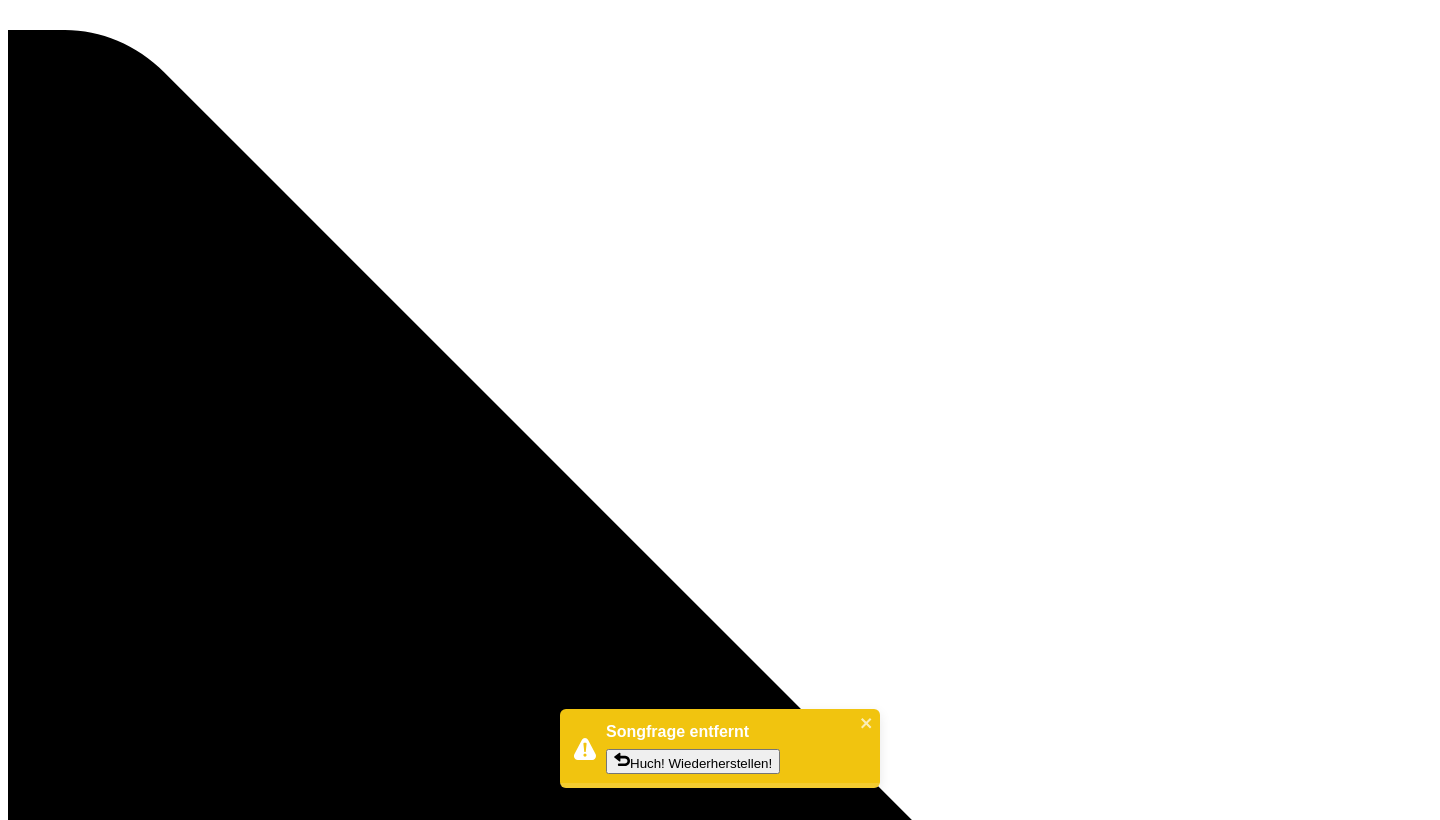 scroll, scrollTop: 412, scrollLeft: 0, axis: vertical 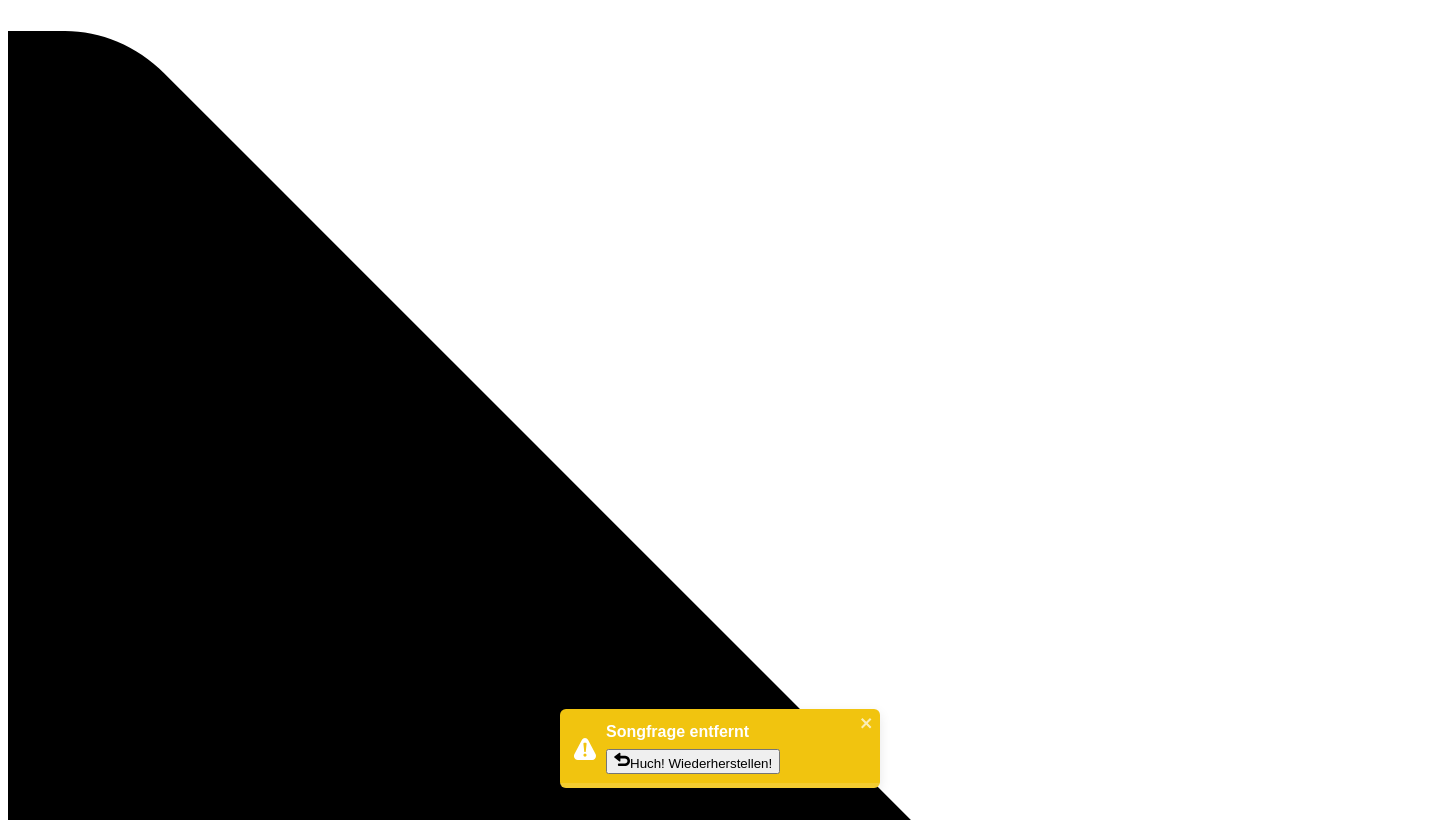 click on "Neue Frage hinzufügen" at bounding box center [720, 12699] 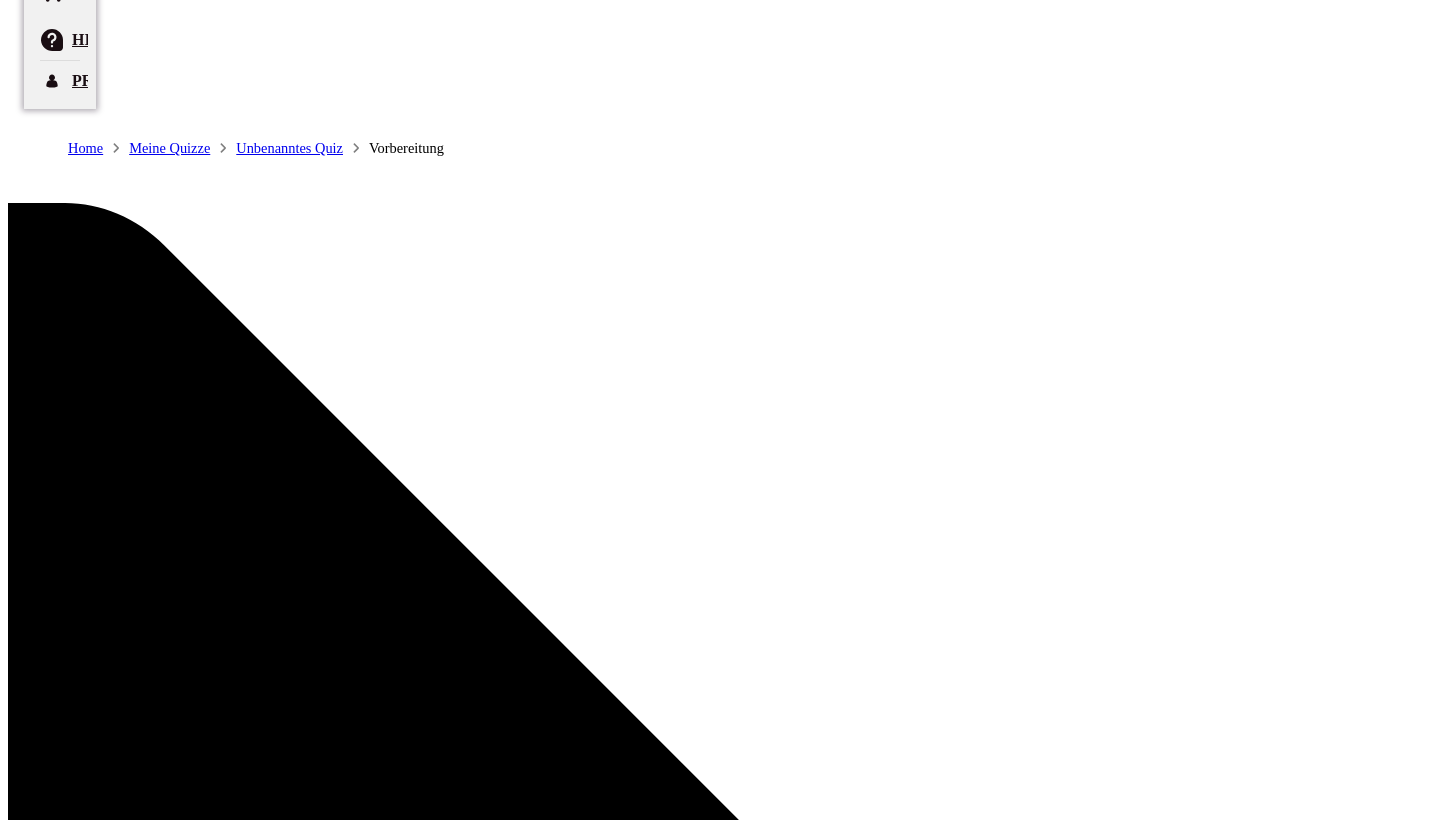scroll, scrollTop: 490, scrollLeft: 0, axis: vertical 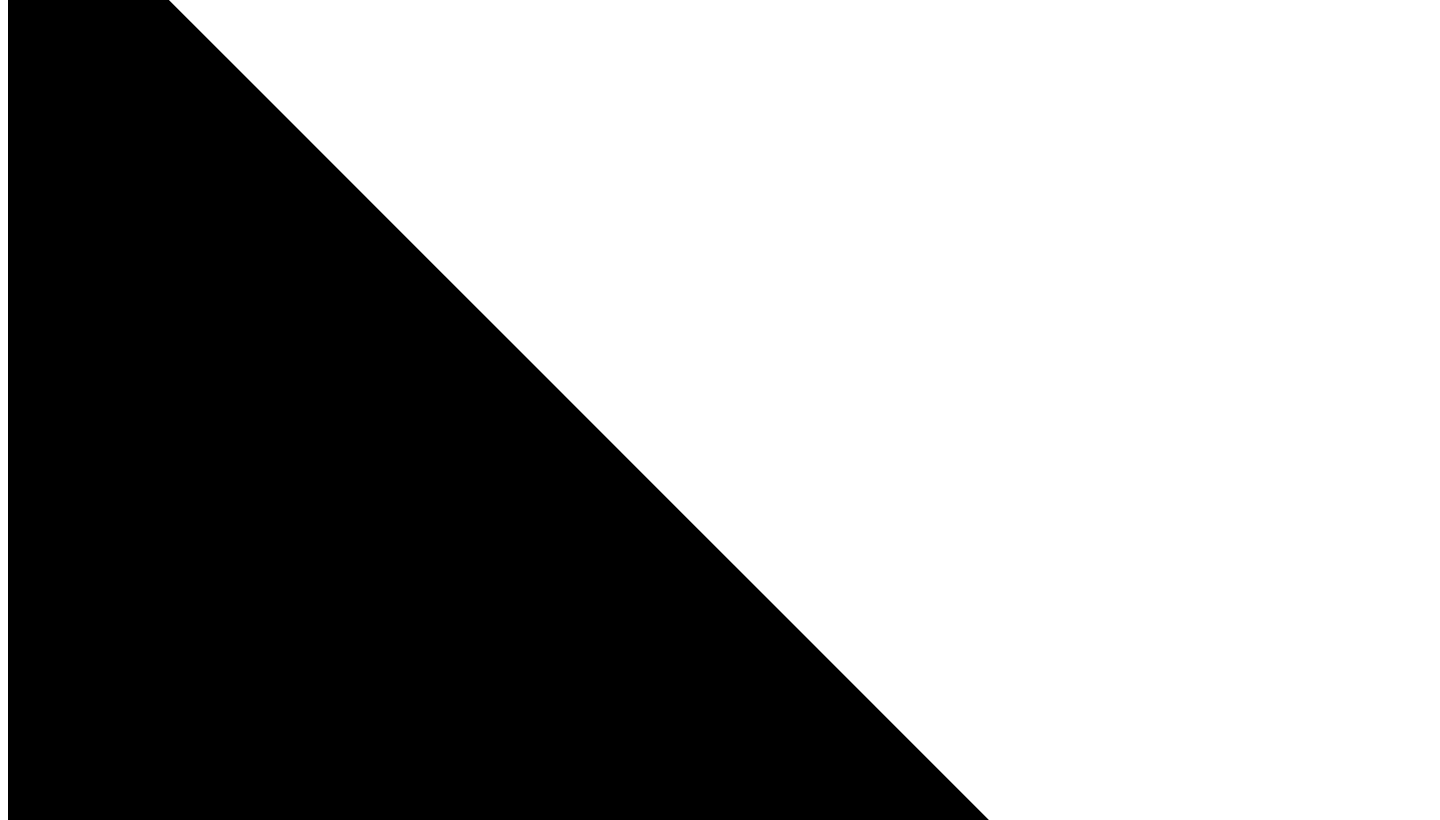 click on "Neue Frage hinzufügen" at bounding box center [720, 12621] 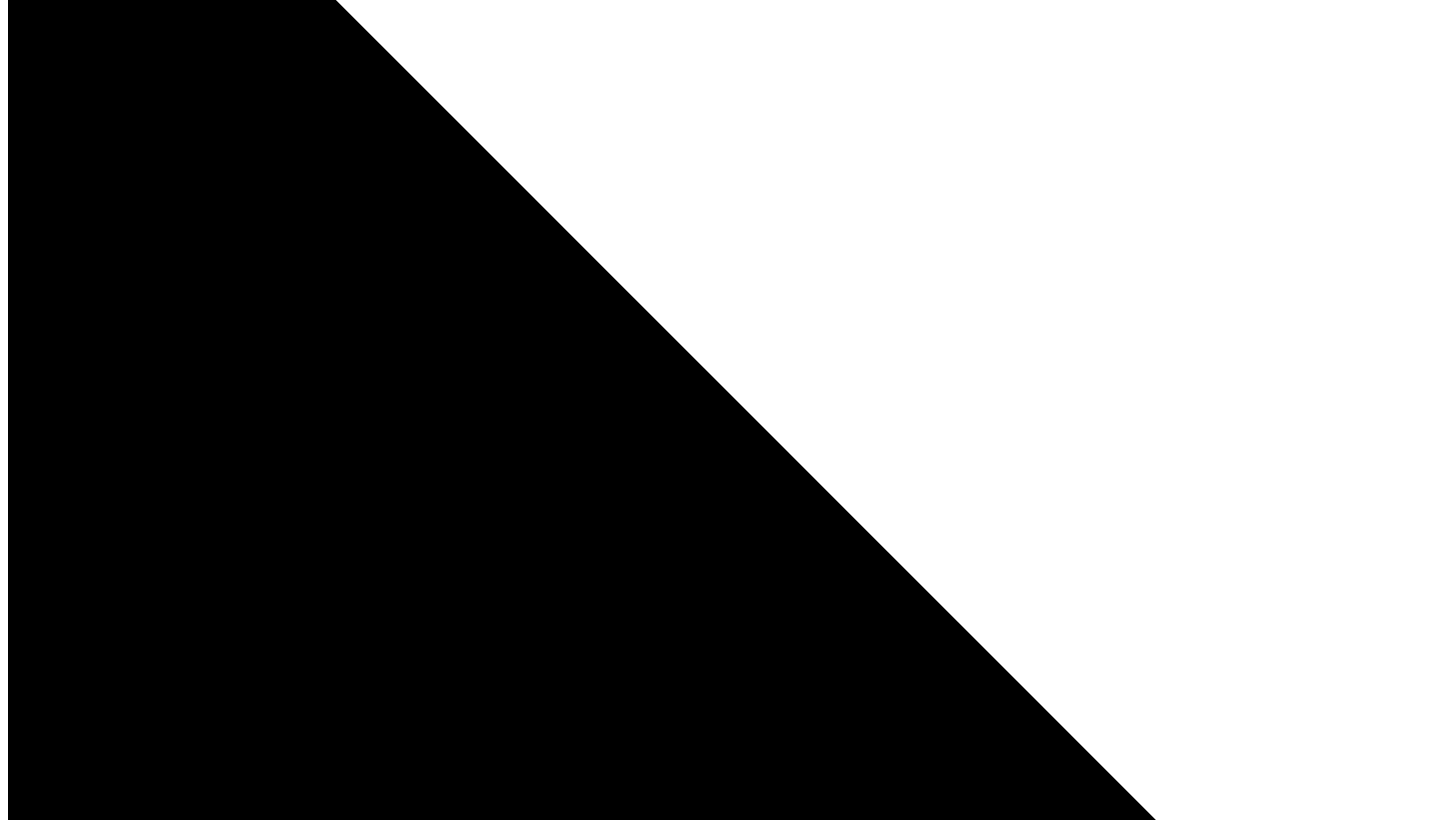 scroll, scrollTop: 675, scrollLeft: 0, axis: vertical 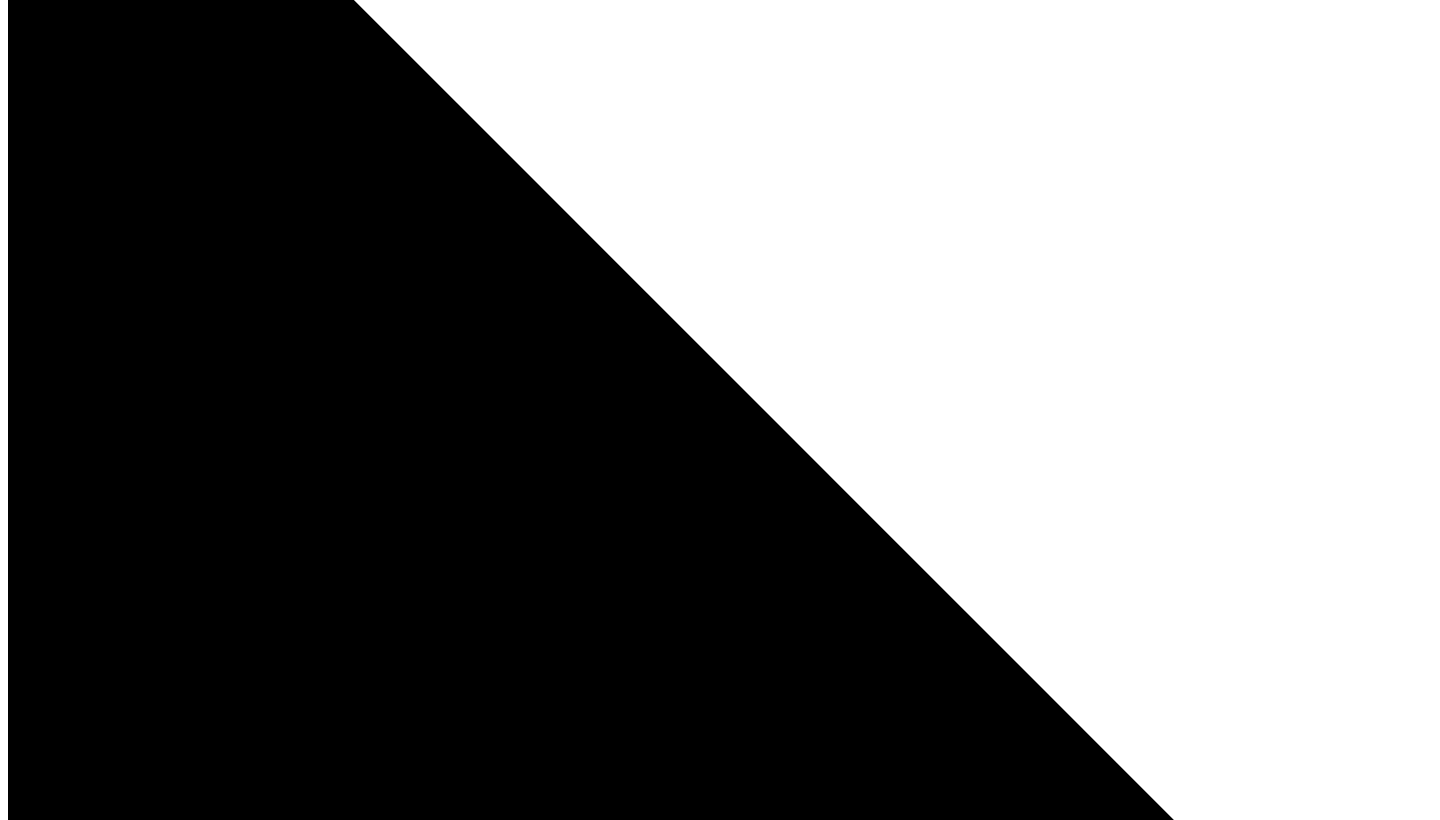 click on "Frage erstellen" at bounding box center (332, 12826) 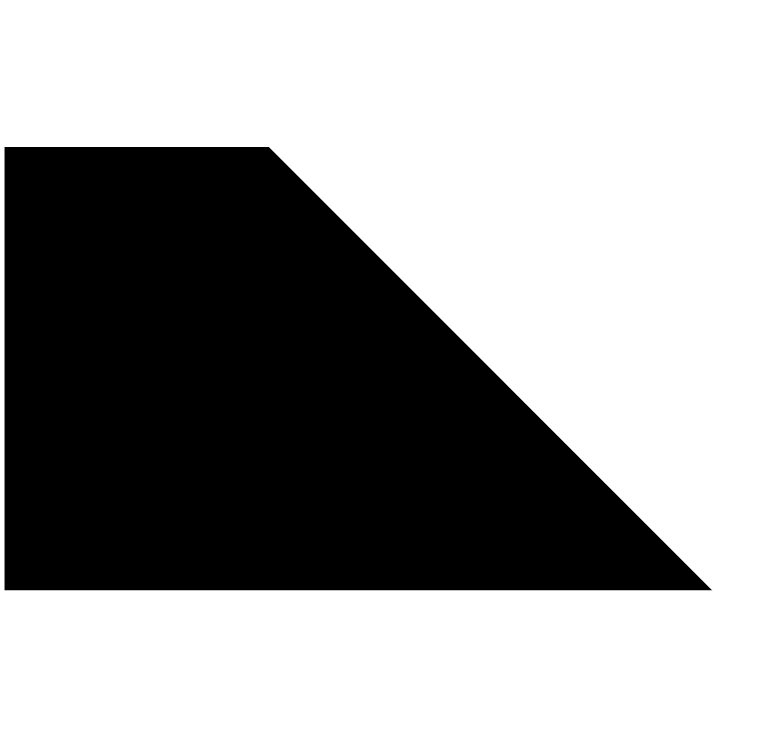 scroll, scrollTop: 837, scrollLeft: 0, axis: vertical 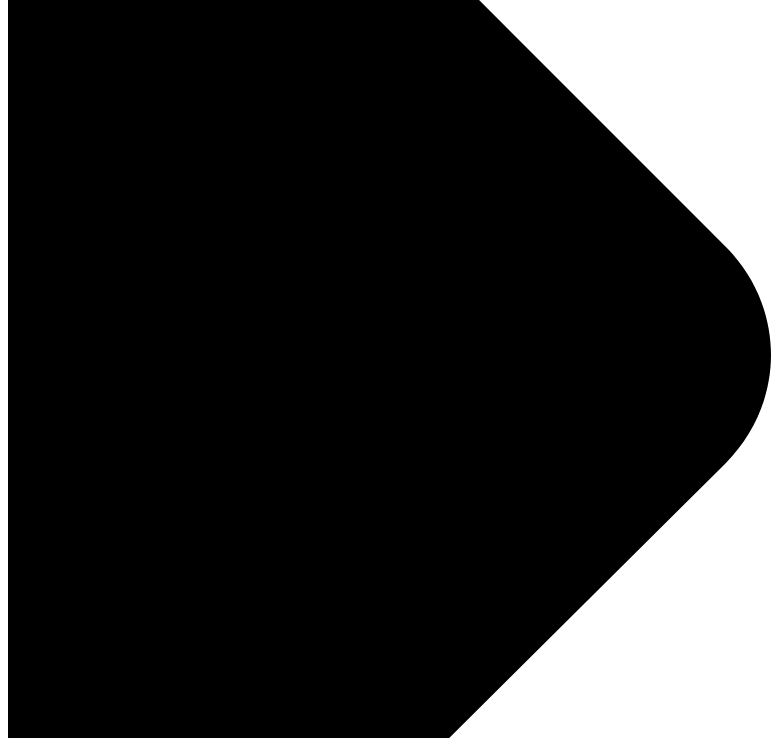 click on "Fragetext" at bounding box center (54, 7119) 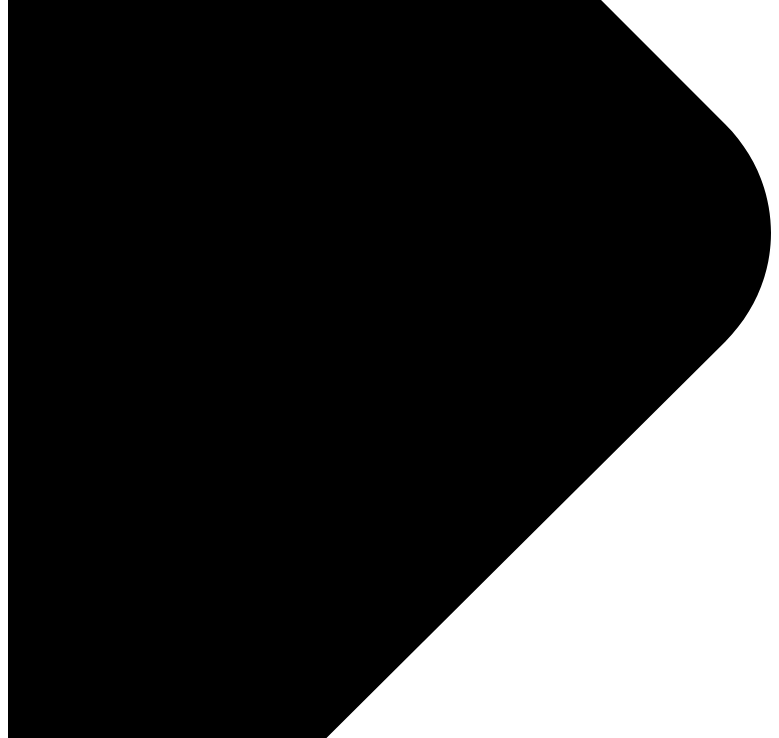 scroll, scrollTop: 965, scrollLeft: 0, axis: vertical 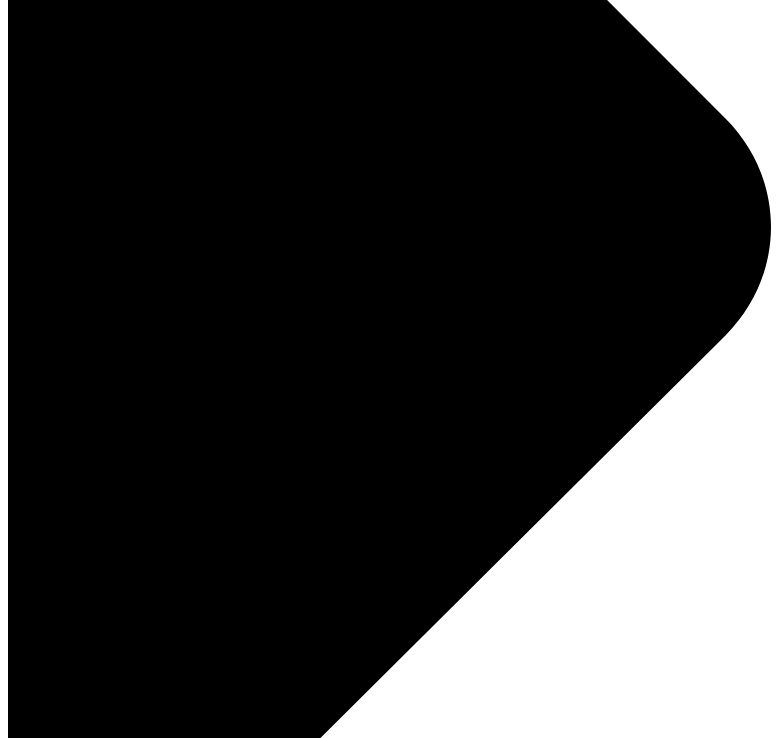 click on "Option hinzufügen" at bounding box center (389, 7225) 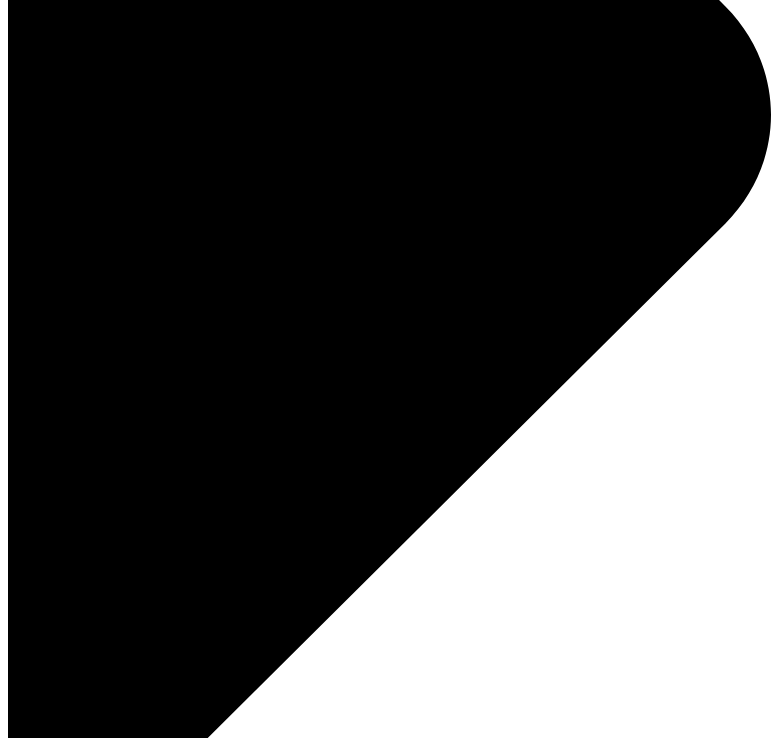 scroll, scrollTop: 1066, scrollLeft: 0, axis: vertical 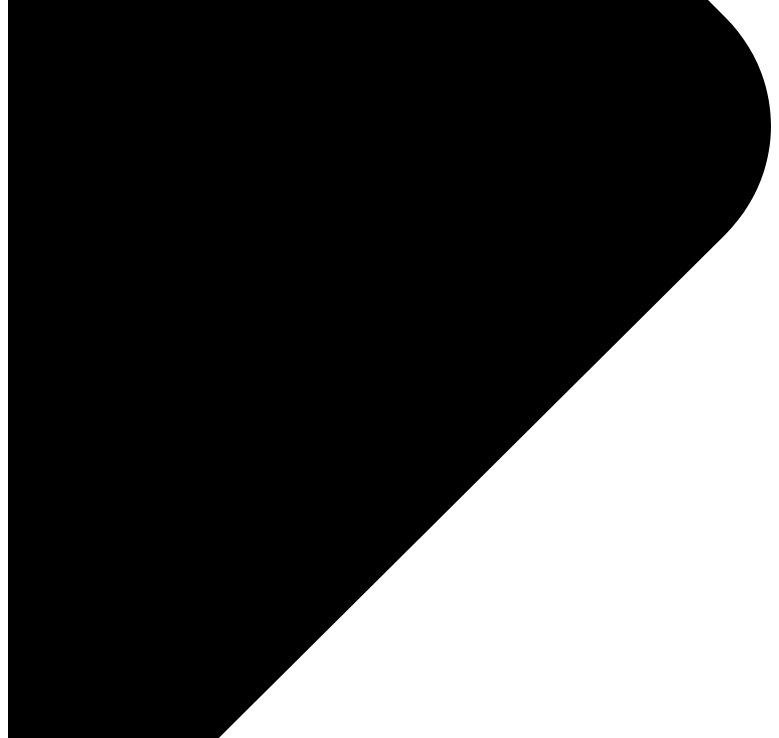 click on "Ein Kind rennt schreiend weg, als ein Hund auf es zugerannt kommt." at bounding box center (238, 6280) 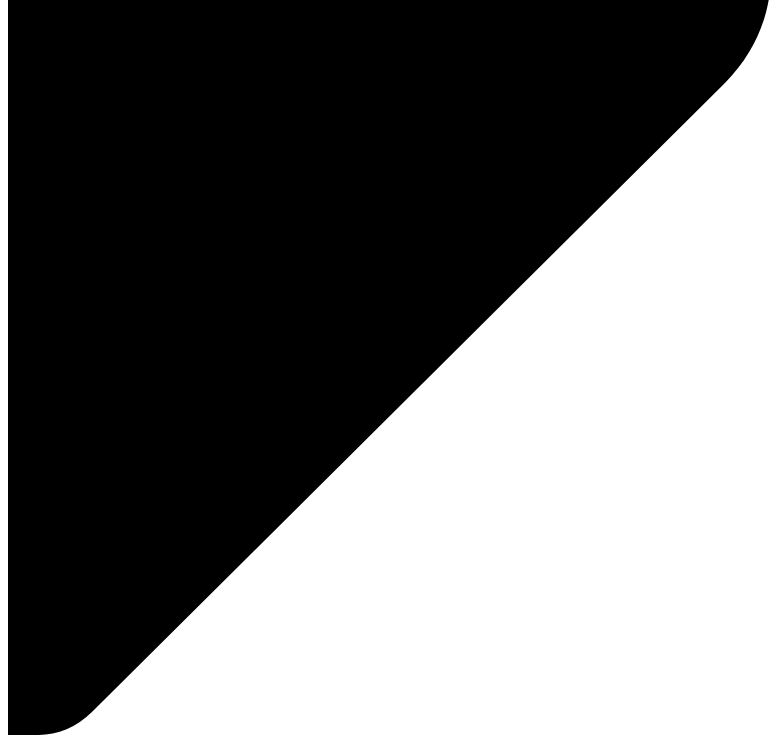click on "Einfachauswahl" at bounding box center [141, 7279] 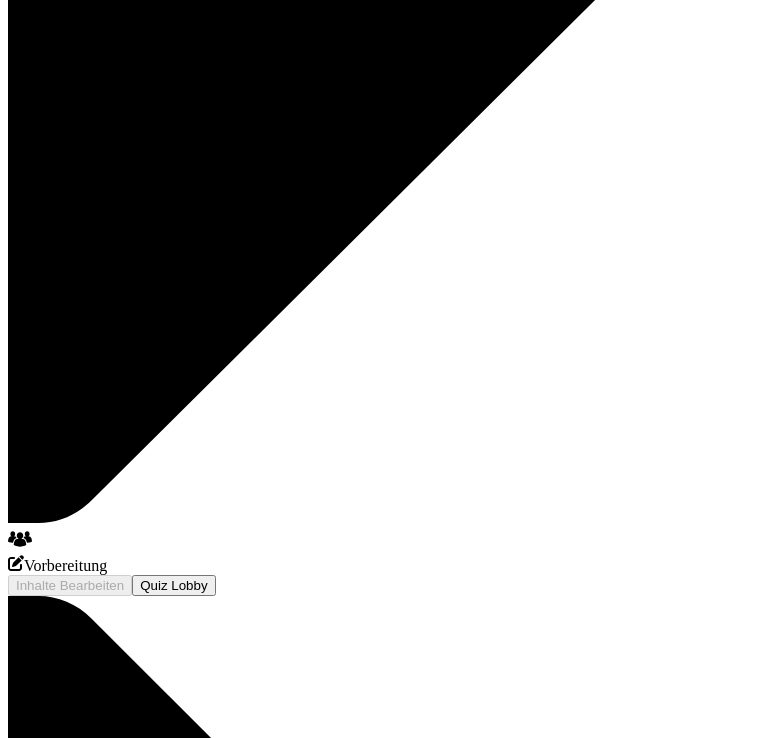 scroll, scrollTop: 1435, scrollLeft: 0, axis: vertical 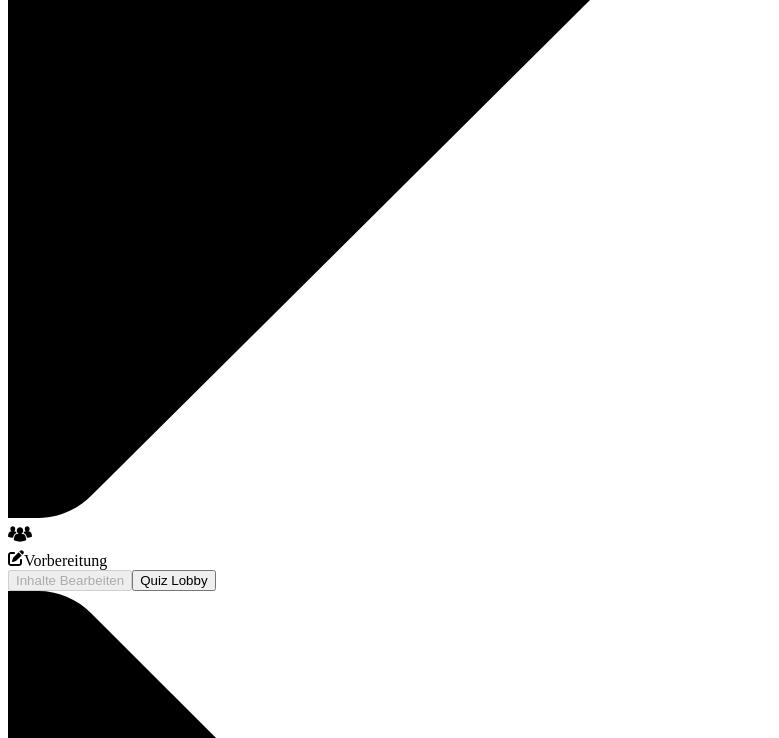 click on "Frage erstellen" at bounding box center [332, 7428] 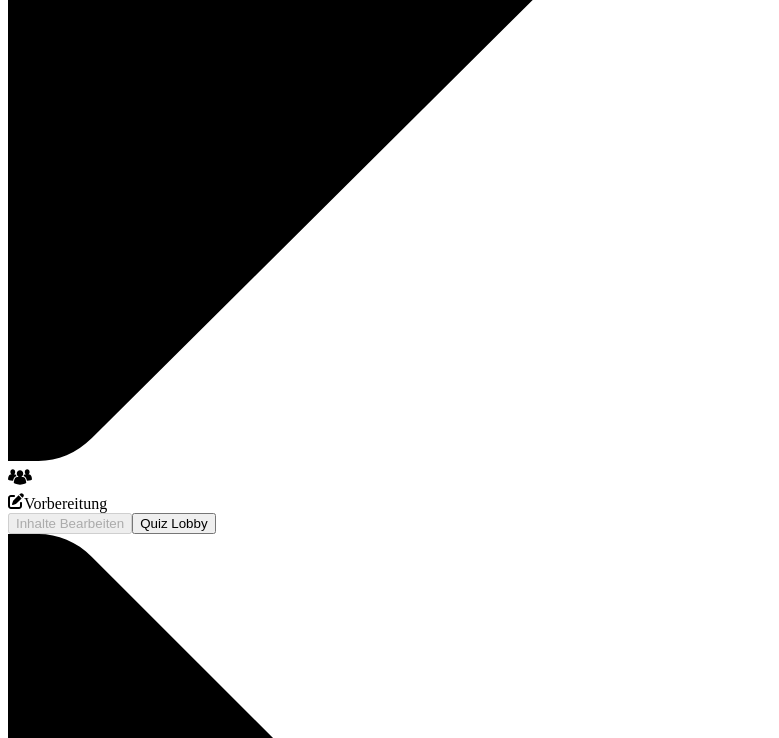 scroll, scrollTop: 1512, scrollLeft: 0, axis: vertical 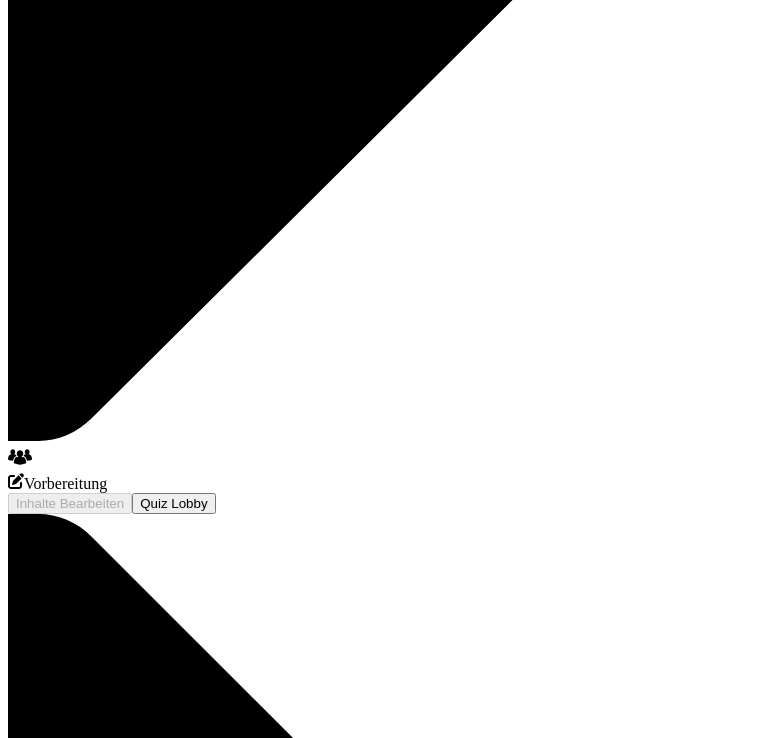 click on "Option hinzufügen" at bounding box center [389, 7324] 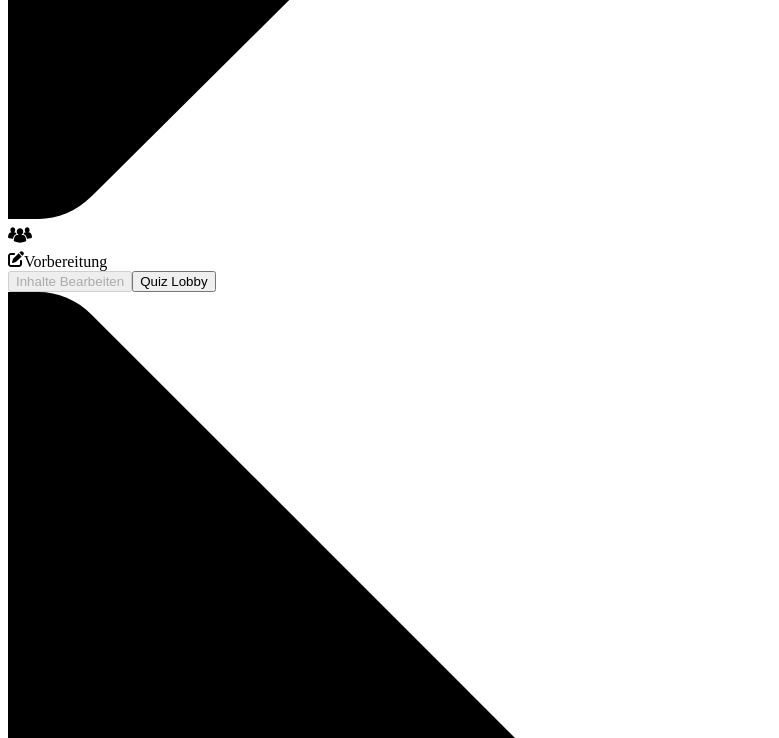 scroll, scrollTop: 1738, scrollLeft: 0, axis: vertical 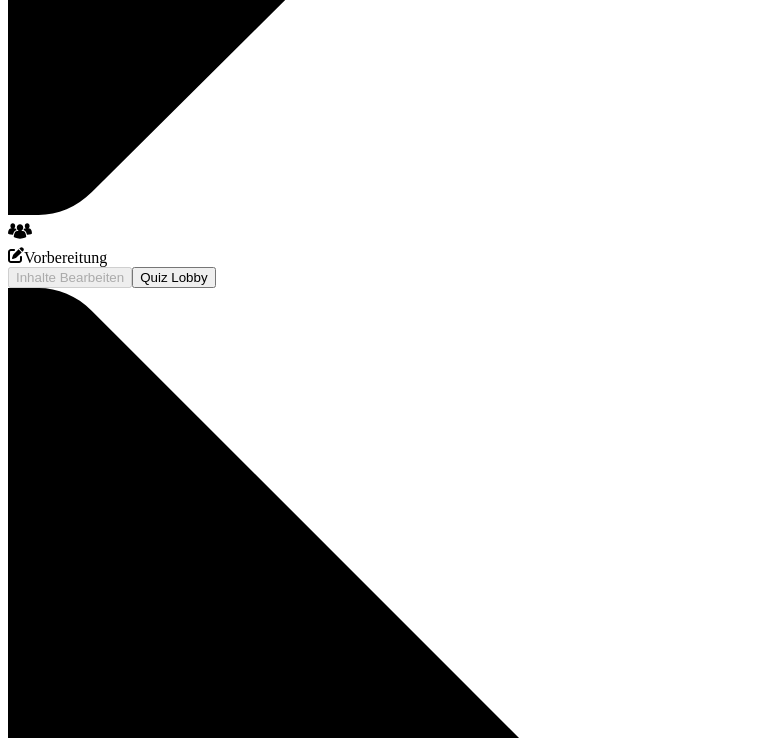 click on "Neue Frage hinzufügen" at bounding box center [390, 7362] 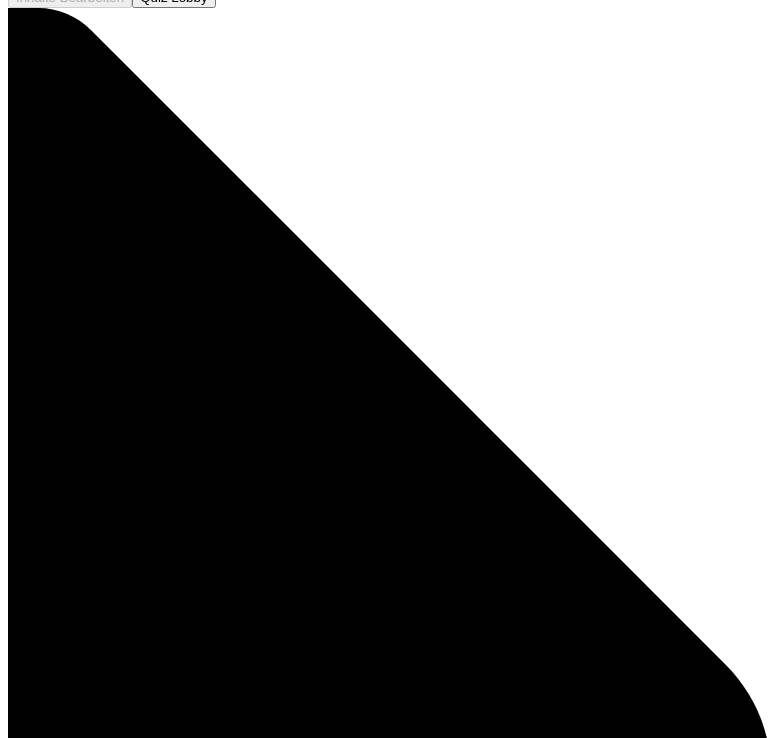 scroll, scrollTop: 2067, scrollLeft: 0, axis: vertical 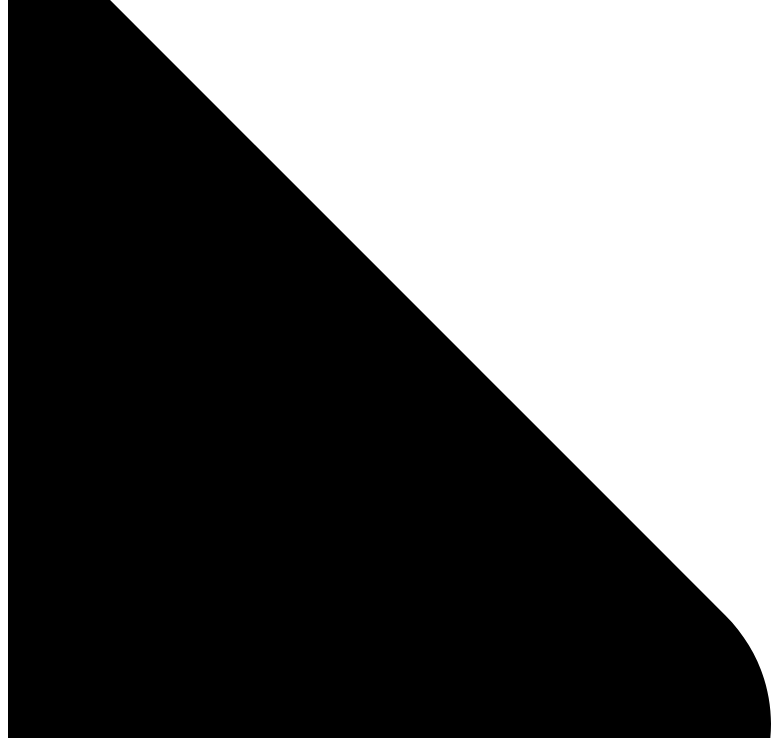 click on "Frage erstellen" at bounding box center (332, 7442) 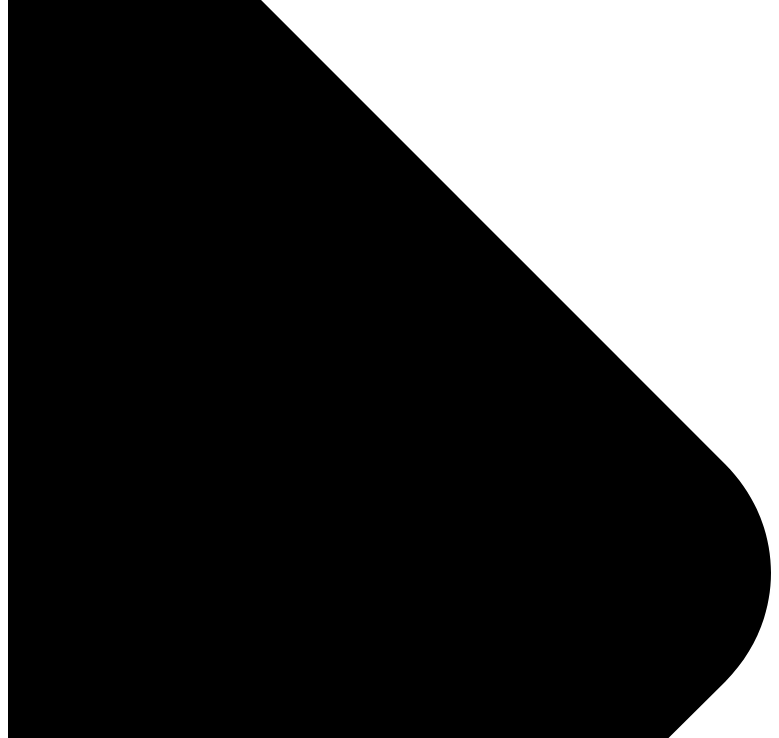 scroll, scrollTop: 2224, scrollLeft: 0, axis: vertical 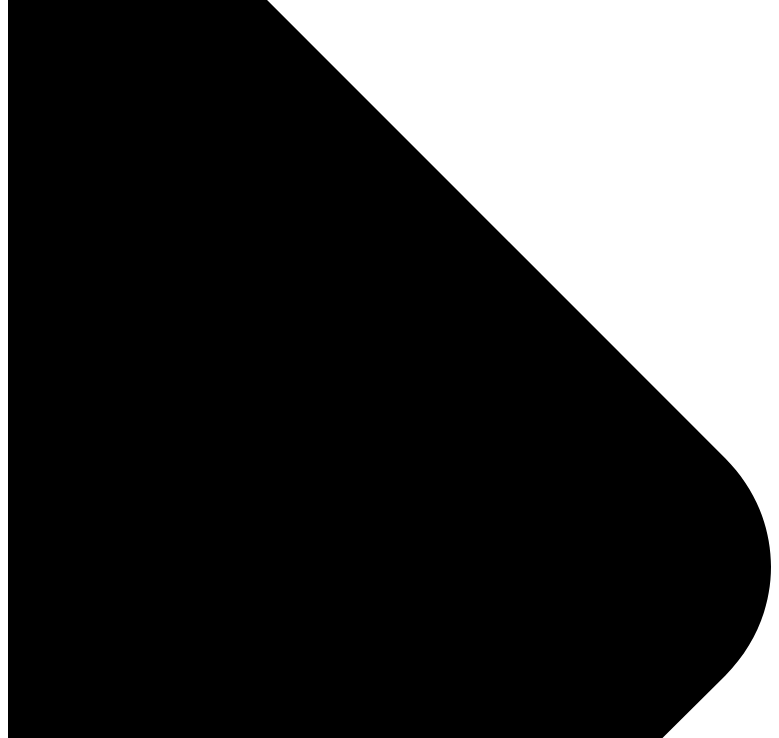 click on "Option hinzufügen" at bounding box center (389, 7329) 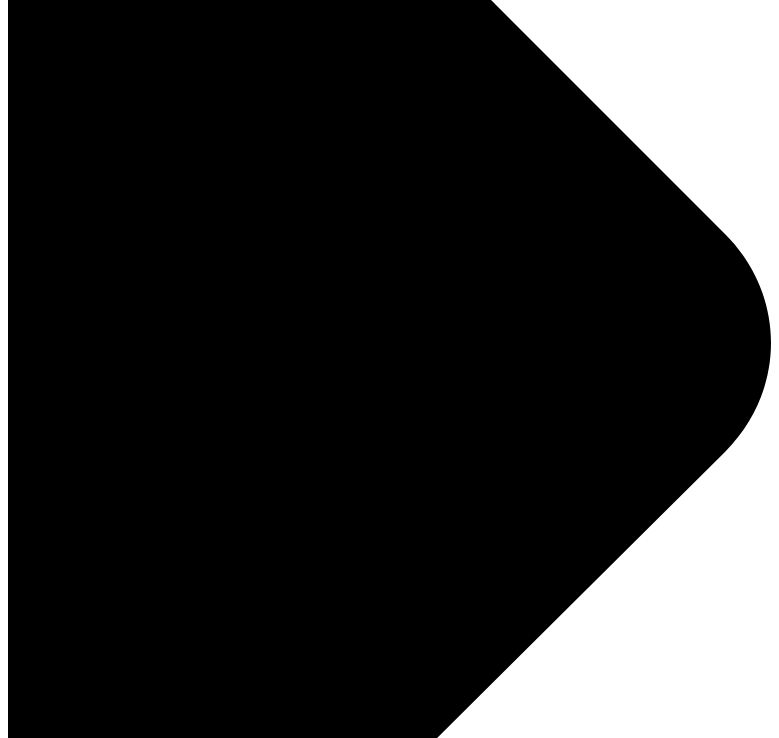 scroll, scrollTop: 2448, scrollLeft: 0, axis: vertical 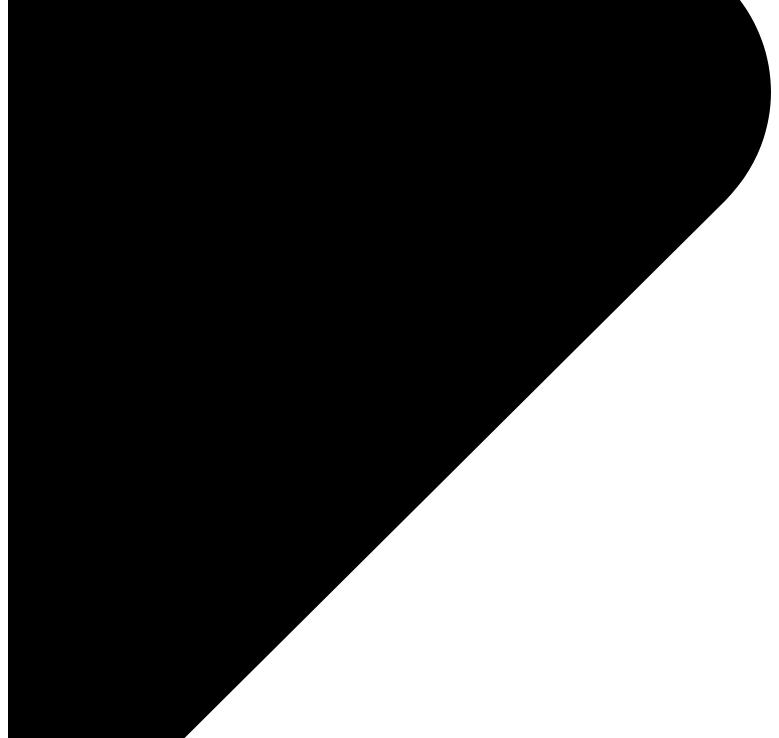 click on "Frage erstellen" at bounding box center (332, 7457) 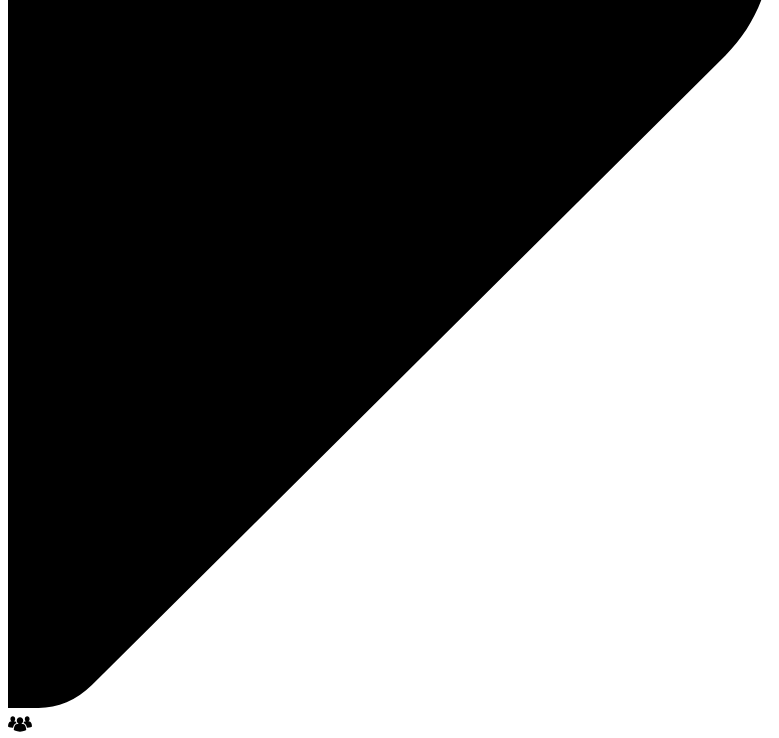 scroll, scrollTop: 2851, scrollLeft: 0, axis: vertical 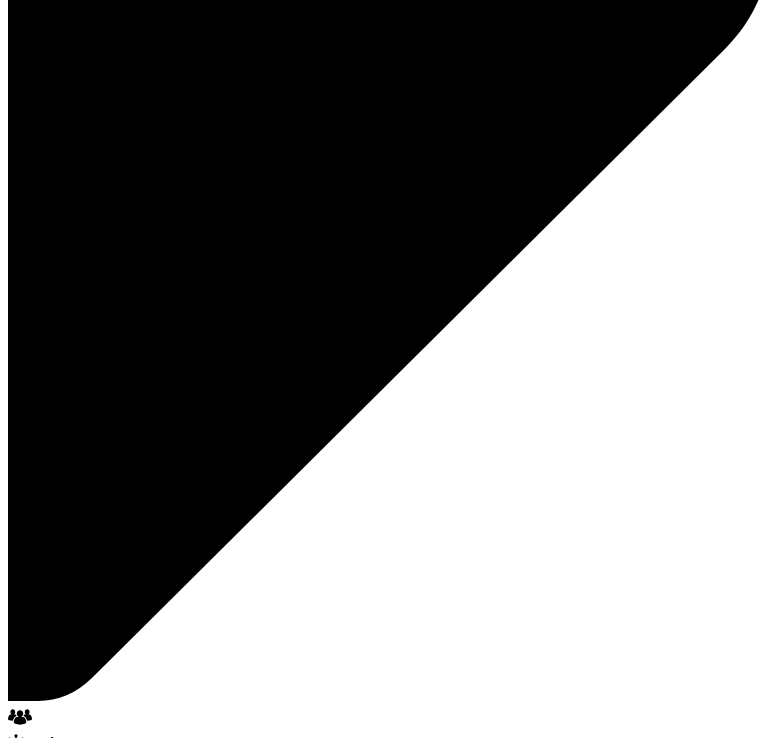 click at bounding box center (84, 7260) 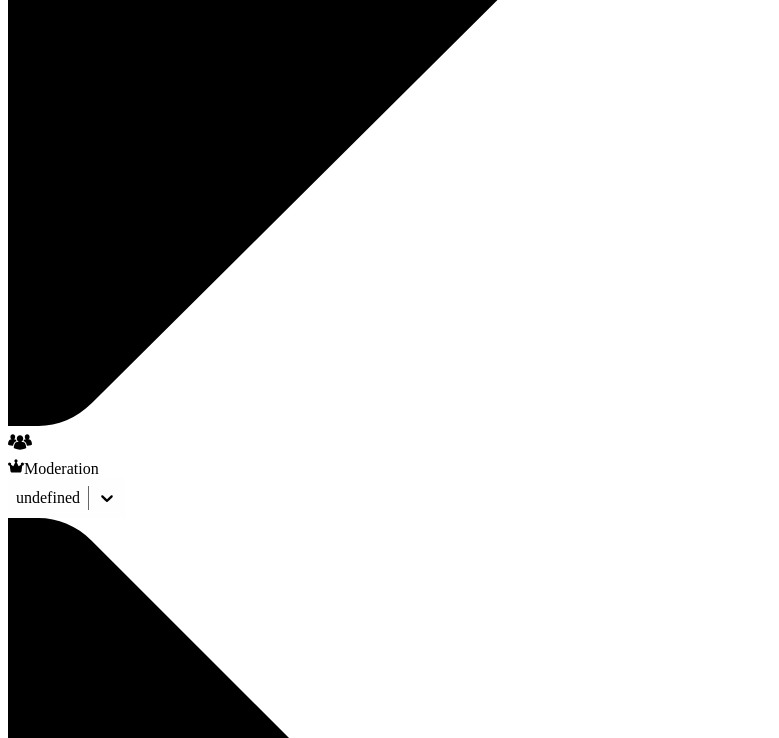 scroll, scrollTop: 3125, scrollLeft: 0, axis: vertical 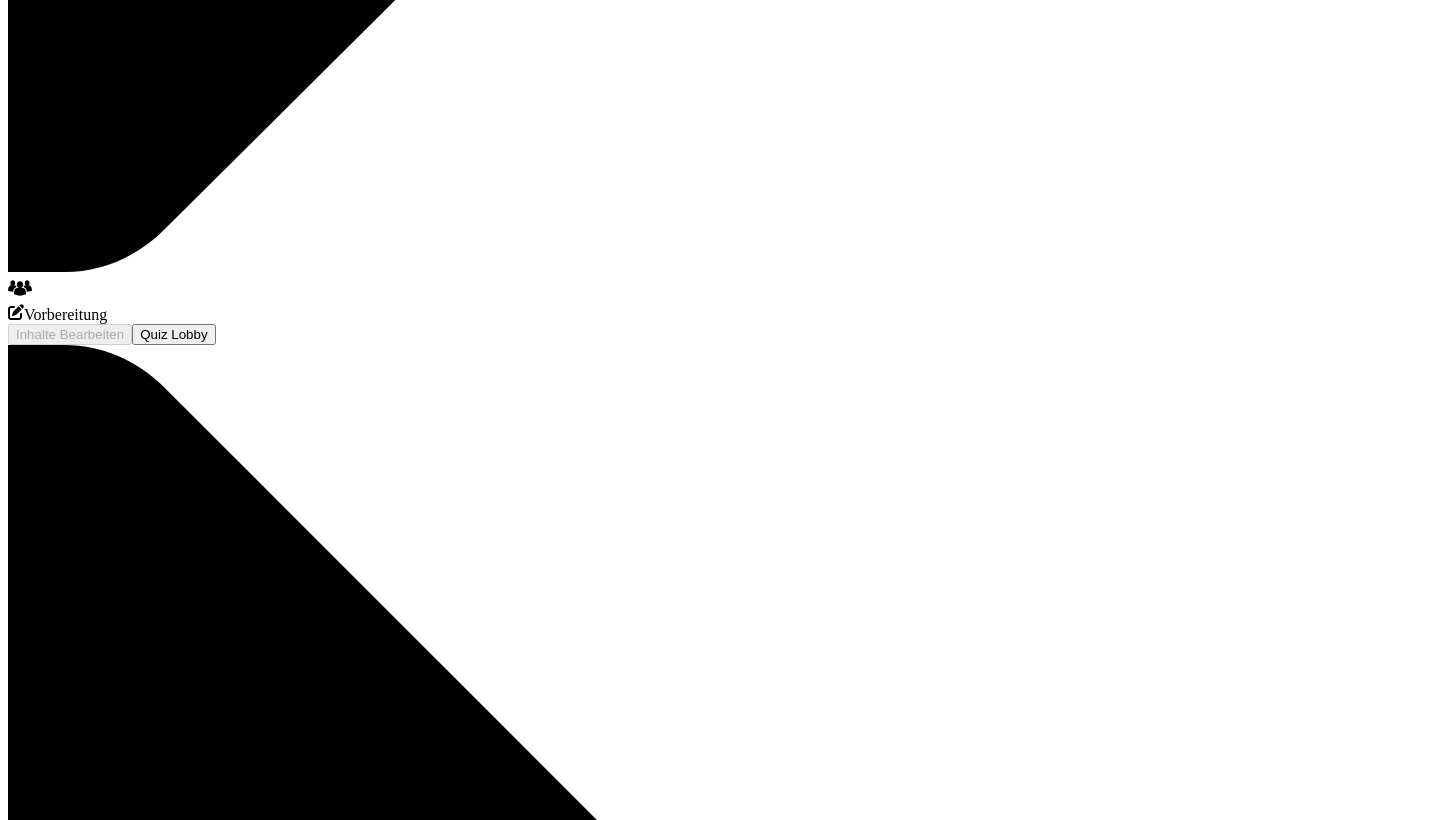 click on "Vorschau" at bounding box center [52, 9132] 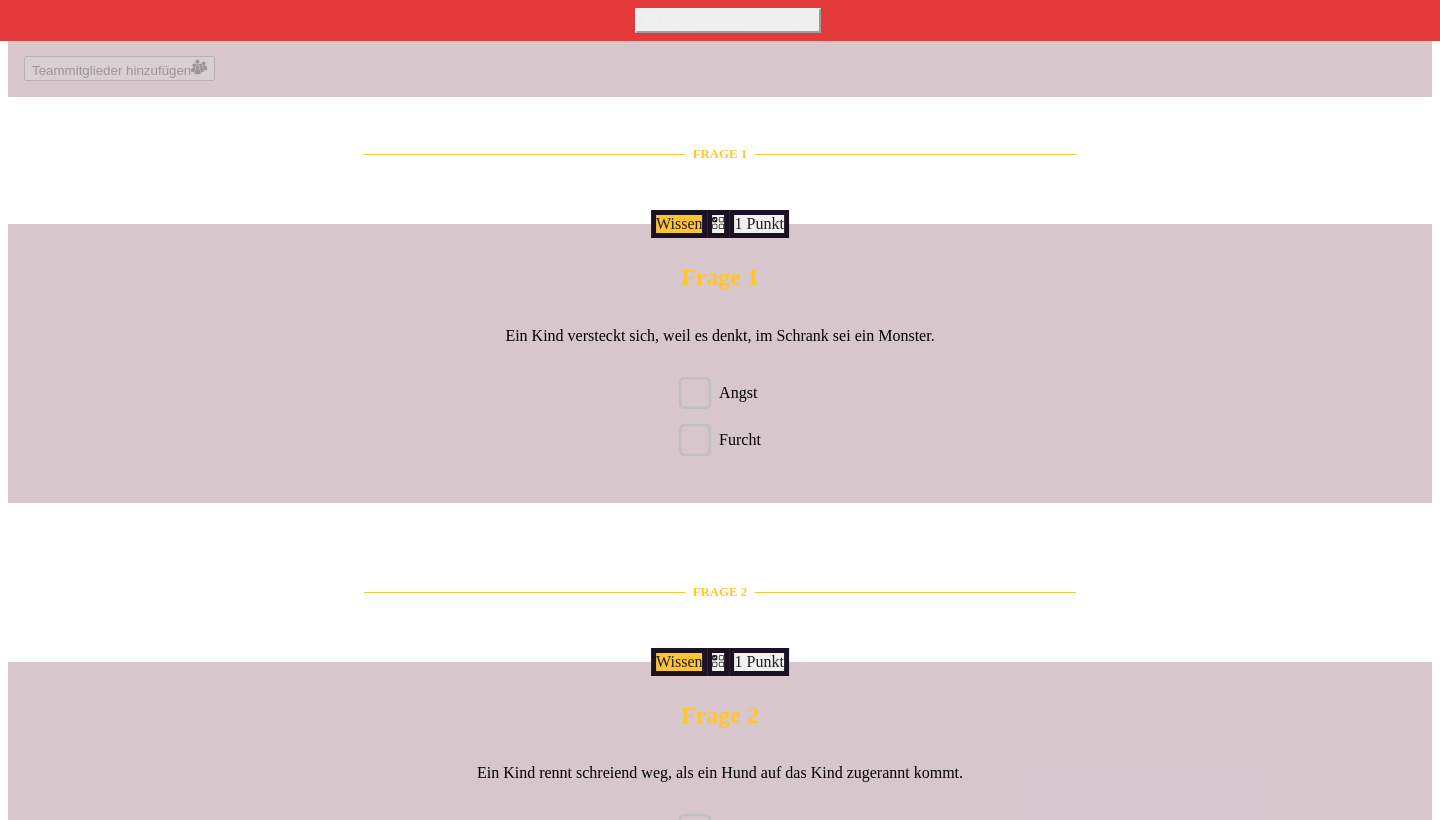 scroll, scrollTop: 582, scrollLeft: 0, axis: vertical 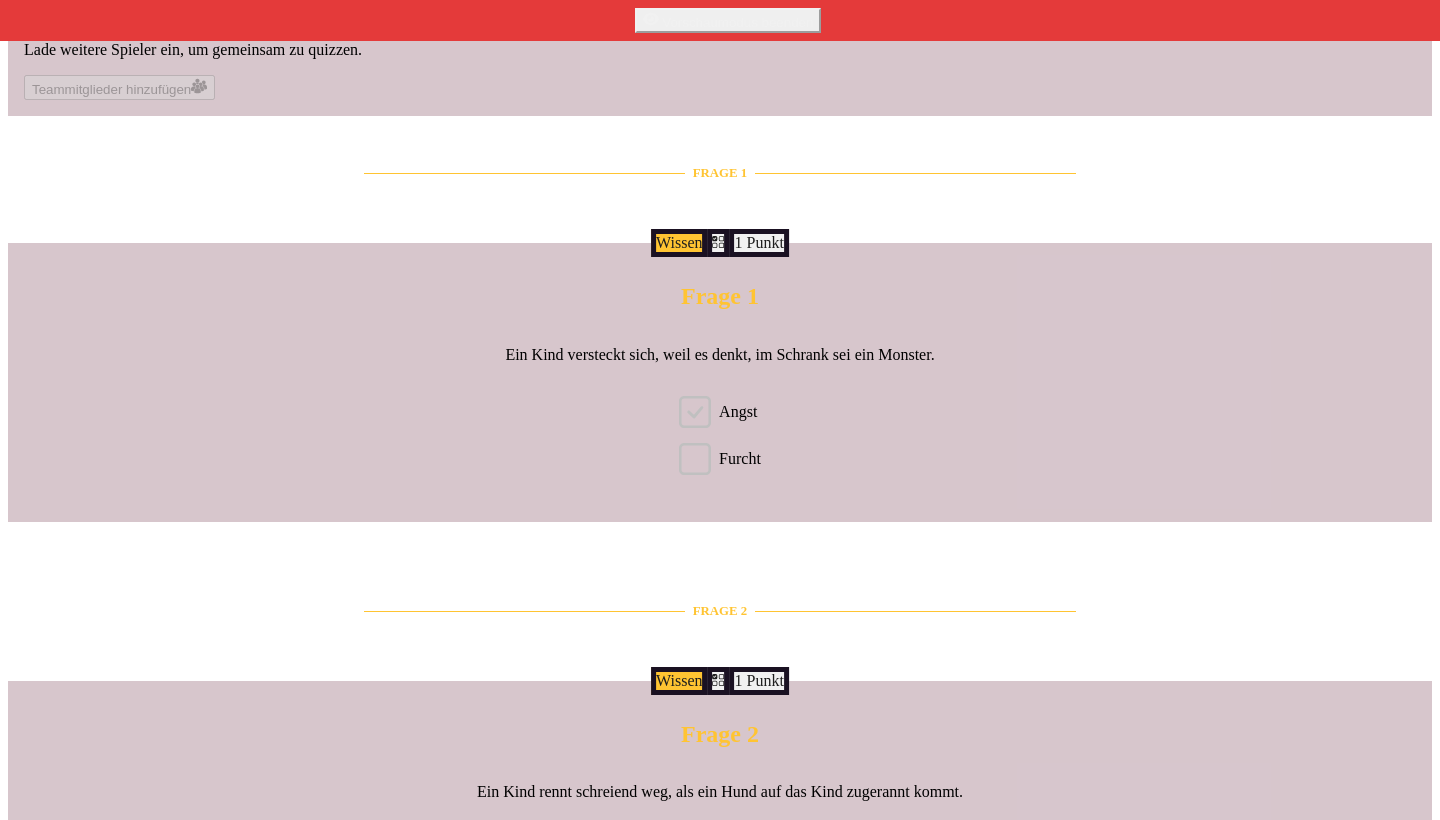 click on "Angst" at bounding box center (695, 415) 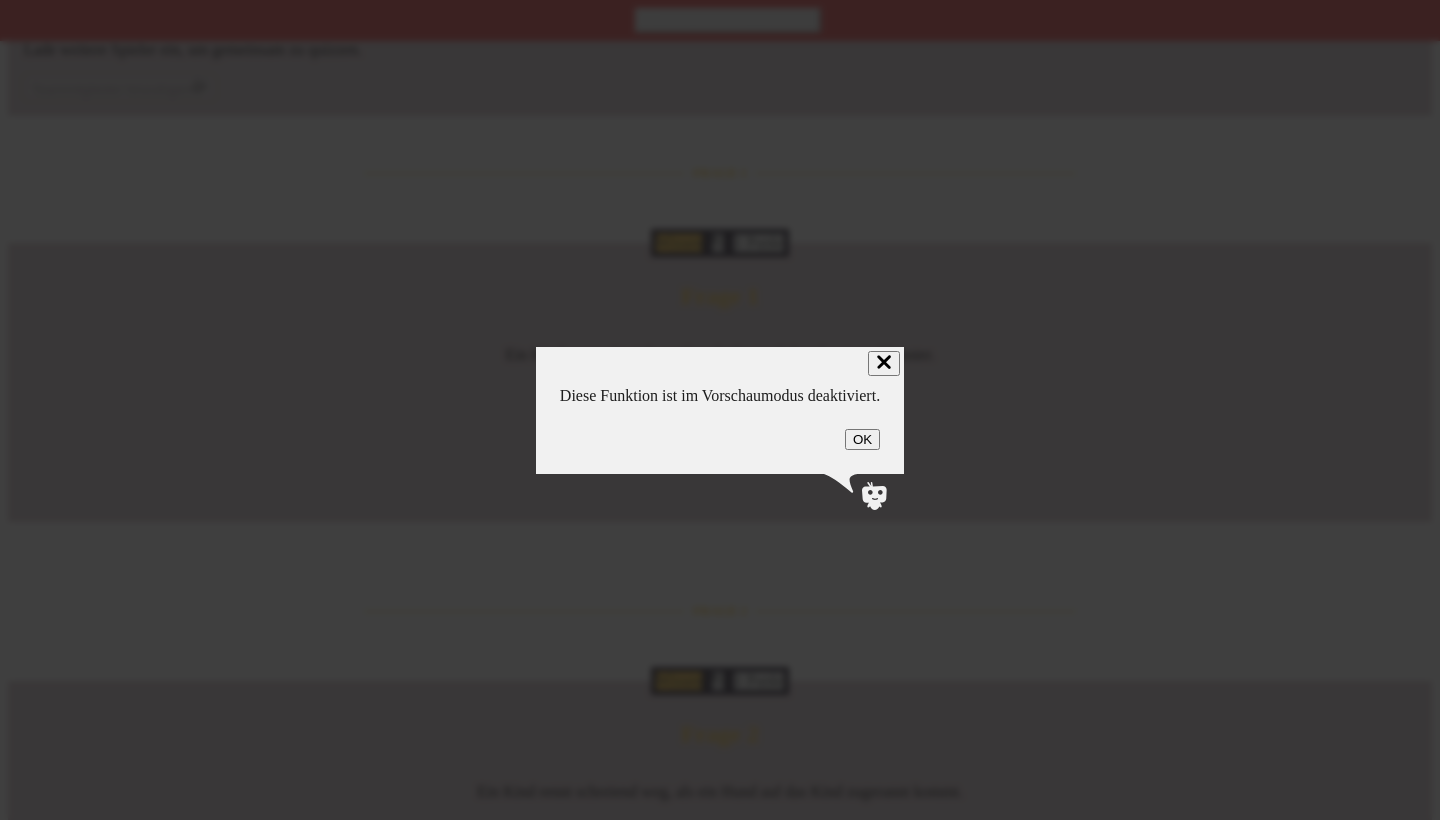click on "OK" at bounding box center (862, 439) 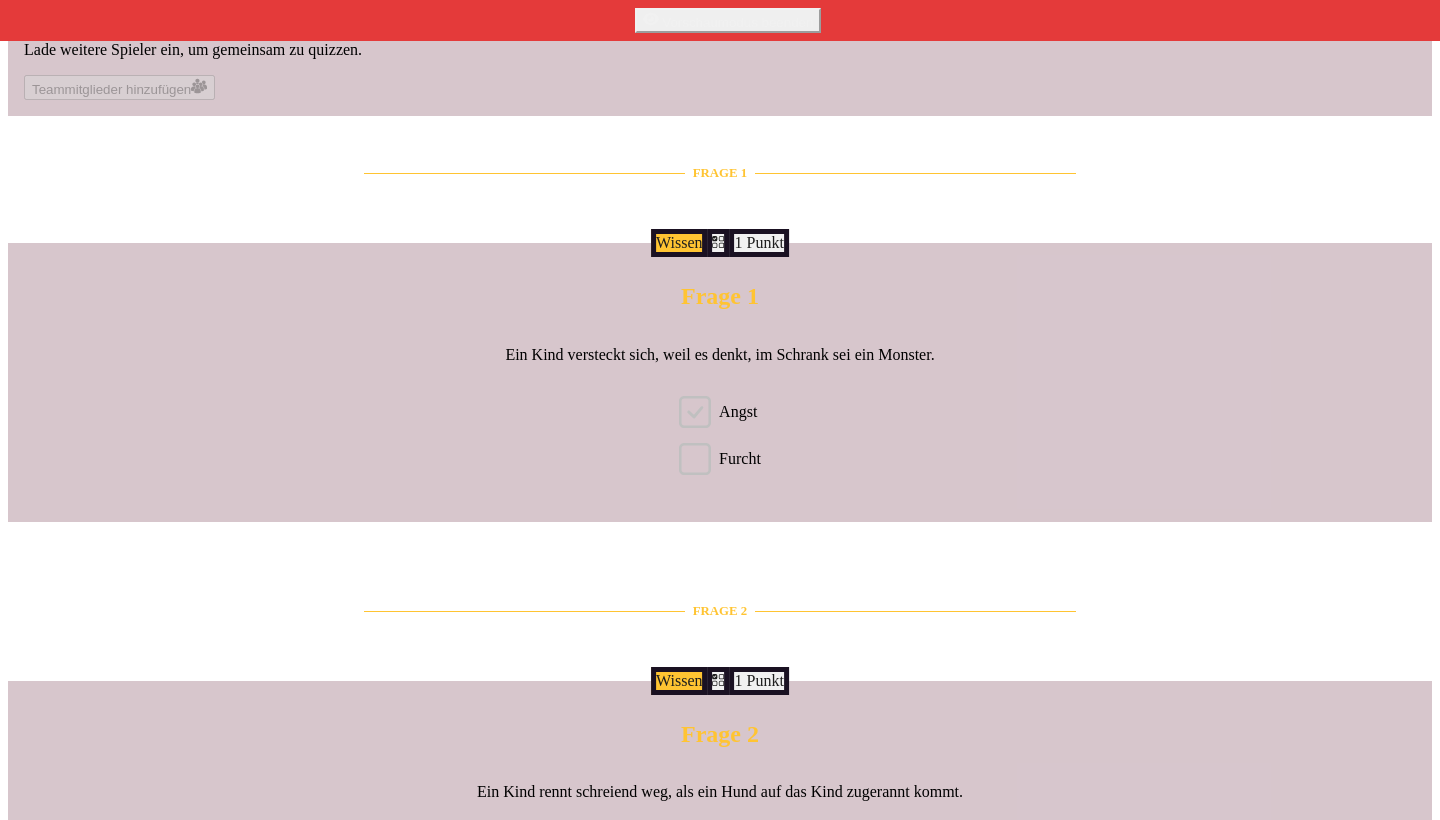 click on "Angst" at bounding box center (695, 415) 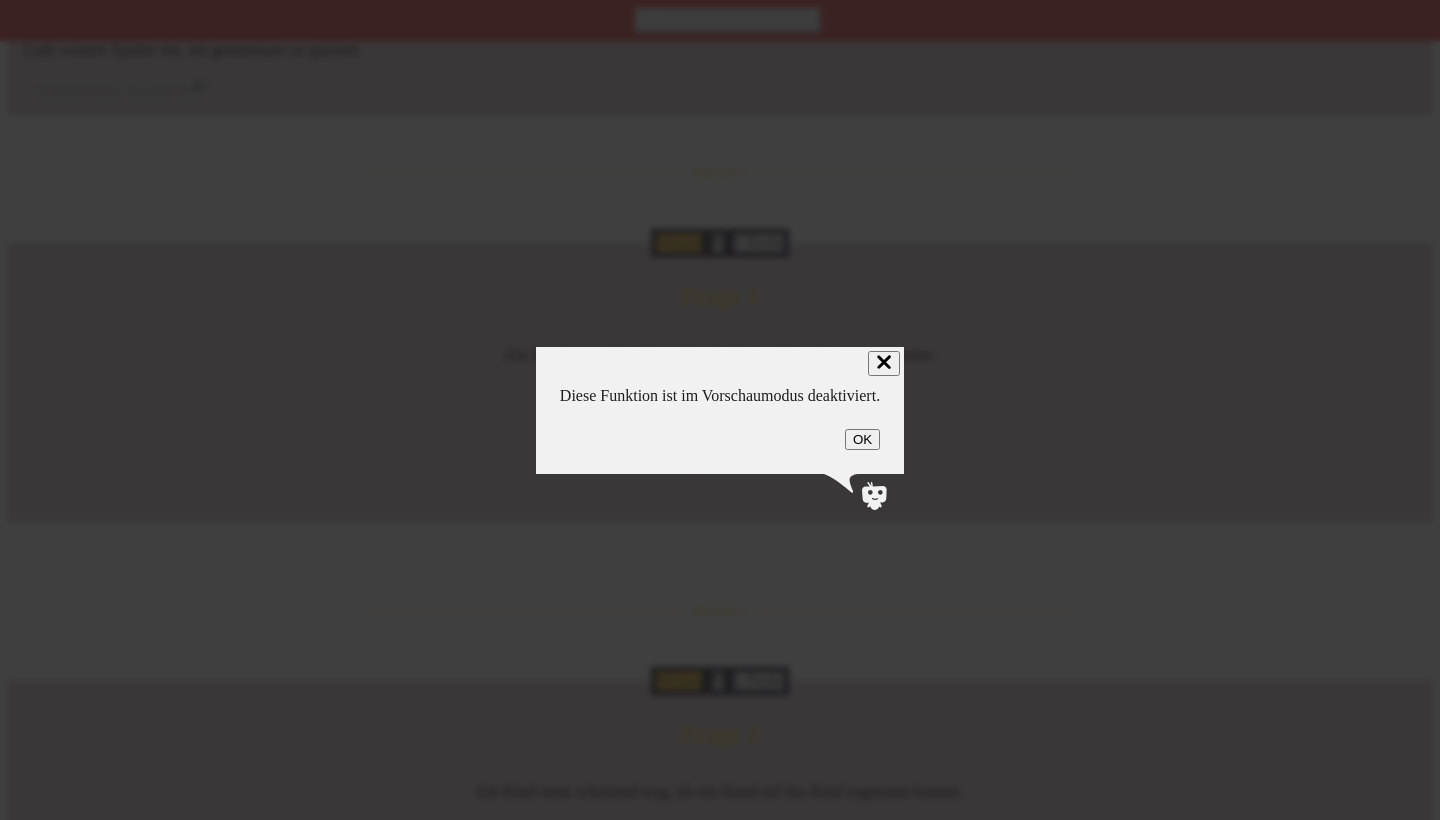 click on "OK" at bounding box center [862, 439] 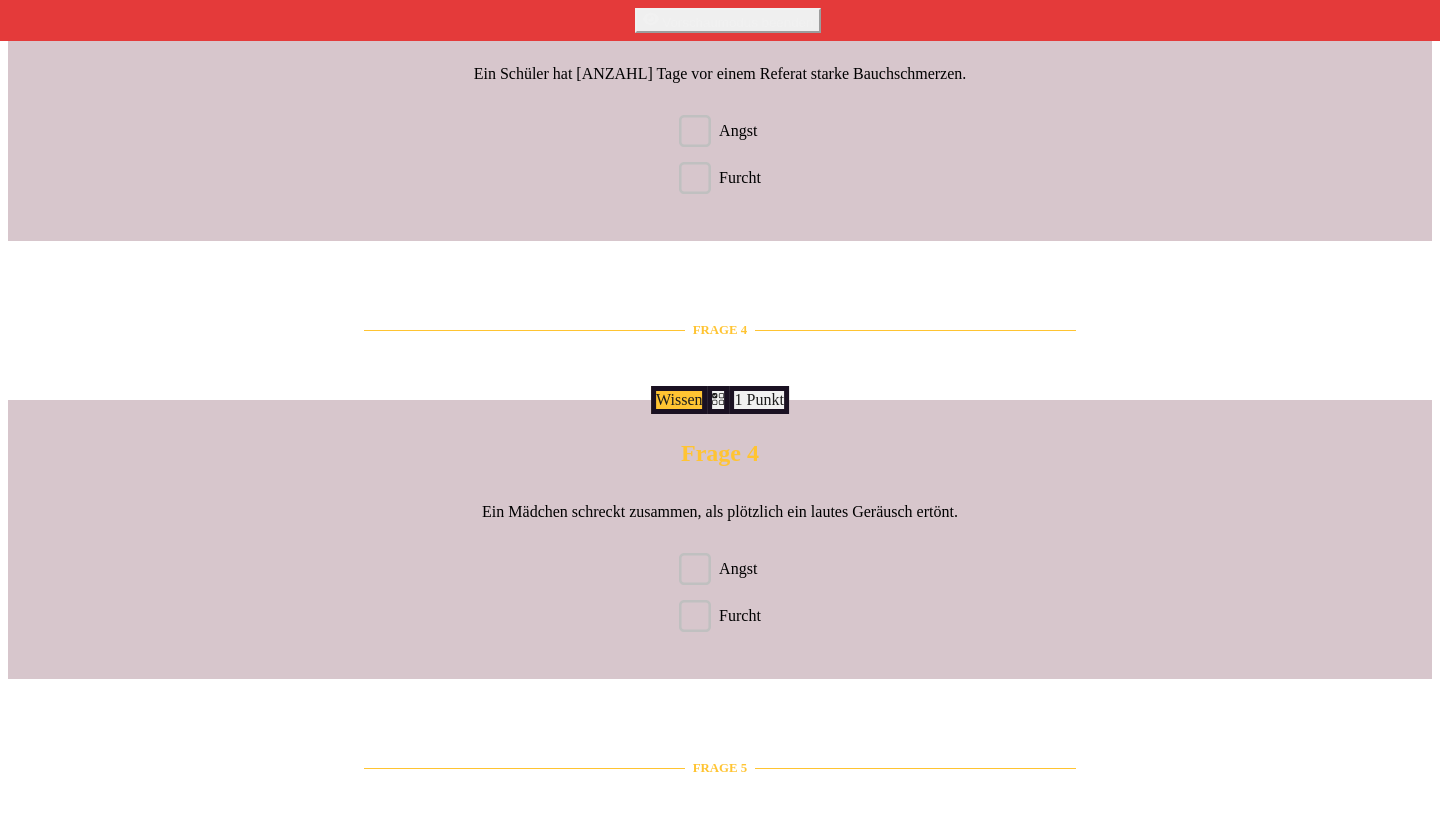 scroll, scrollTop: 1737, scrollLeft: 0, axis: vertical 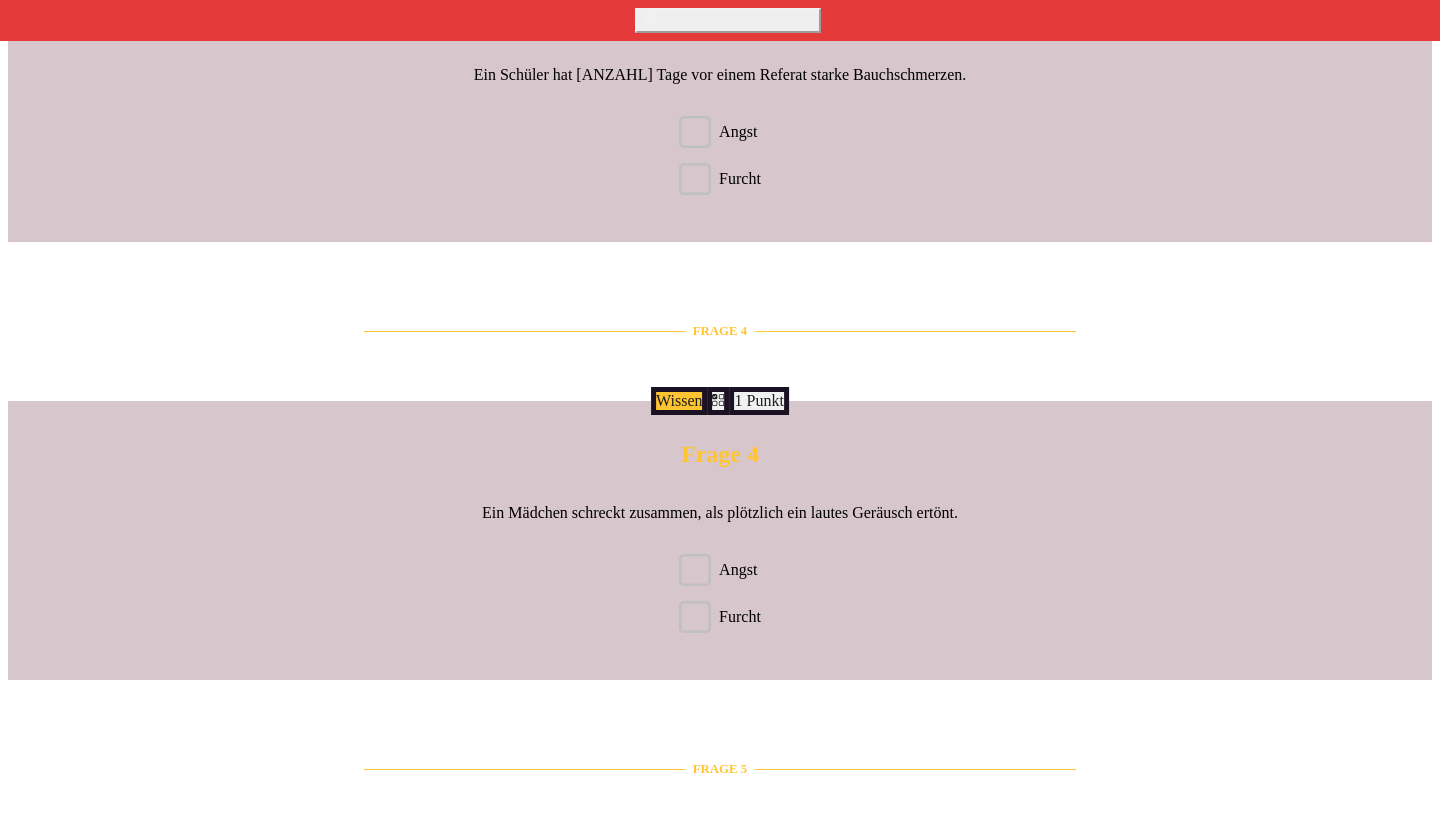 click on "Vorschaumodus beenden" at bounding box center (728, 20) 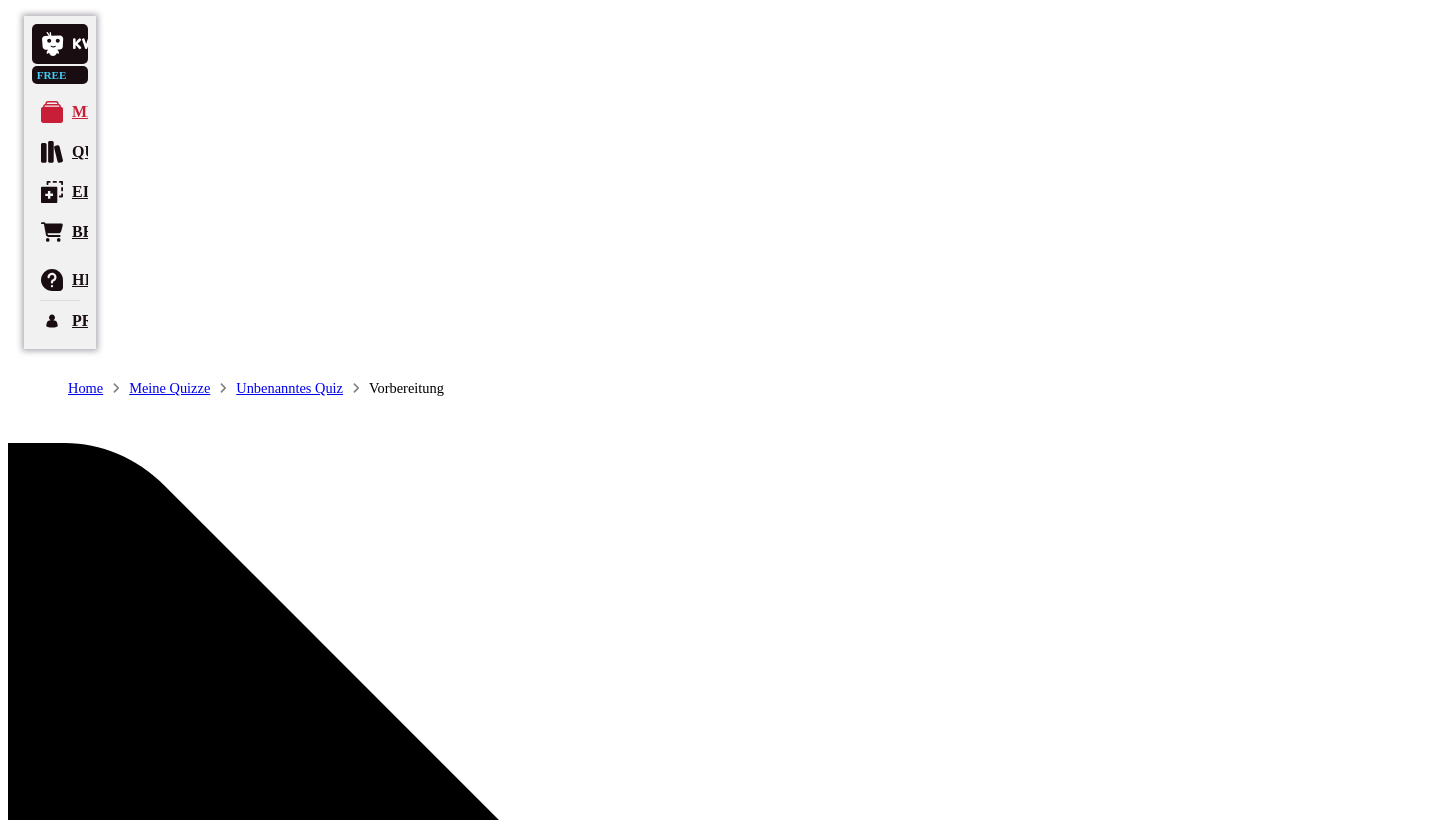 scroll, scrollTop: 0, scrollLeft: 0, axis: both 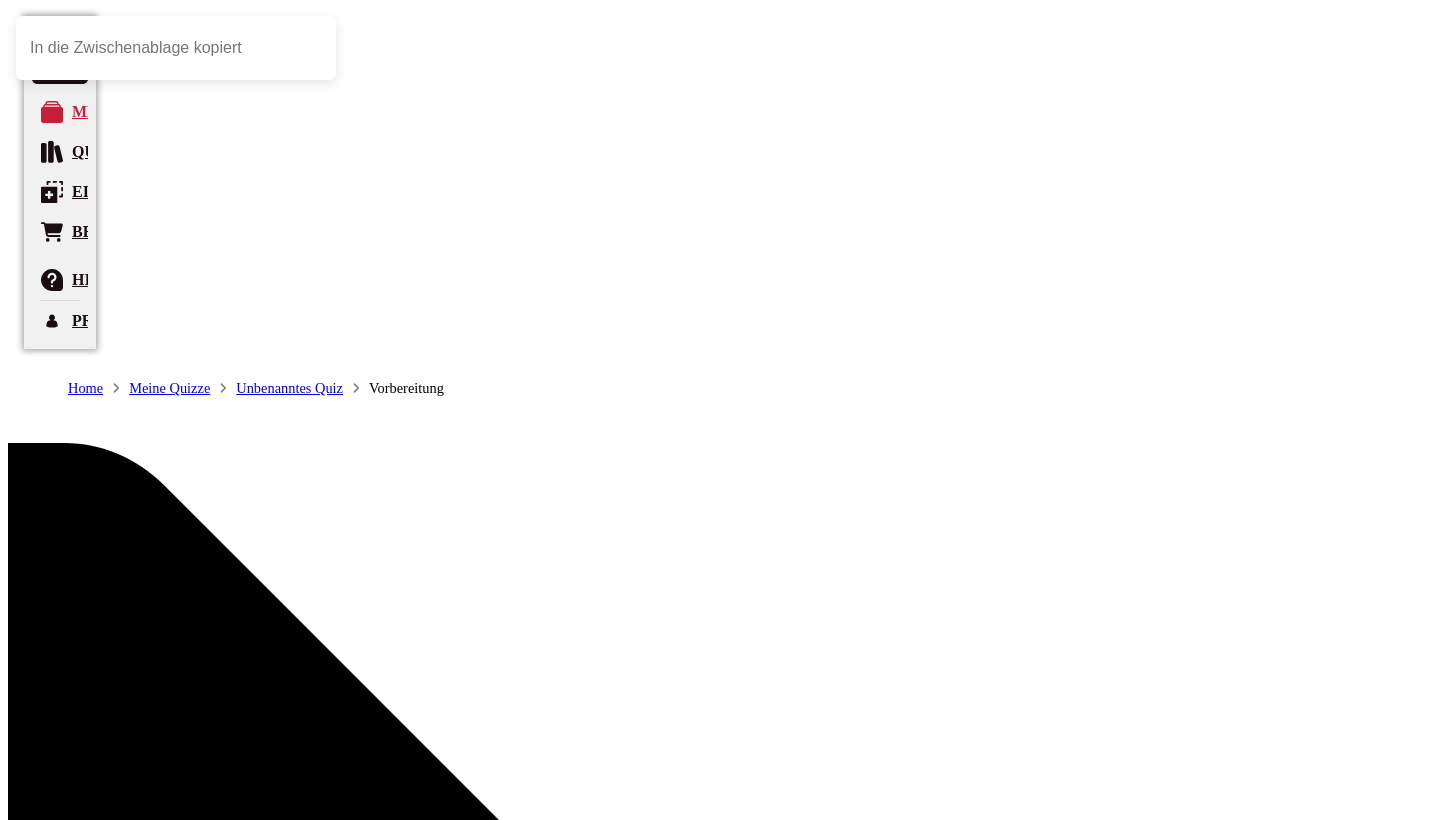 click on "In die Zwischenablage kopiert" at bounding box center [176, 48] 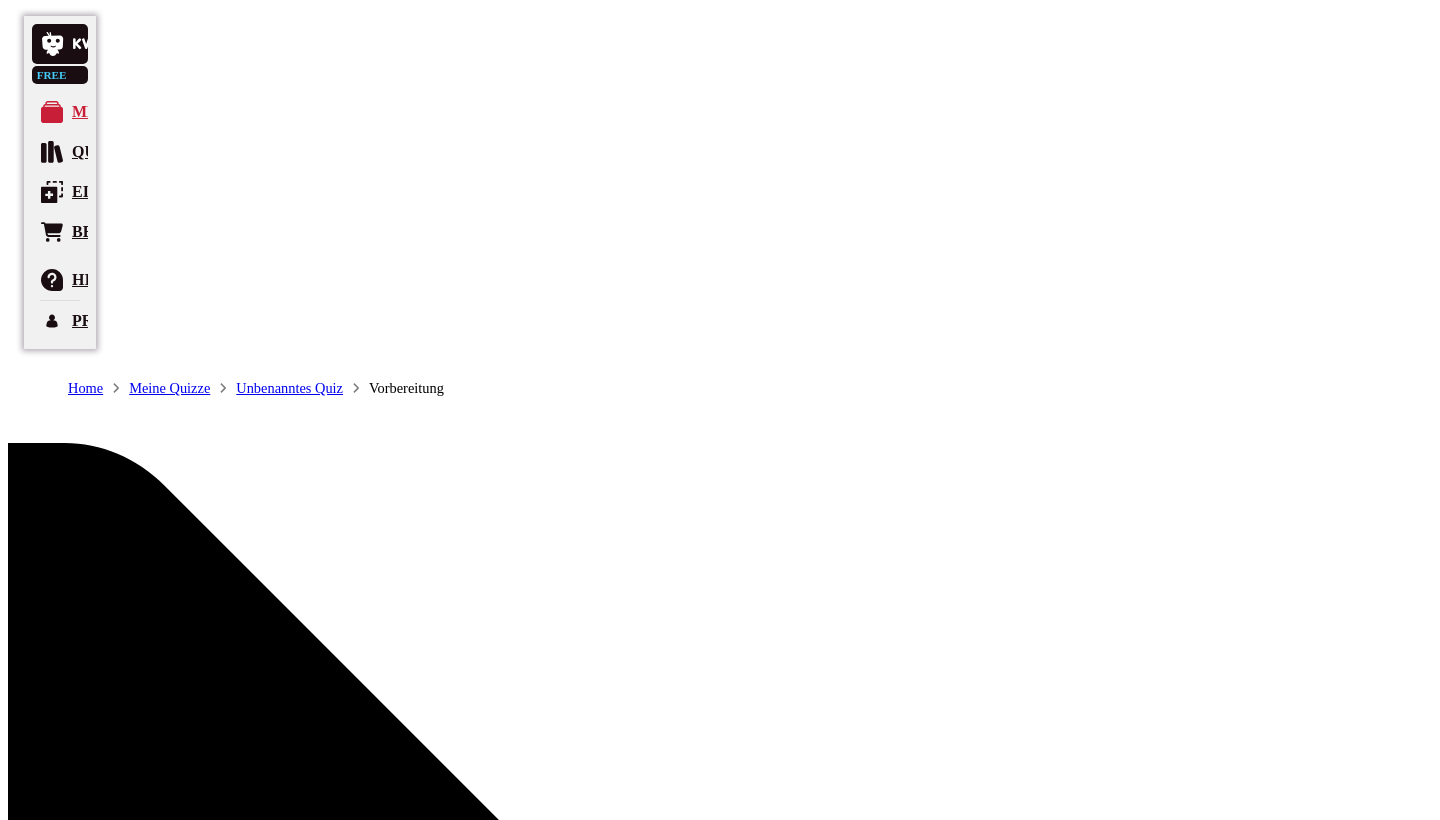 click at bounding box center (1345, 12415) 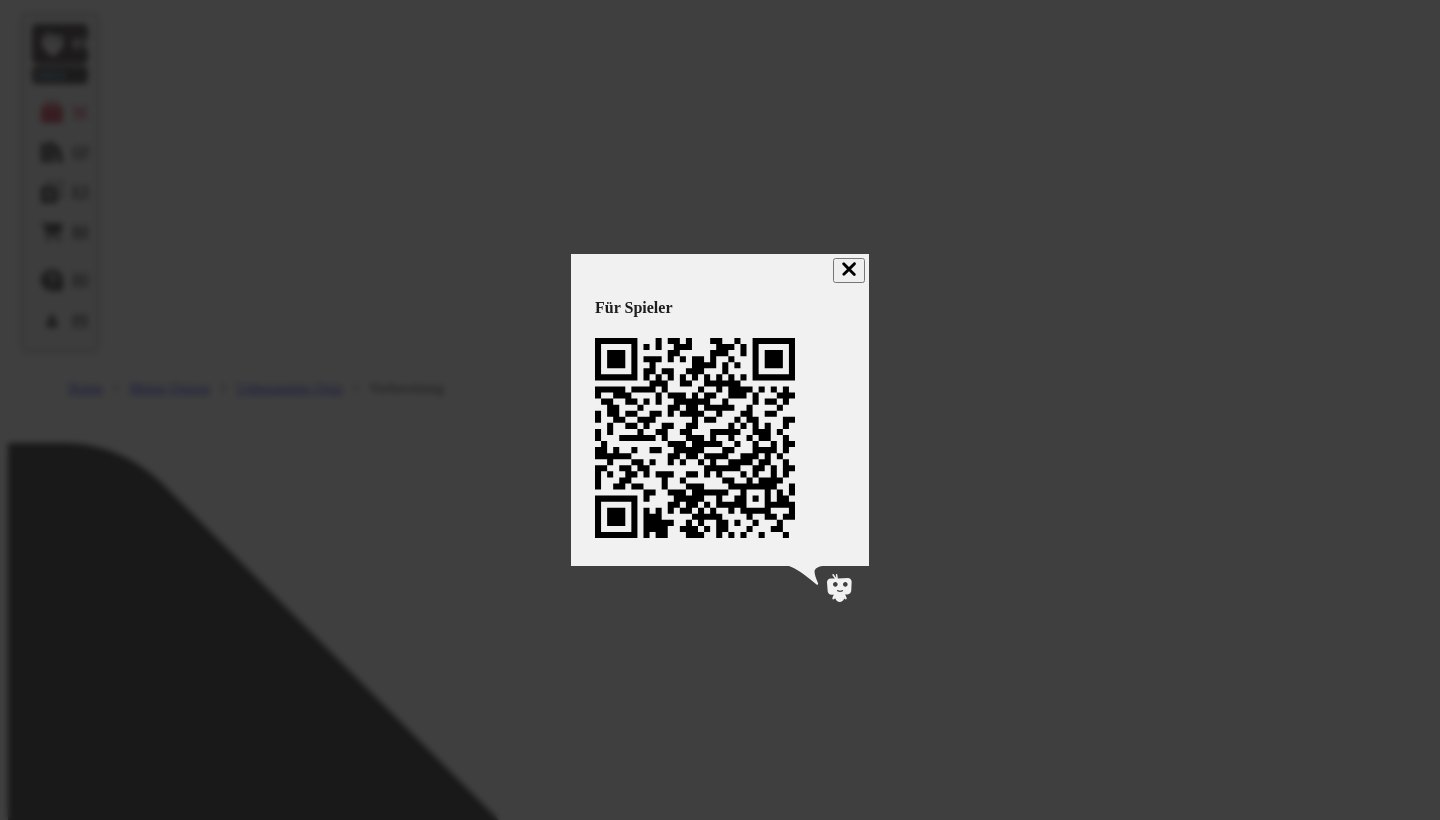 click at bounding box center (849, 269) 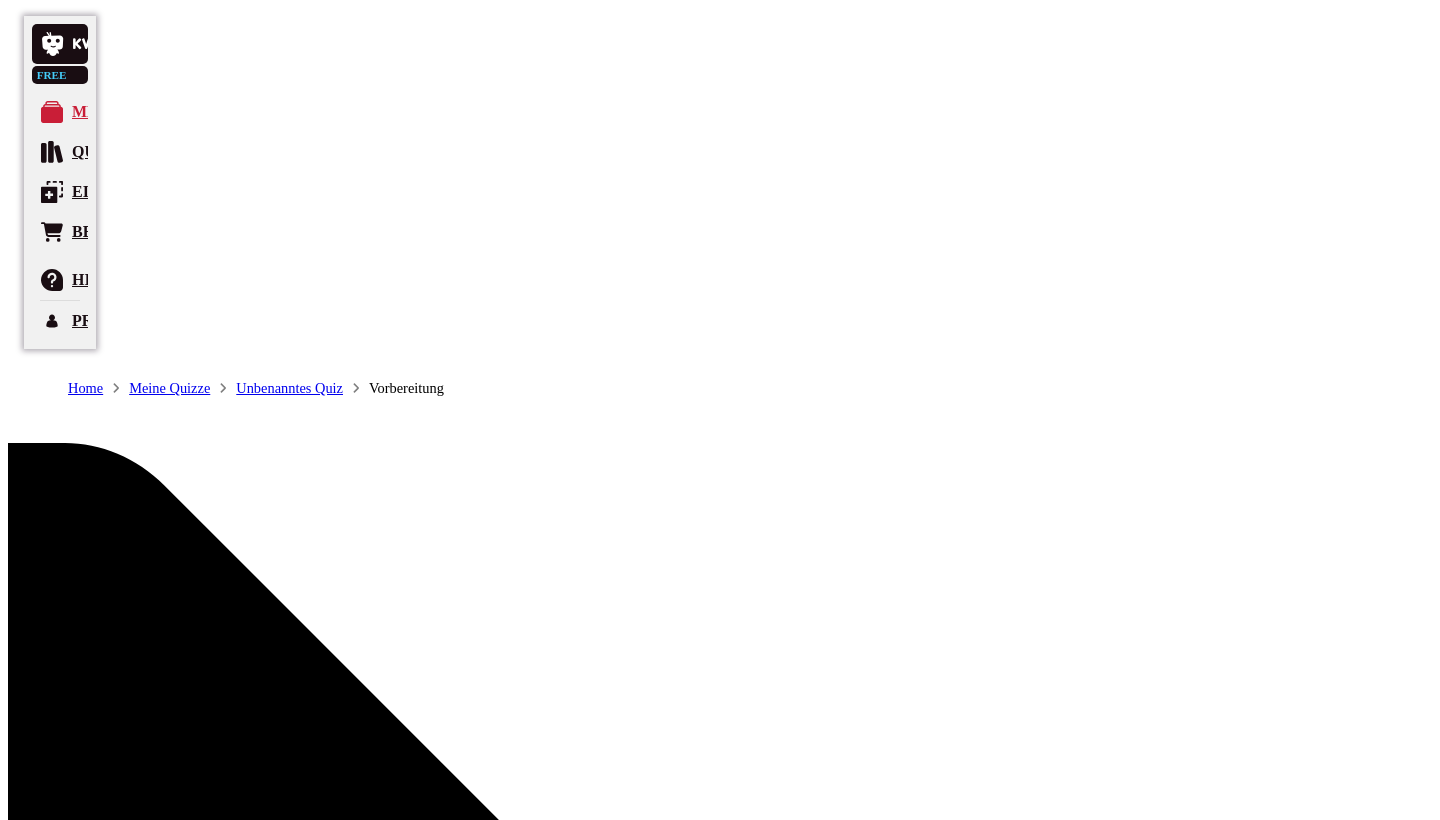 click on "URL kopieren" at bounding box center [1270, 12417] 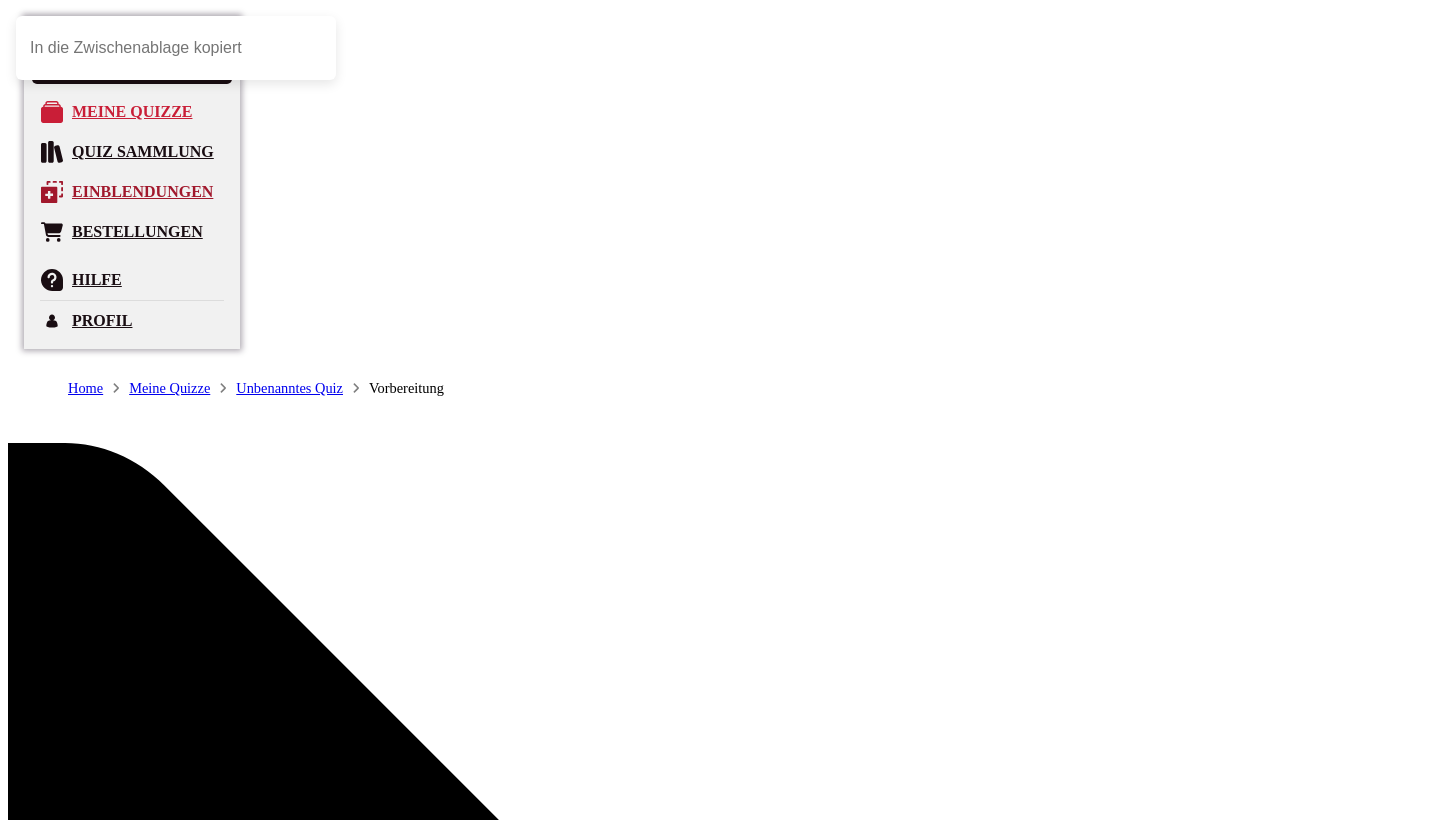 click on "Einblendungen" at bounding box center (132, 192) 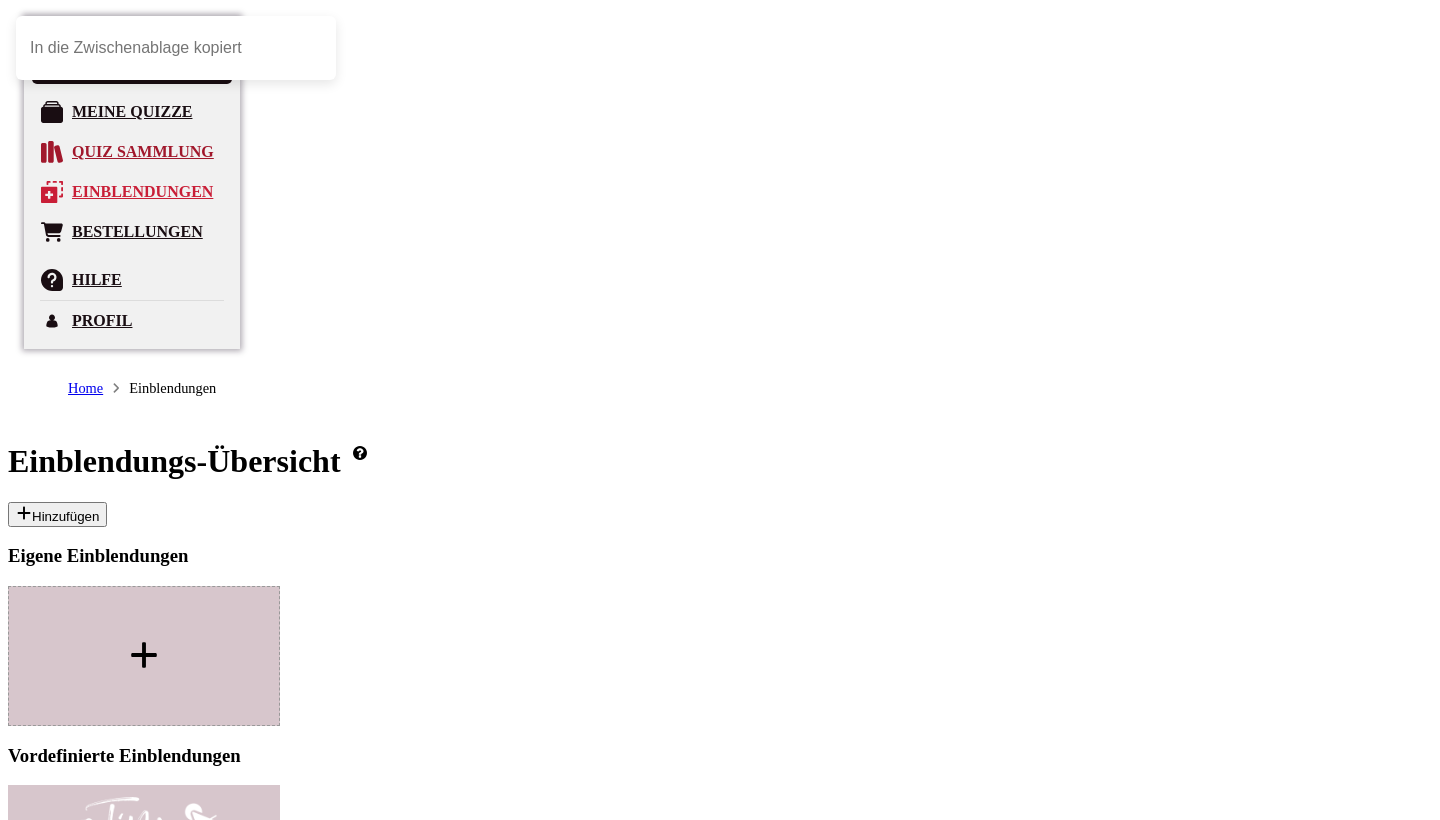 click on "Quiz Sammlung" at bounding box center (143, 152) 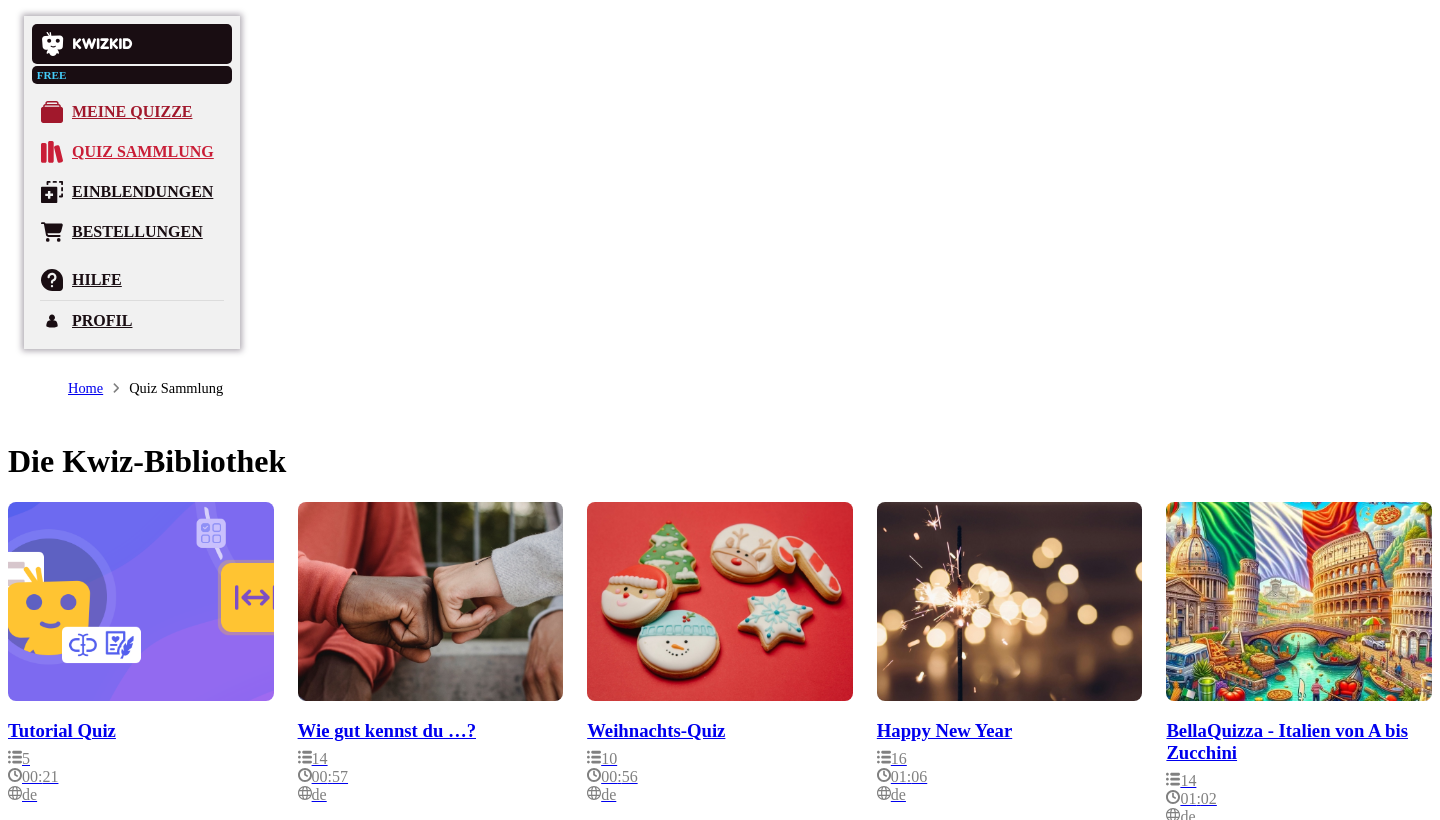 click on "Meine Quizze" at bounding box center (132, 112) 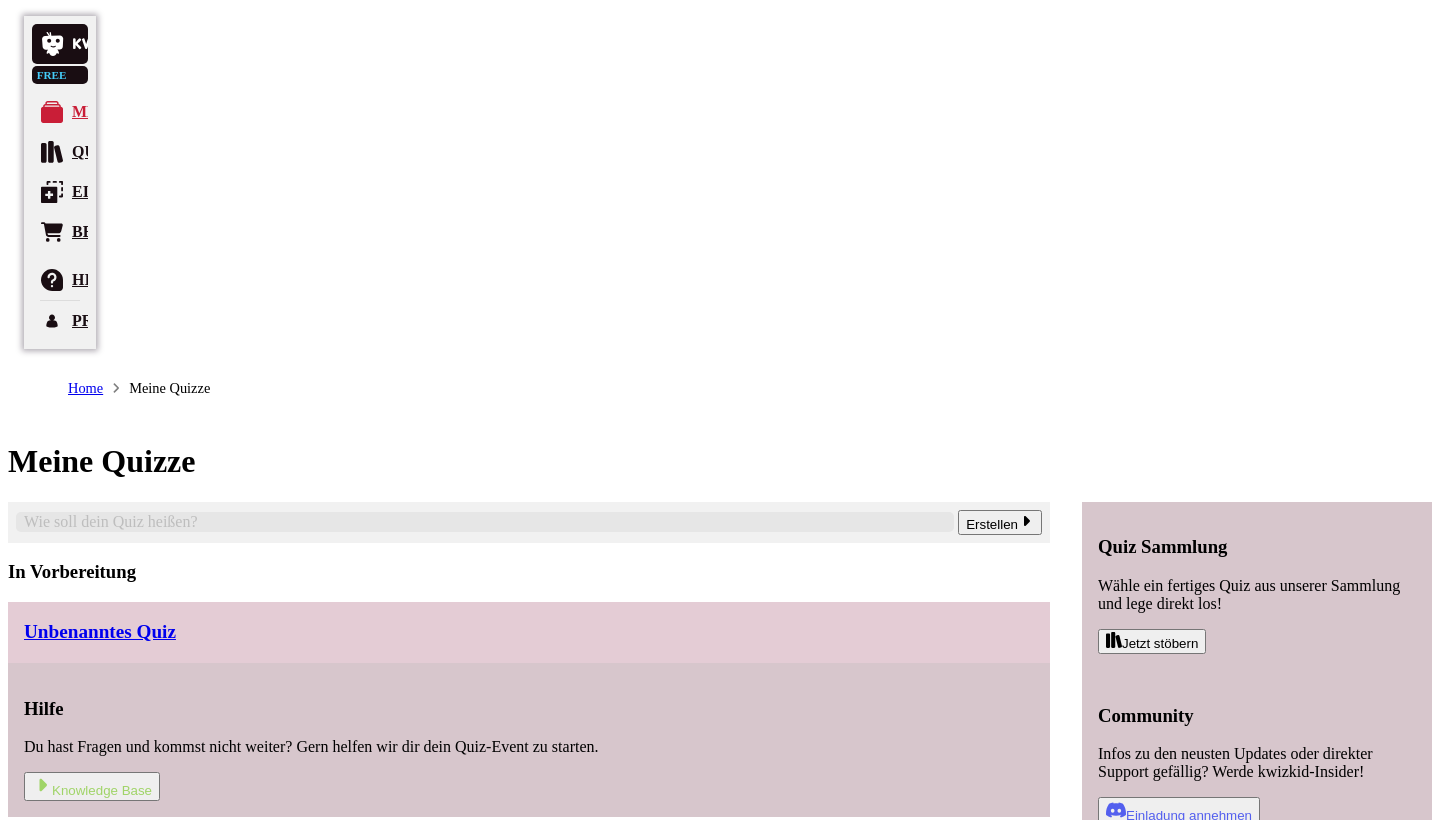 click on "Unbenanntes Quiz" at bounding box center (529, 632) 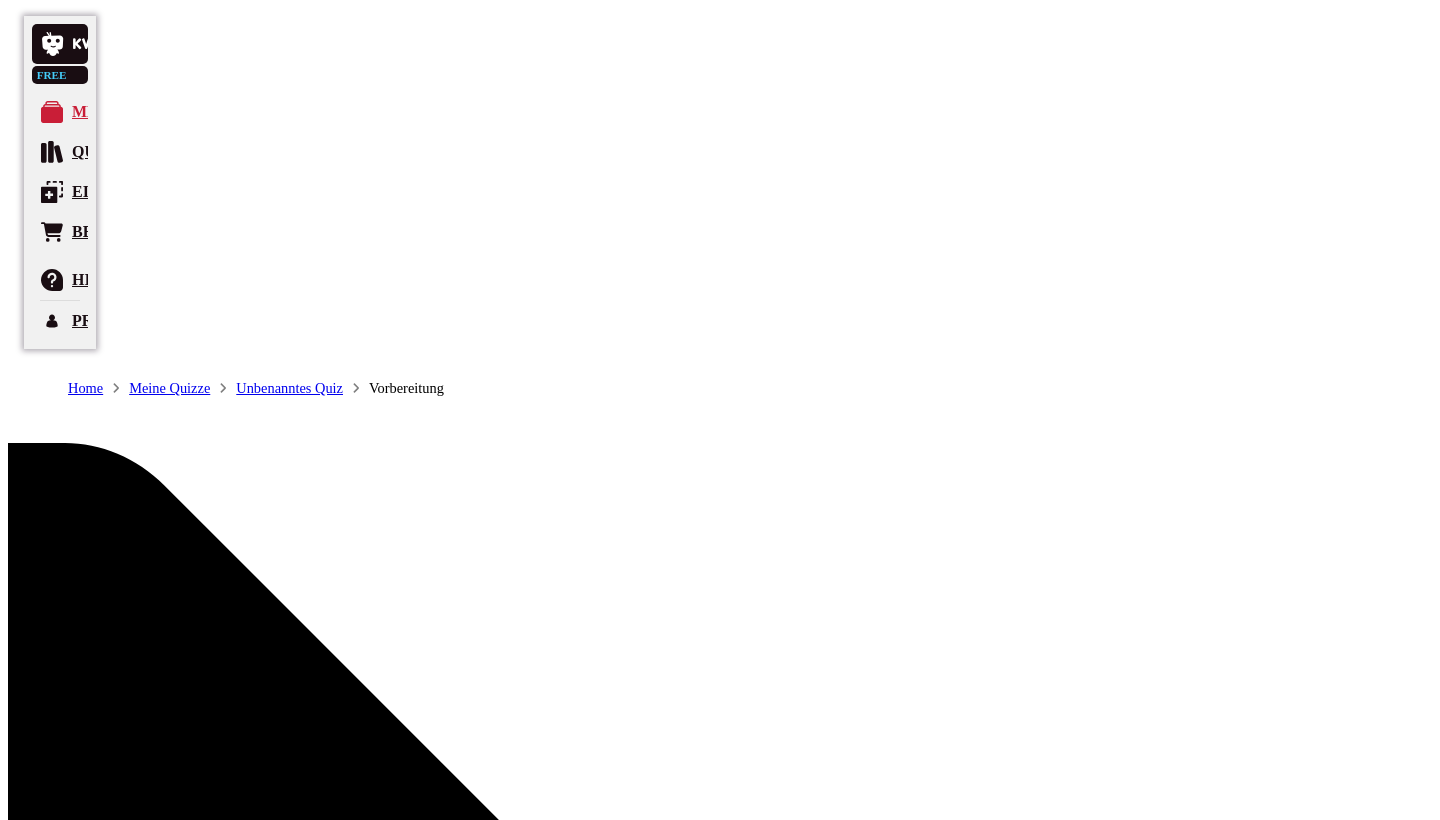 scroll, scrollTop: 0, scrollLeft: 0, axis: both 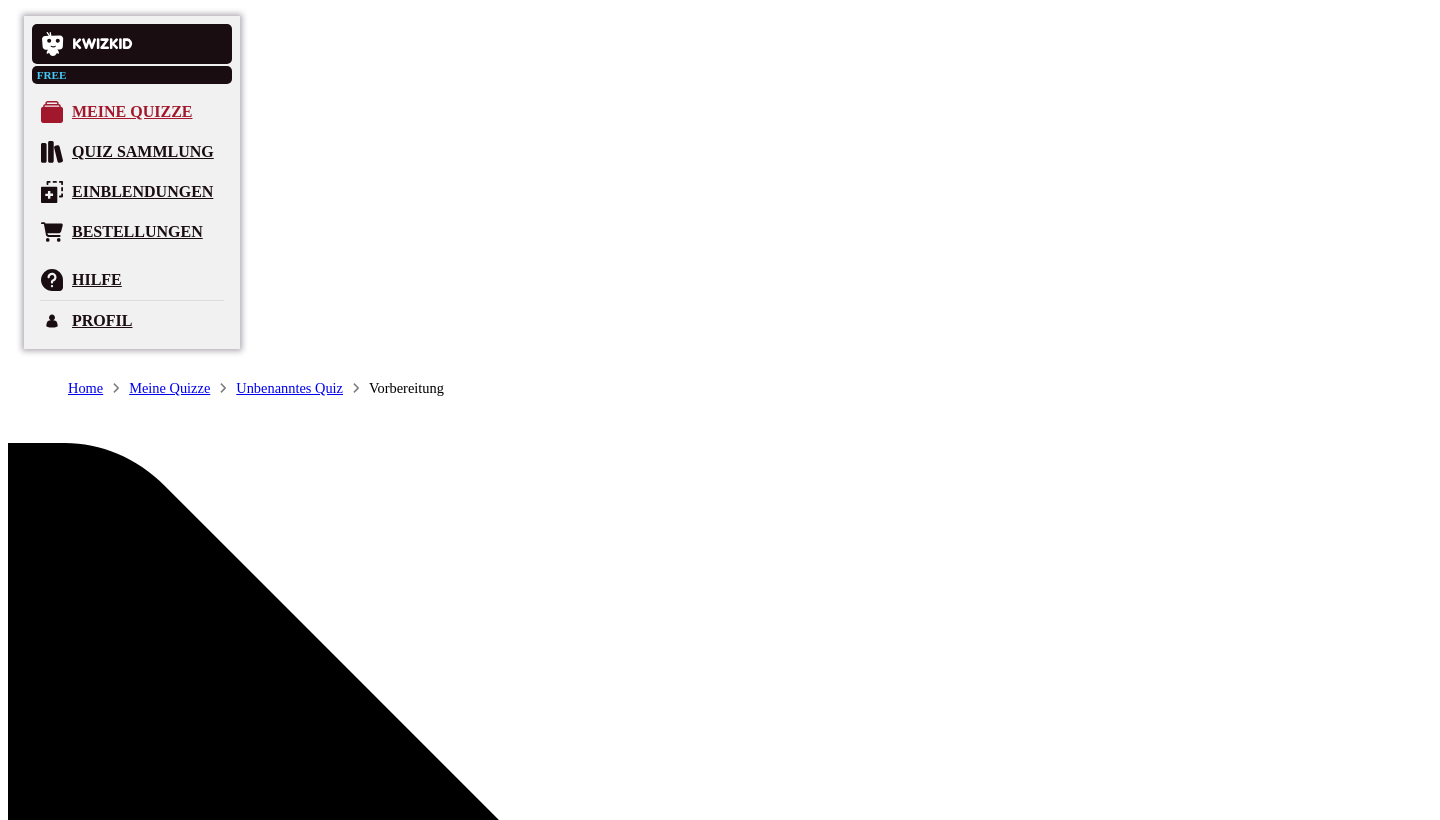 click on "Meine Quizze" at bounding box center [132, 112] 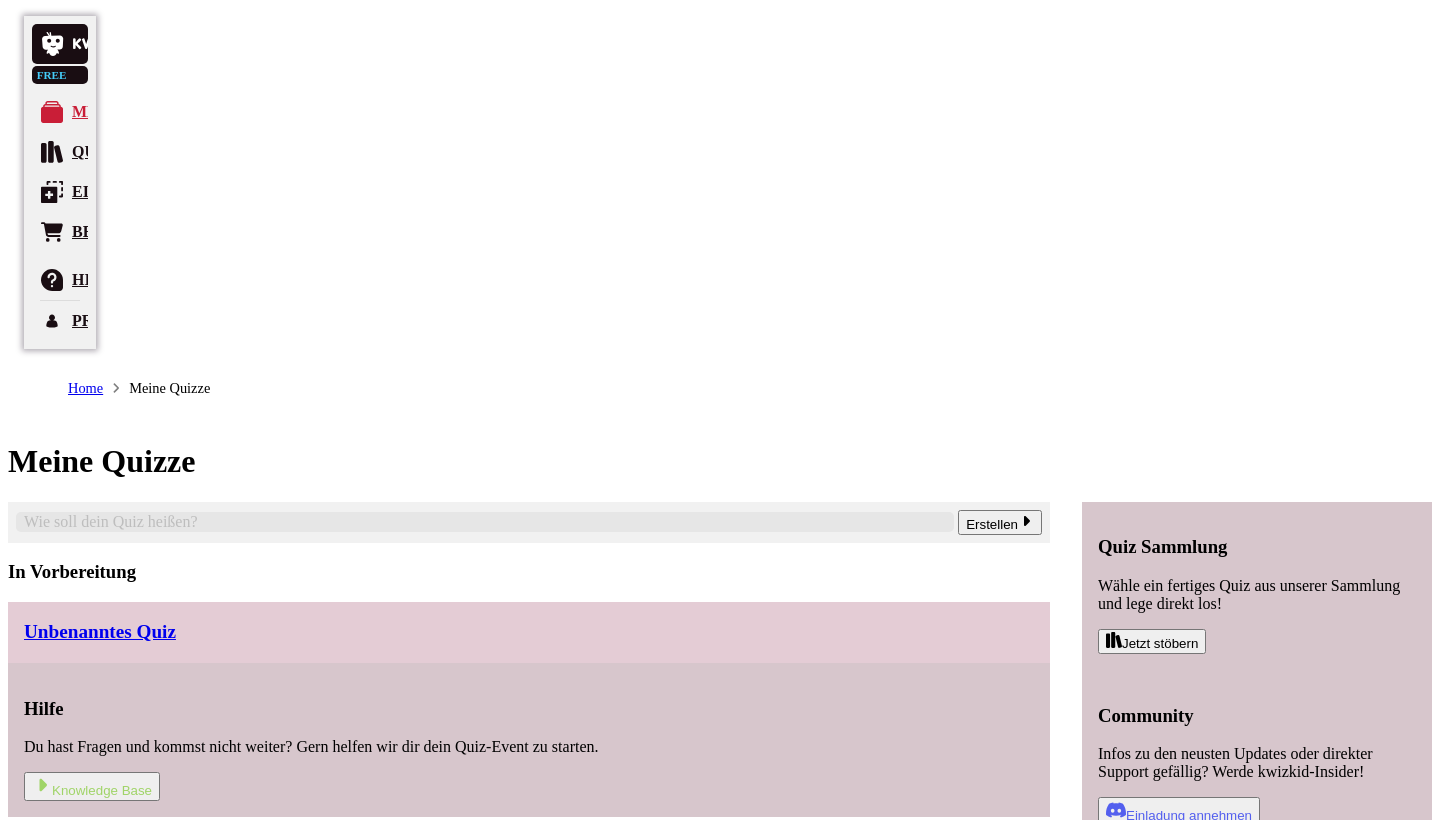 click on "Unbenanntes Quiz" at bounding box center (100, 632) 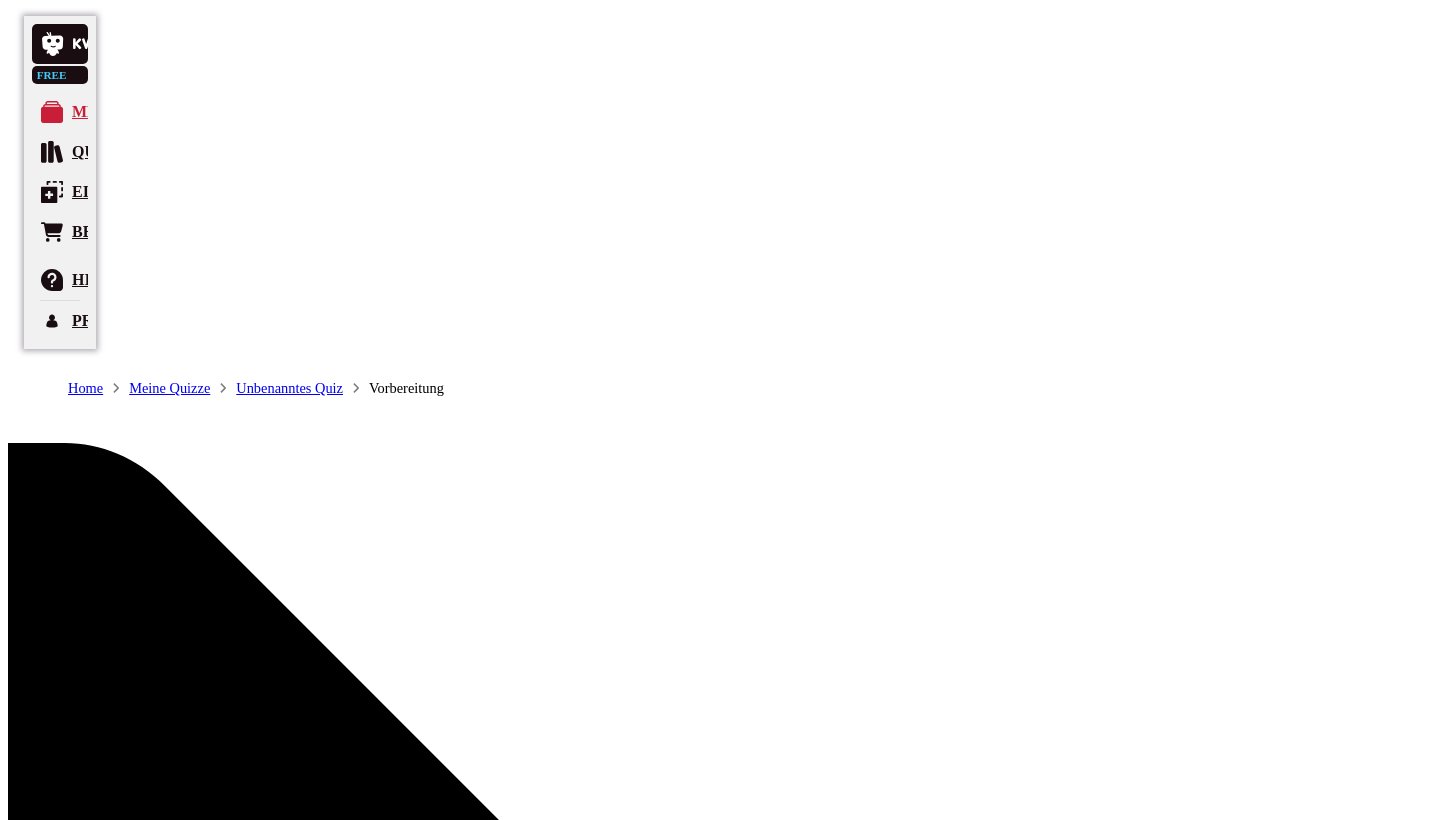 click on "Unbenanntes Quiz" at bounding box center (103, 12359) 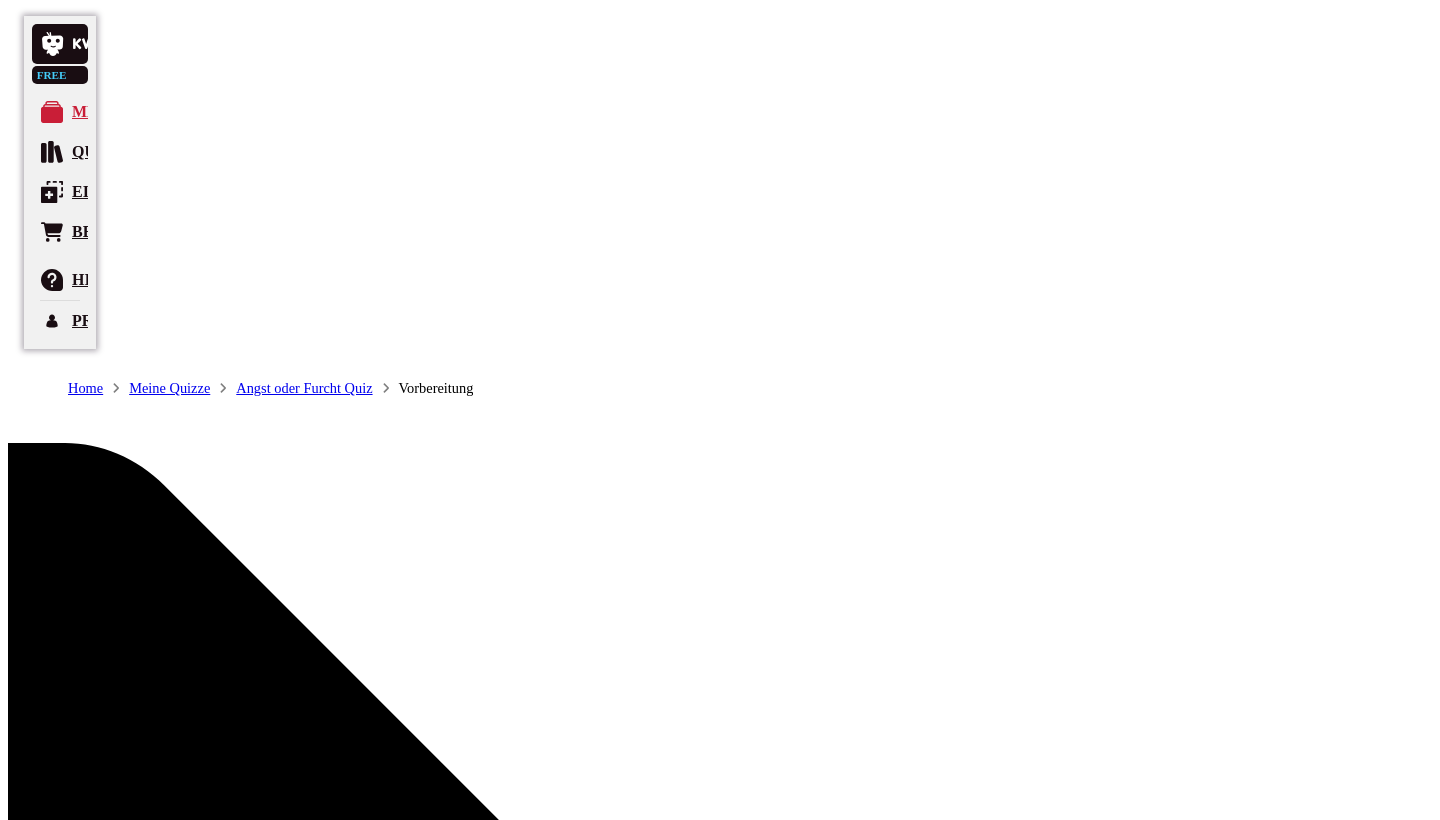 click on "Angst oder Furcht Quiz" at bounding box center (720, 12382) 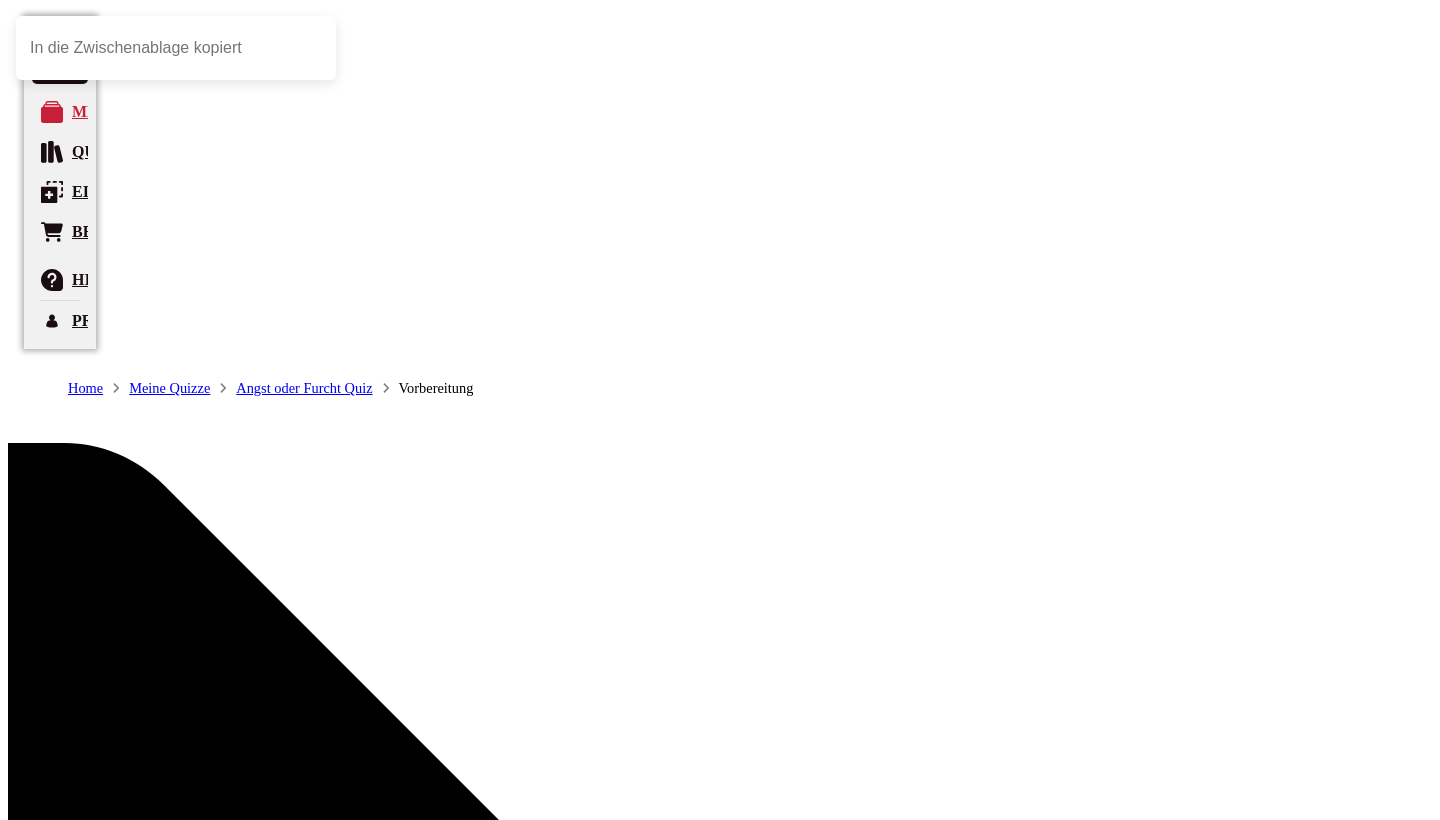 click on "URL kopieren" at bounding box center [1270, 12417] 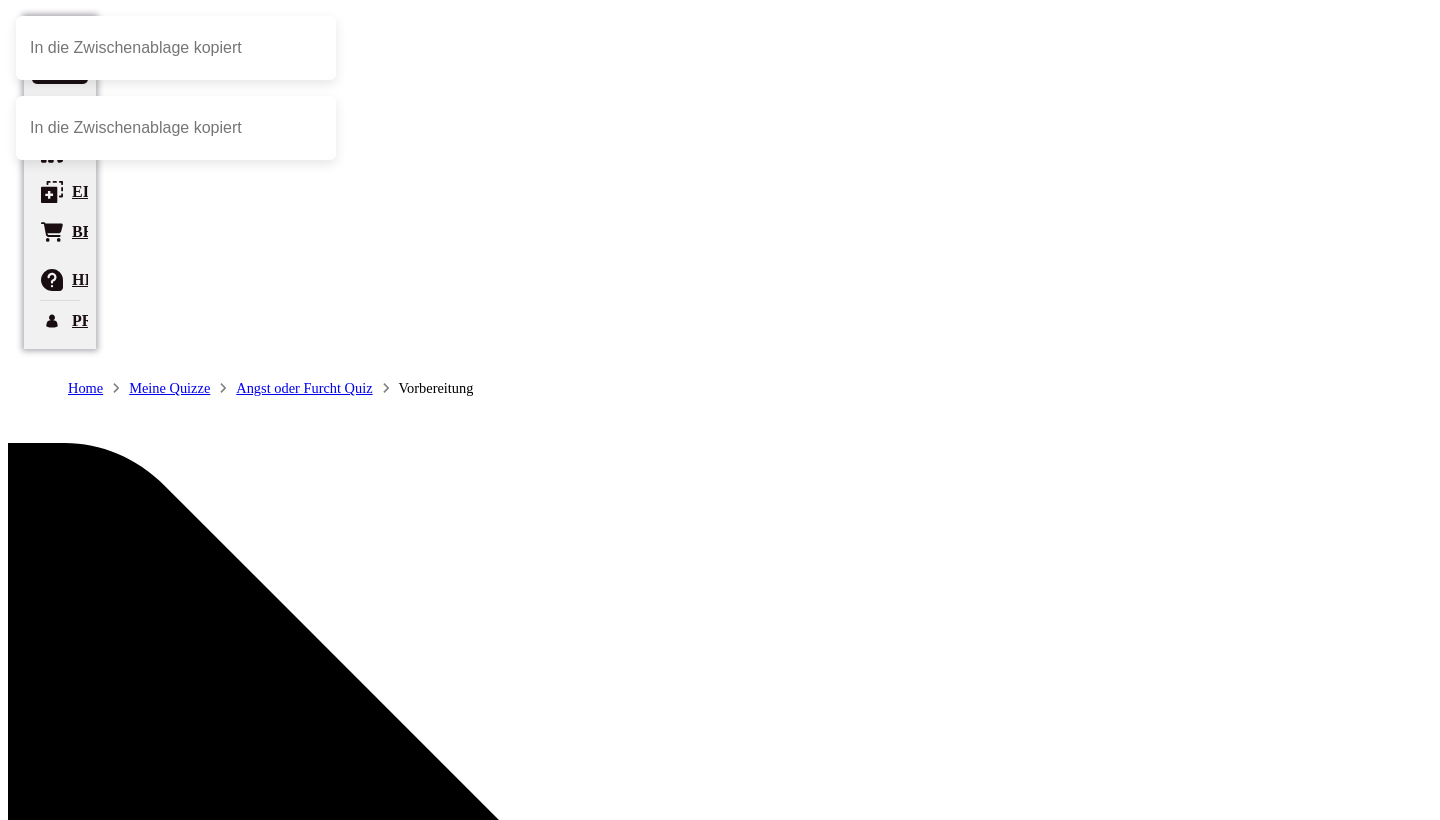 click at bounding box center (1343, 12496) 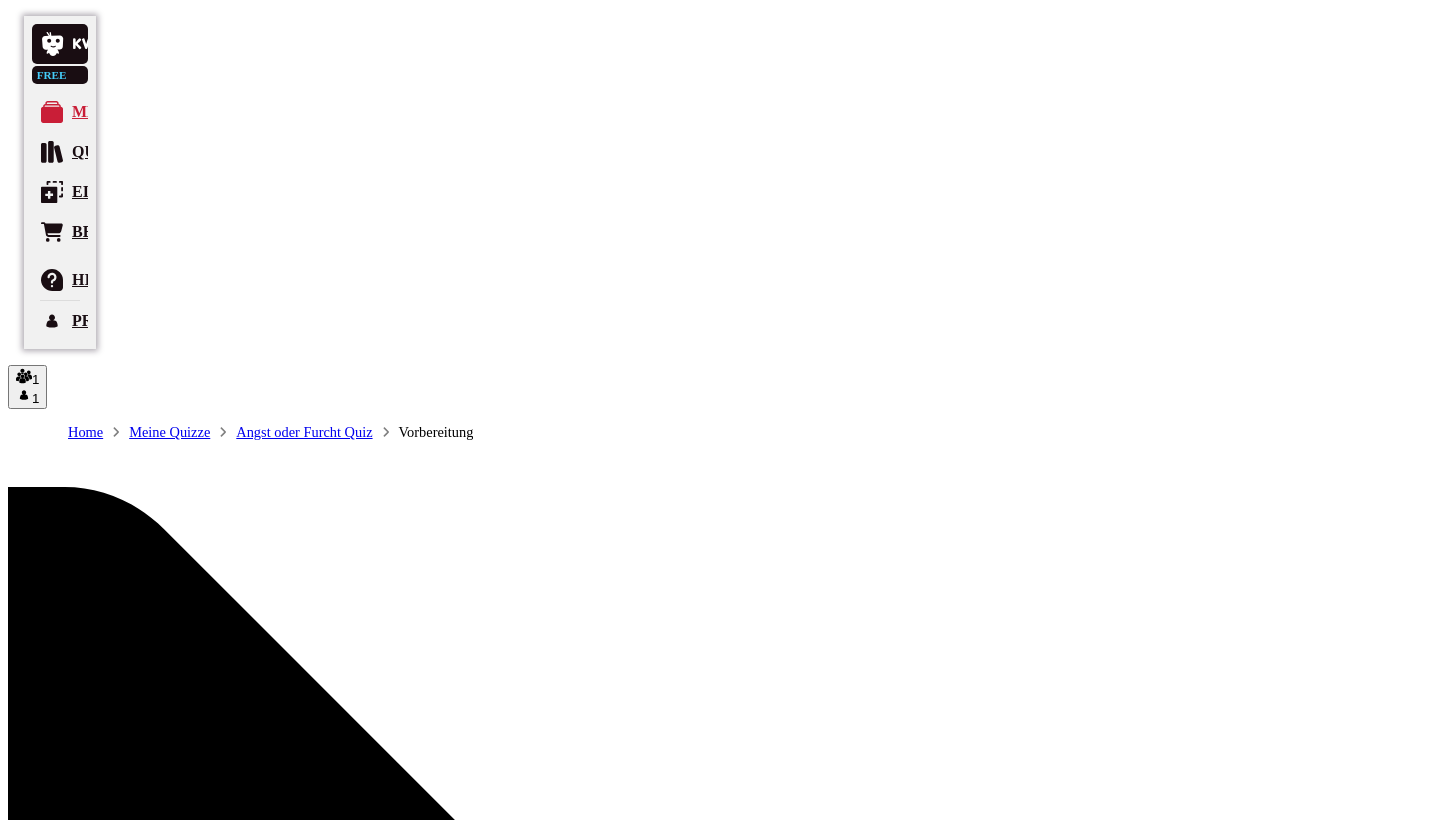 click at bounding box center (112, 12516) 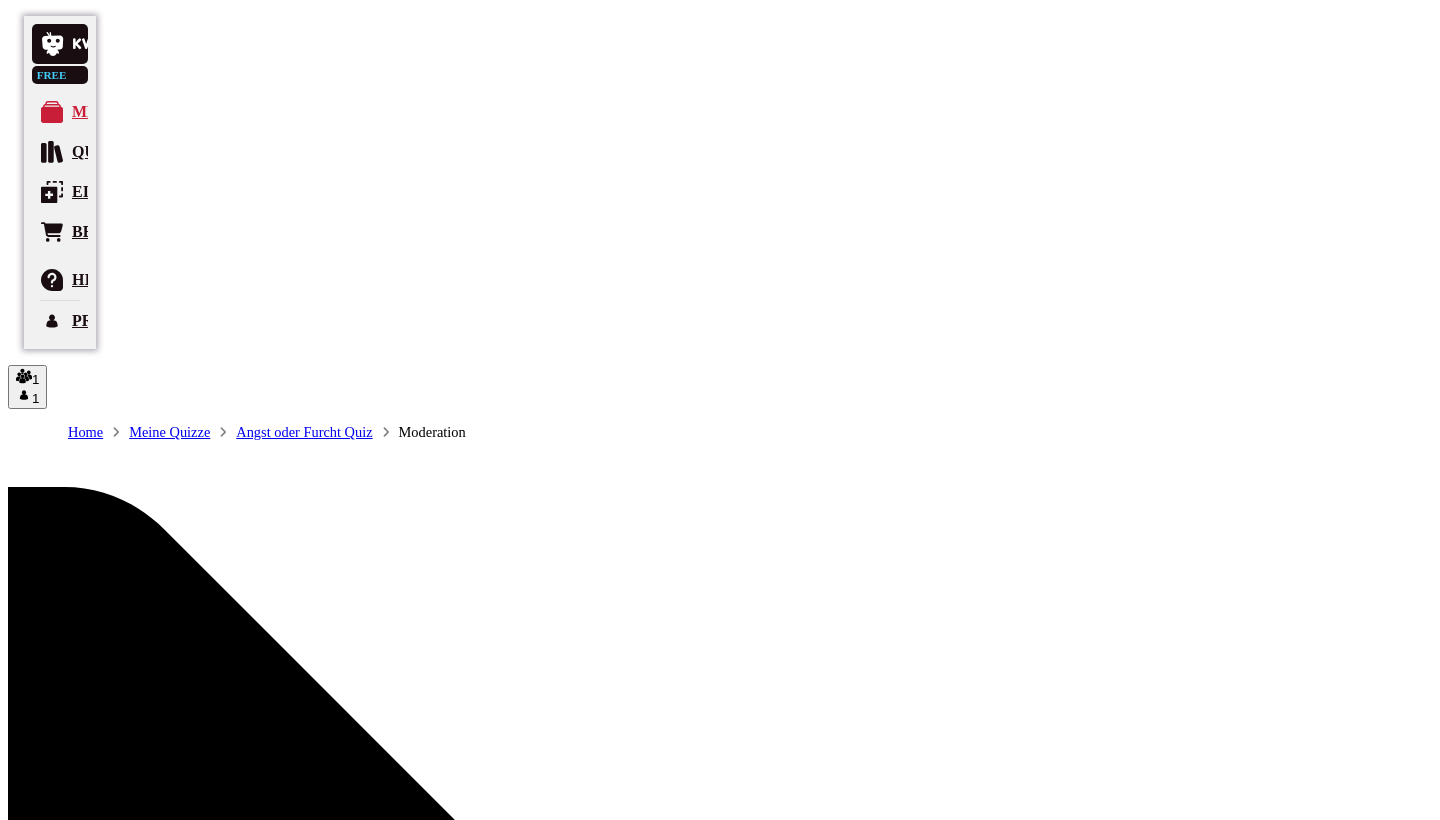 click at bounding box center [114, 12664] 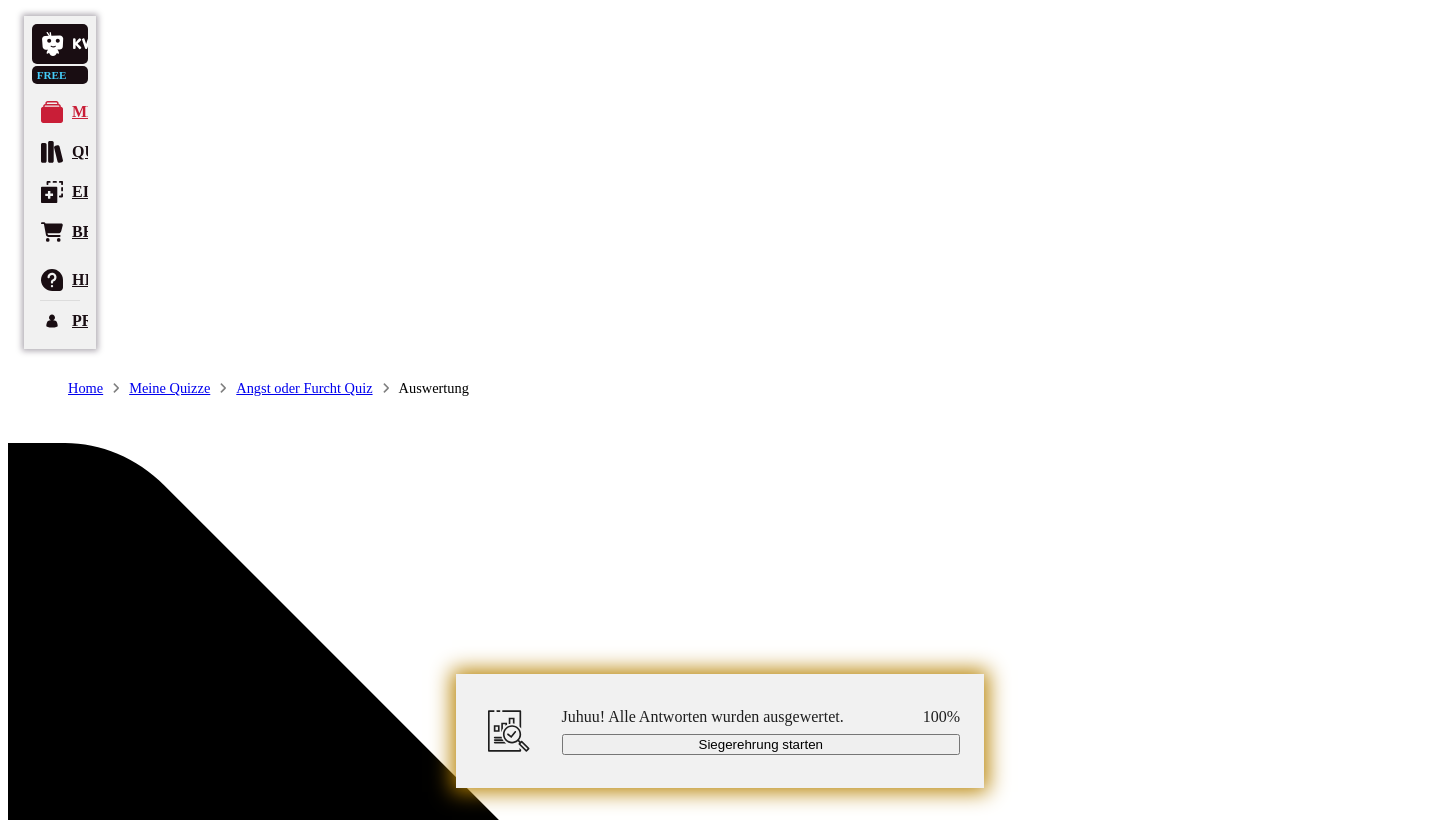 scroll, scrollTop: 0, scrollLeft: 0, axis: both 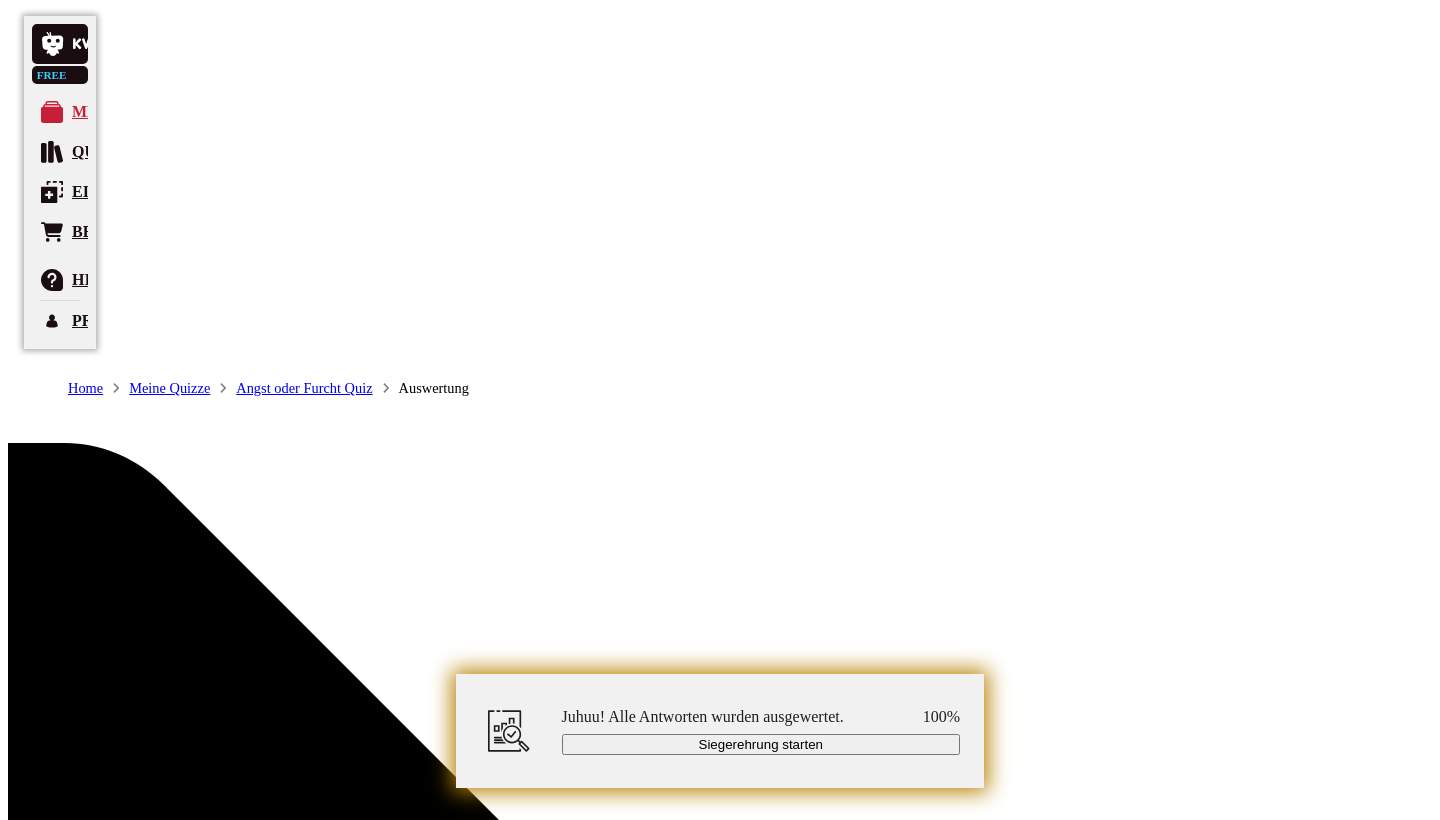 click on "Siegerehrung starten" at bounding box center (78, 12168) 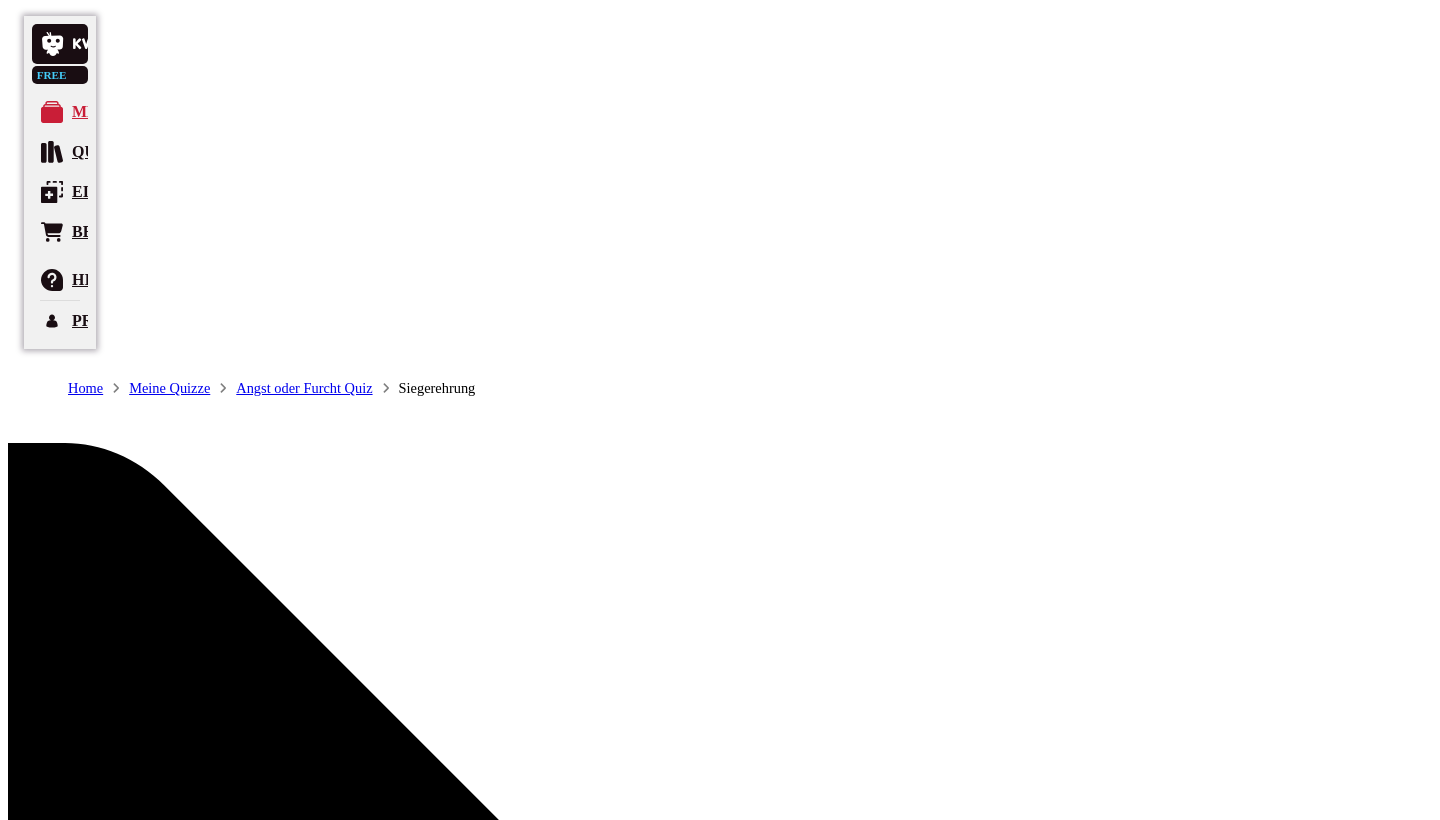 click on "Jetzt aufdecken" at bounding box center [485, 12266] 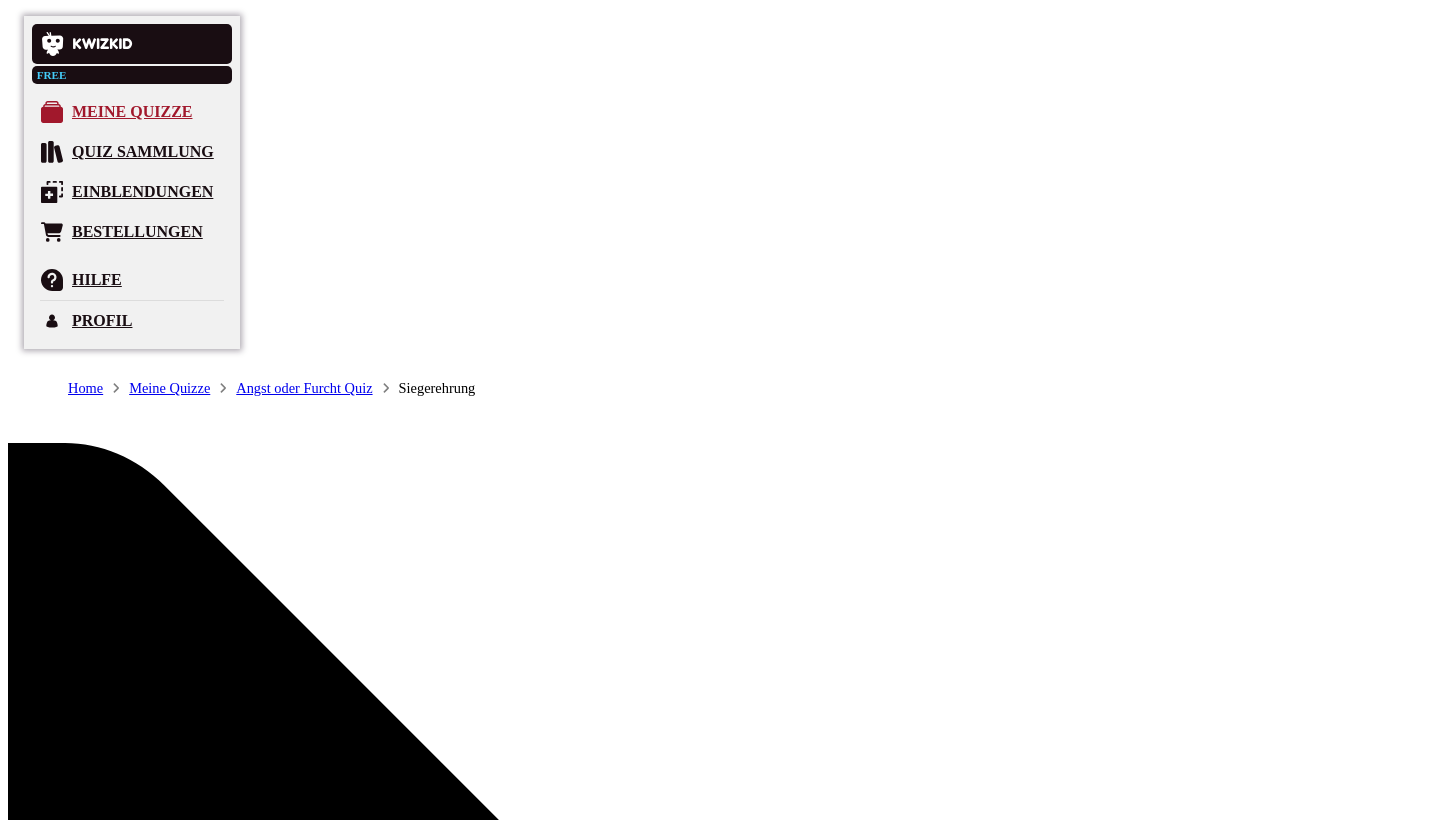 click at bounding box center (52, 112) 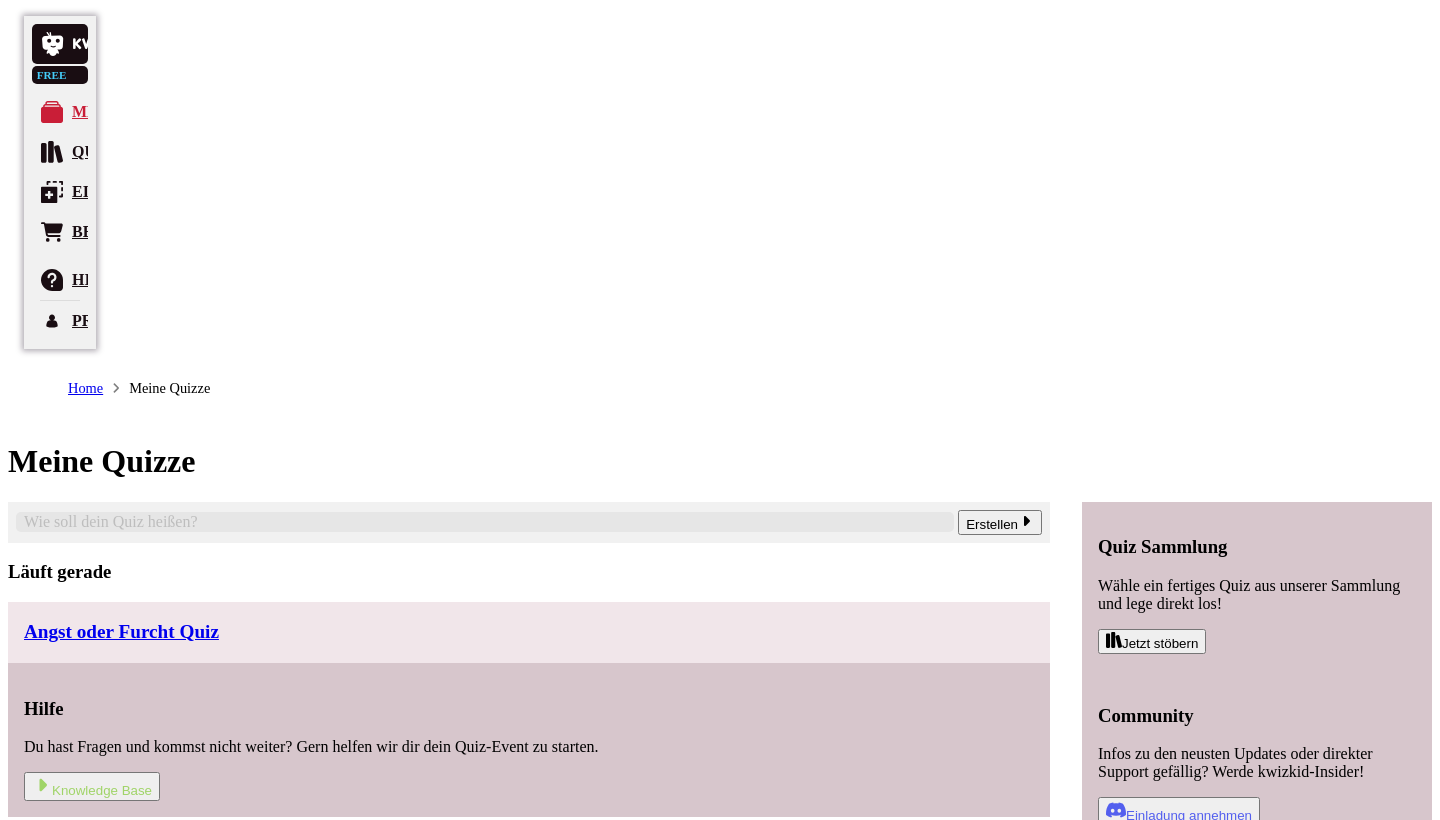 click on "Angst oder Furcht Quiz" at bounding box center [529, 632] 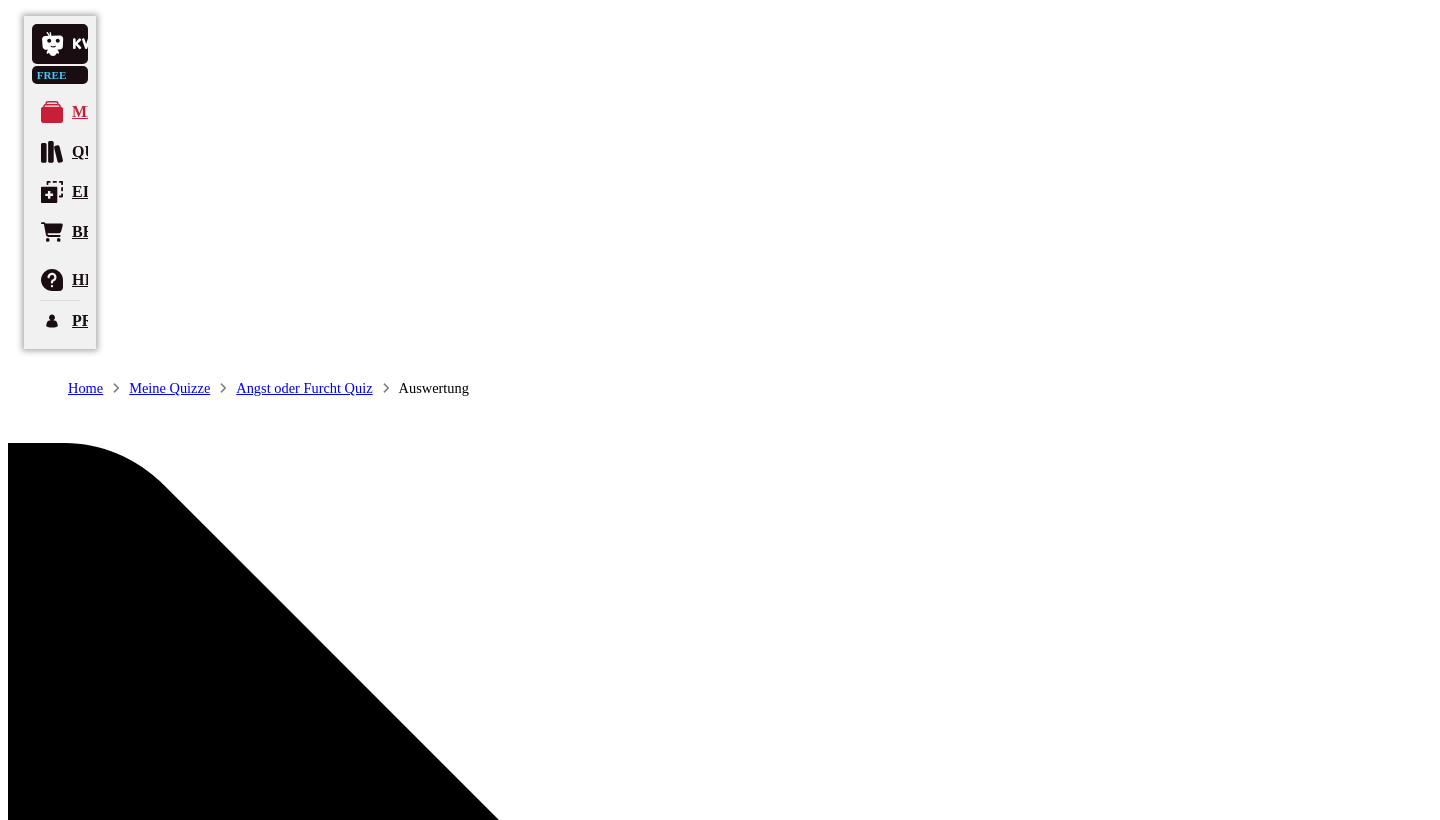 click on "Einblendung auslösen" at bounding box center [89, 12141] 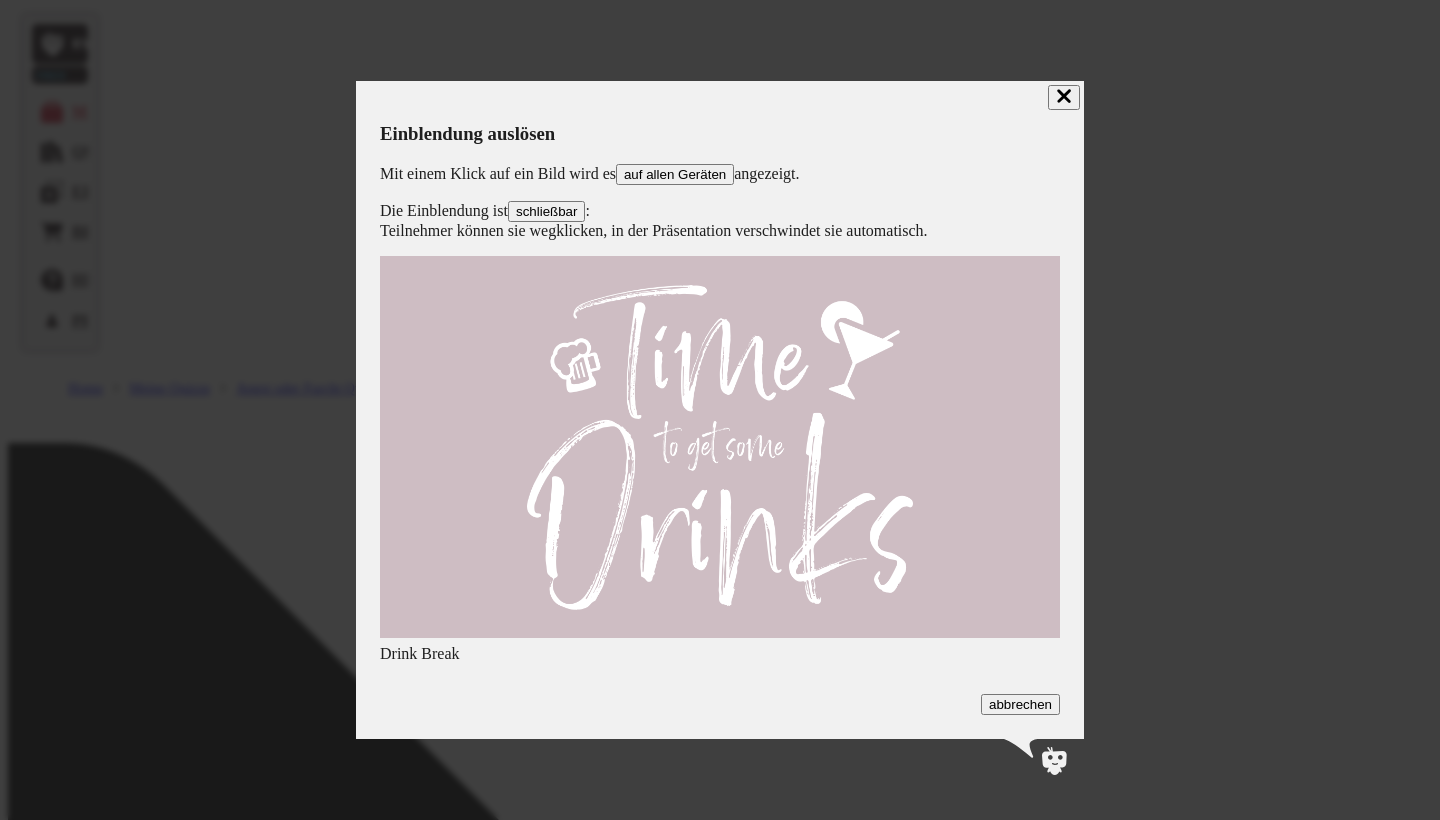 click at bounding box center (1063, 95) 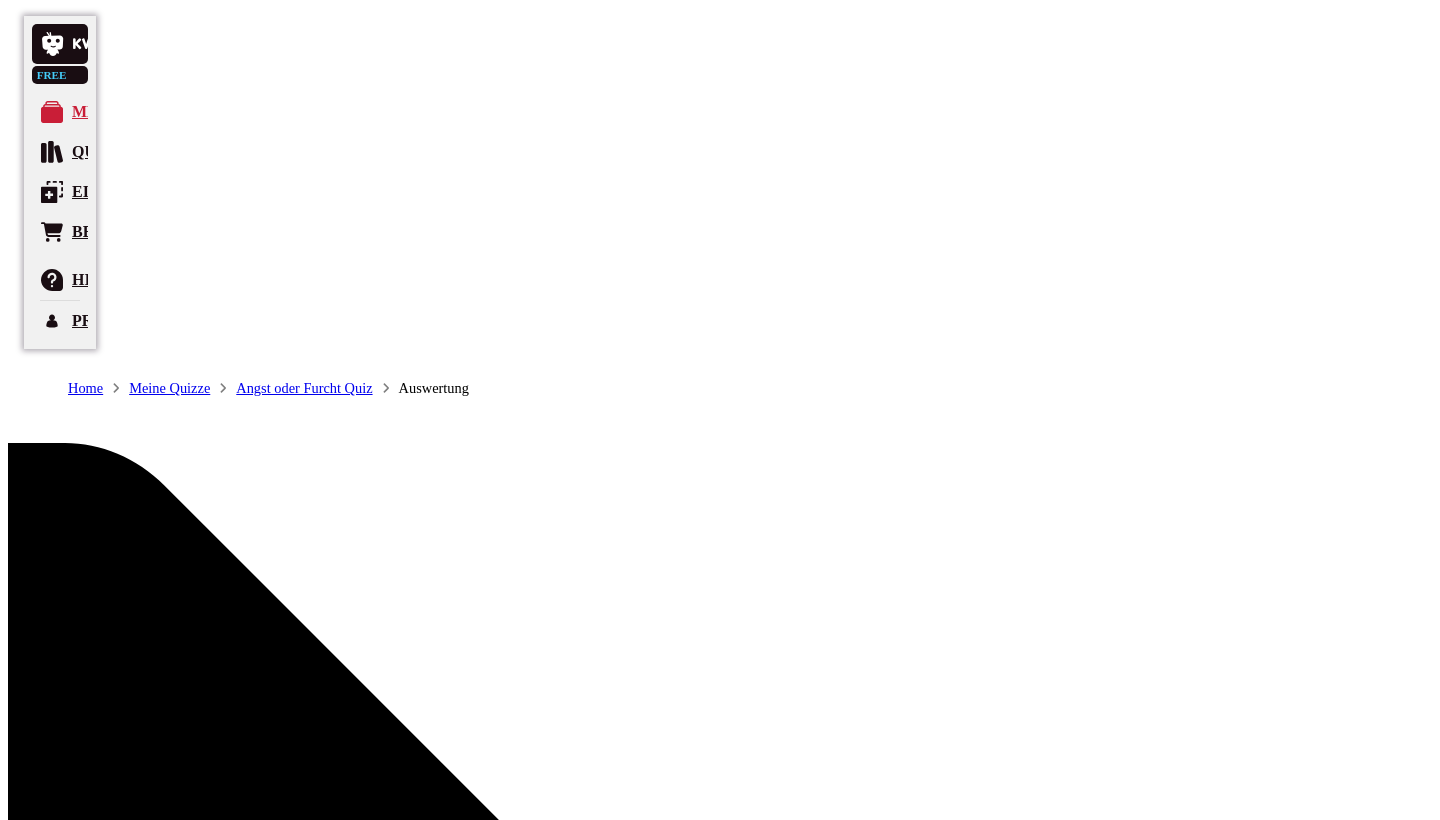 click on "Siegerehrung abbrechen" at bounding box center [89, 12118] 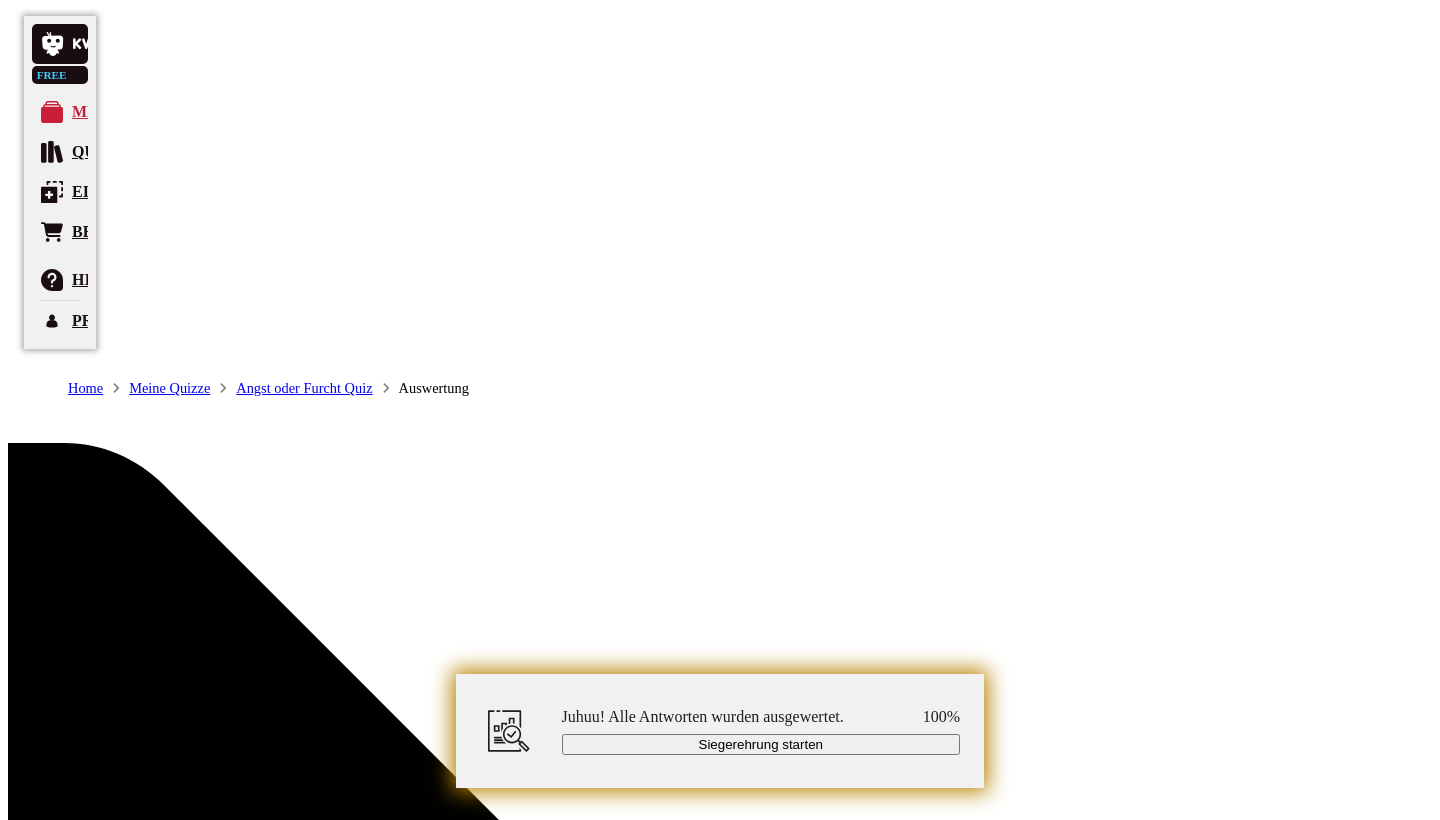 click on "Quiz wieder öffnen" at bounding box center (79, 12116) 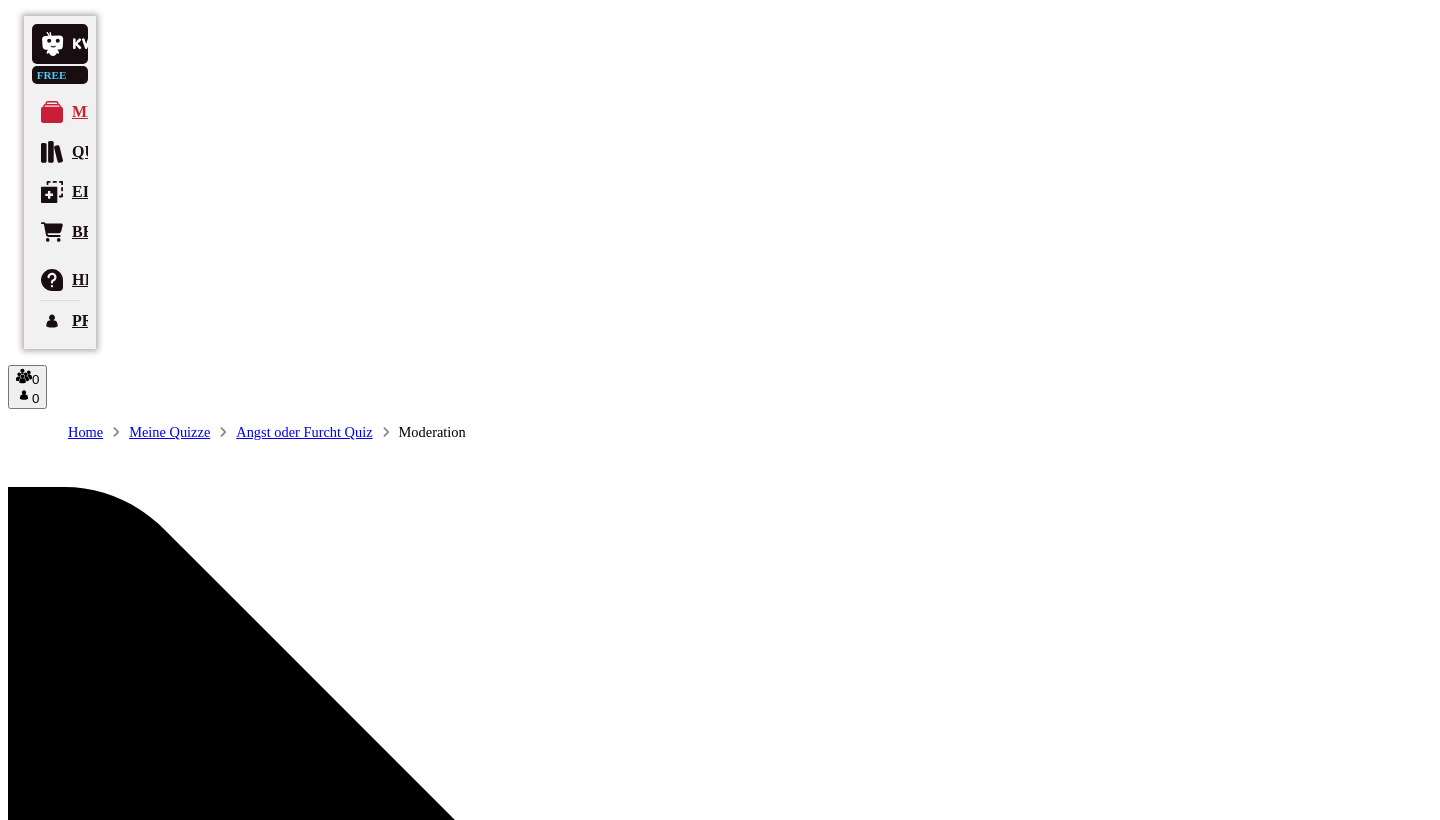 click on "Frage wieder verstecken" at bounding box center (97, 12253) 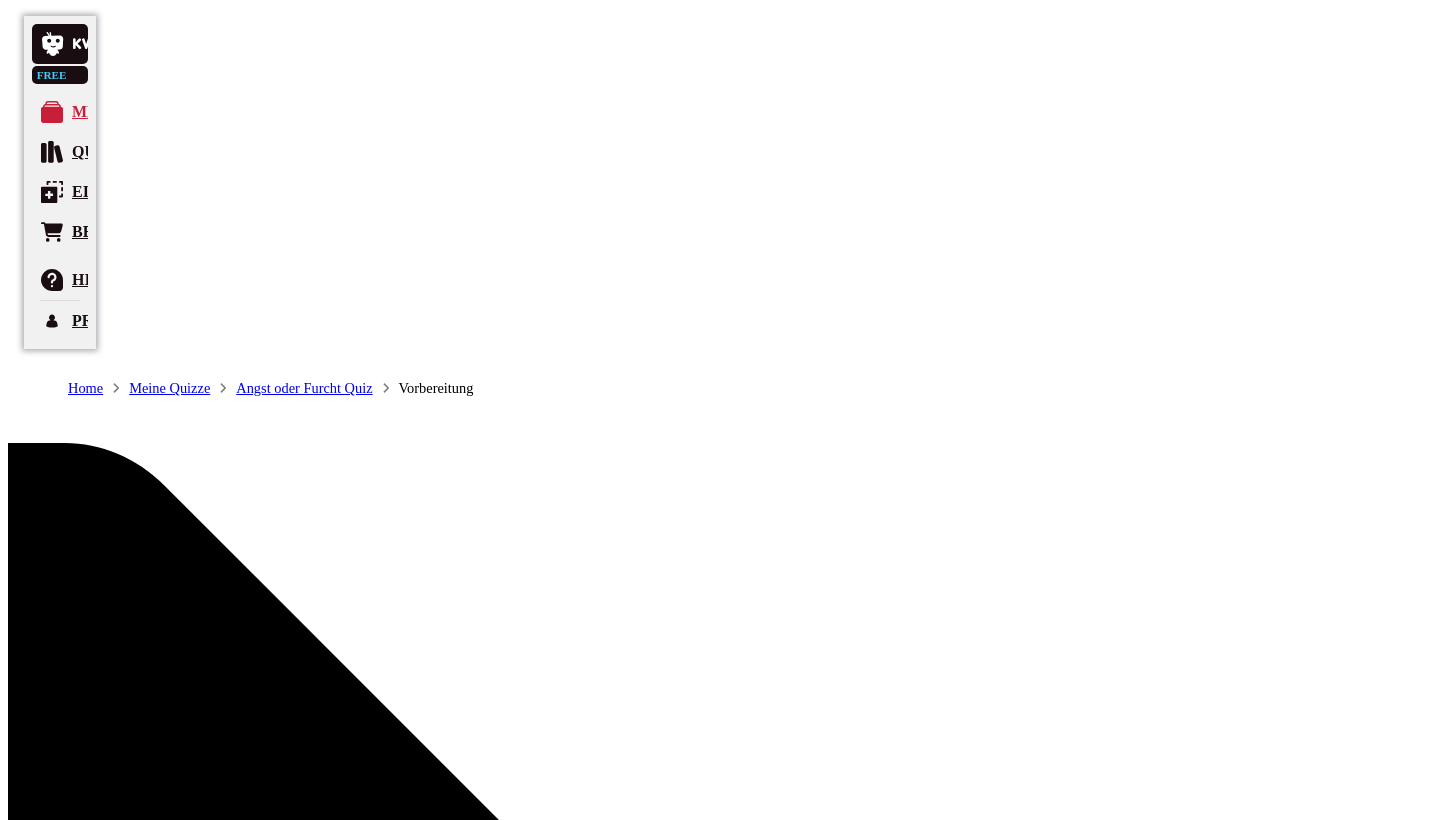 click at bounding box center (40, 12638) 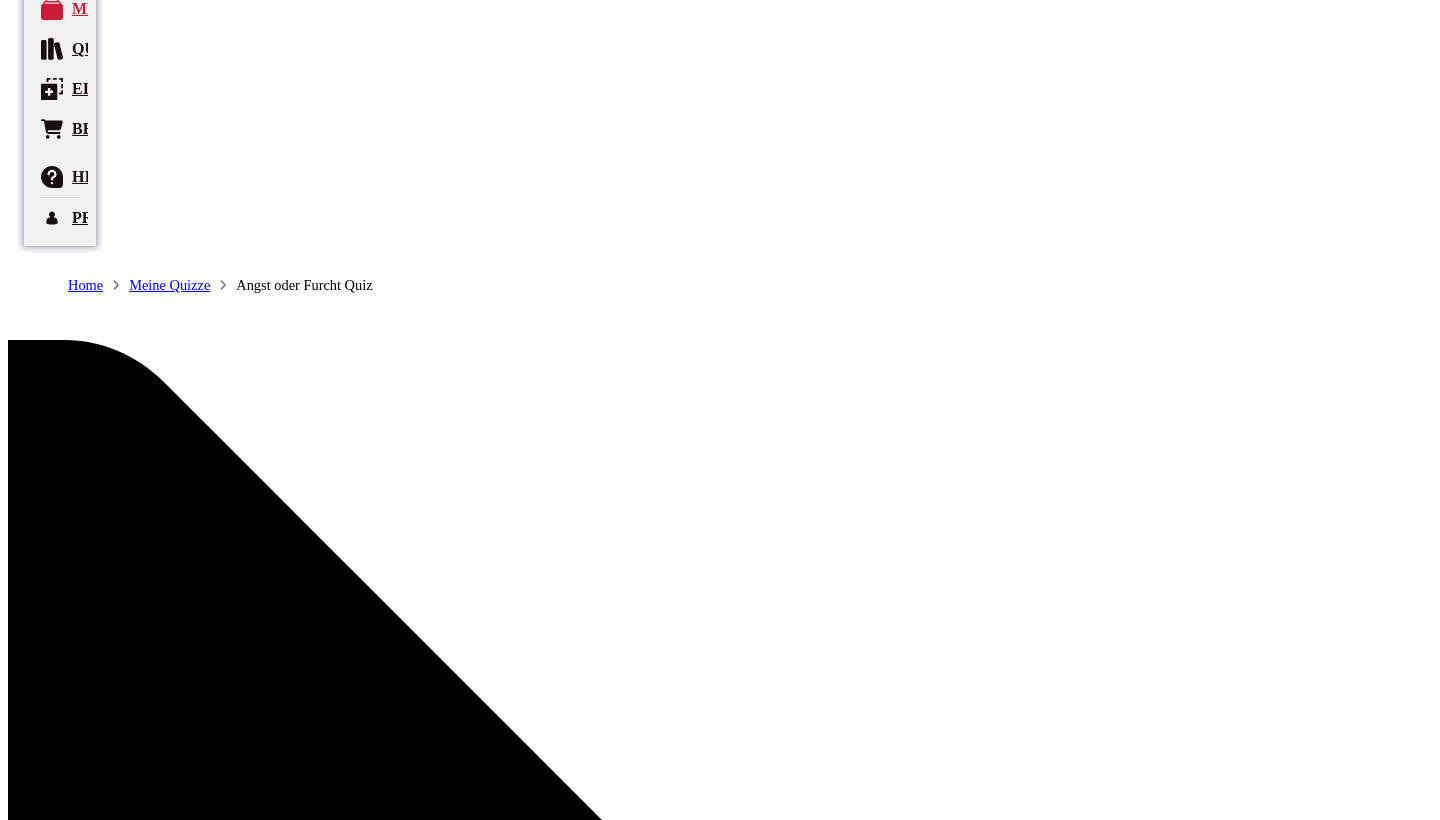 scroll, scrollTop: 105, scrollLeft: 0, axis: vertical 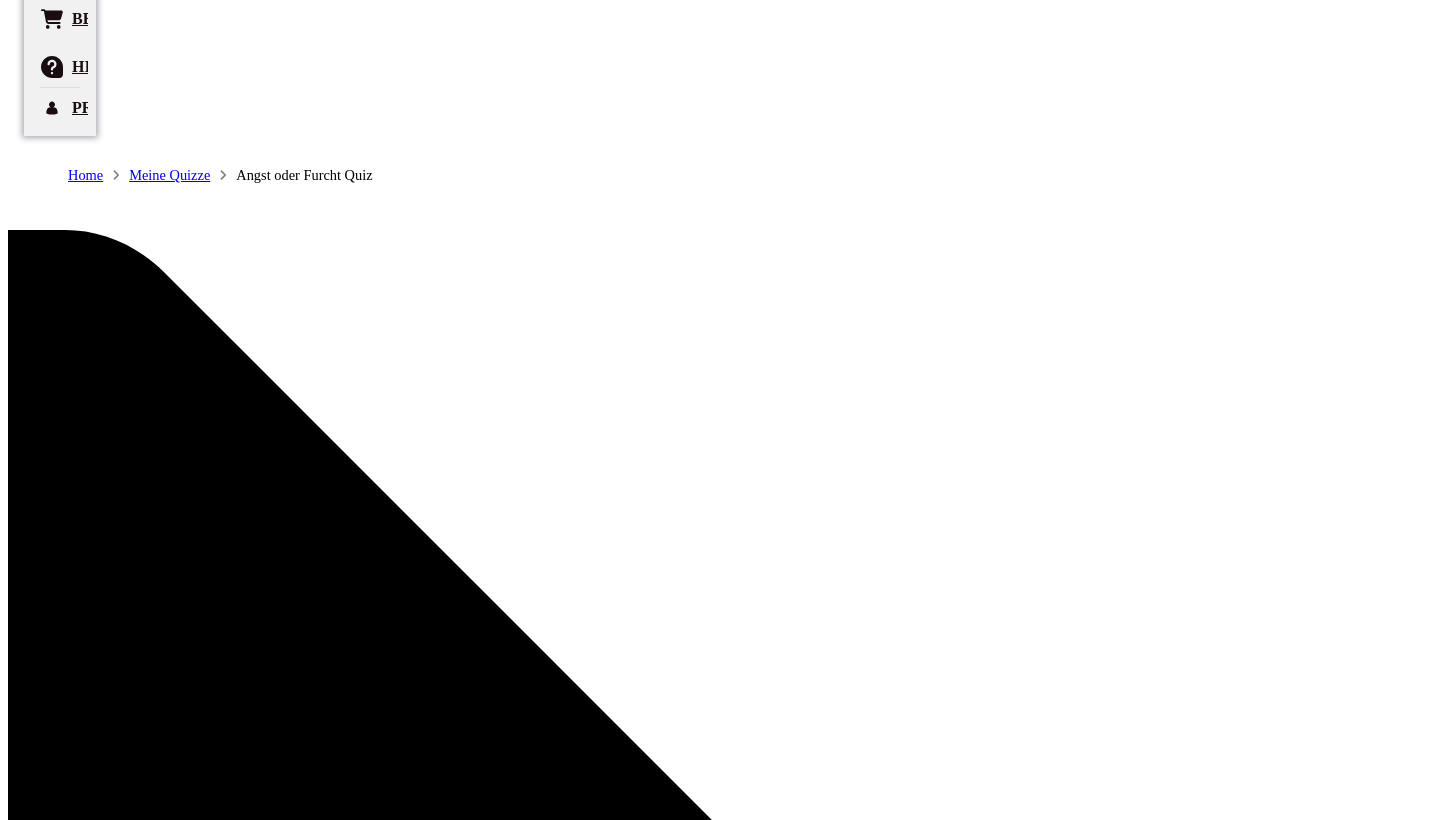 click on "Team-Modus" at bounding box center (1262, 12363) 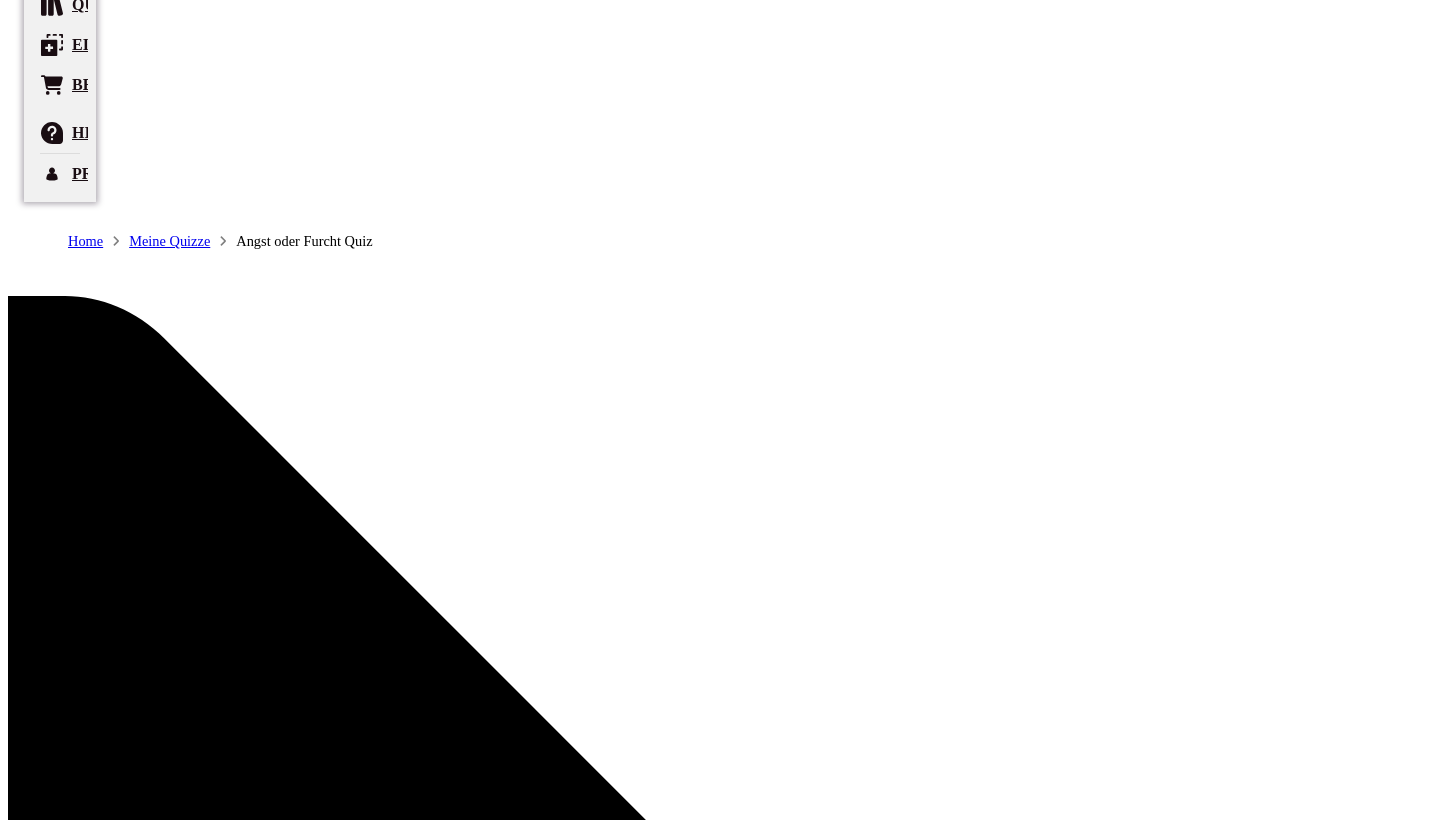click on "6" at bounding box center (1160, 12474) 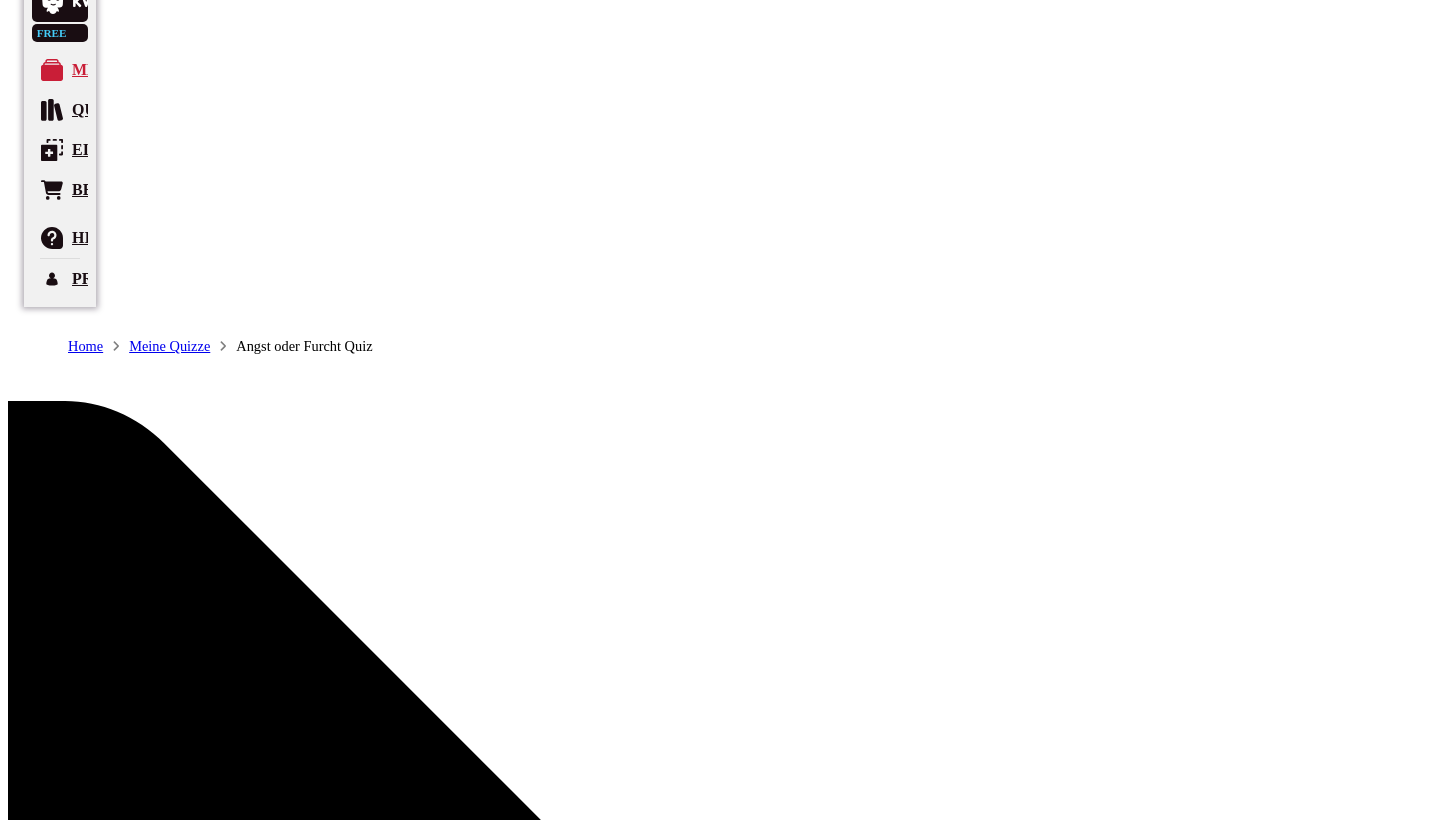 scroll, scrollTop: 41, scrollLeft: 0, axis: vertical 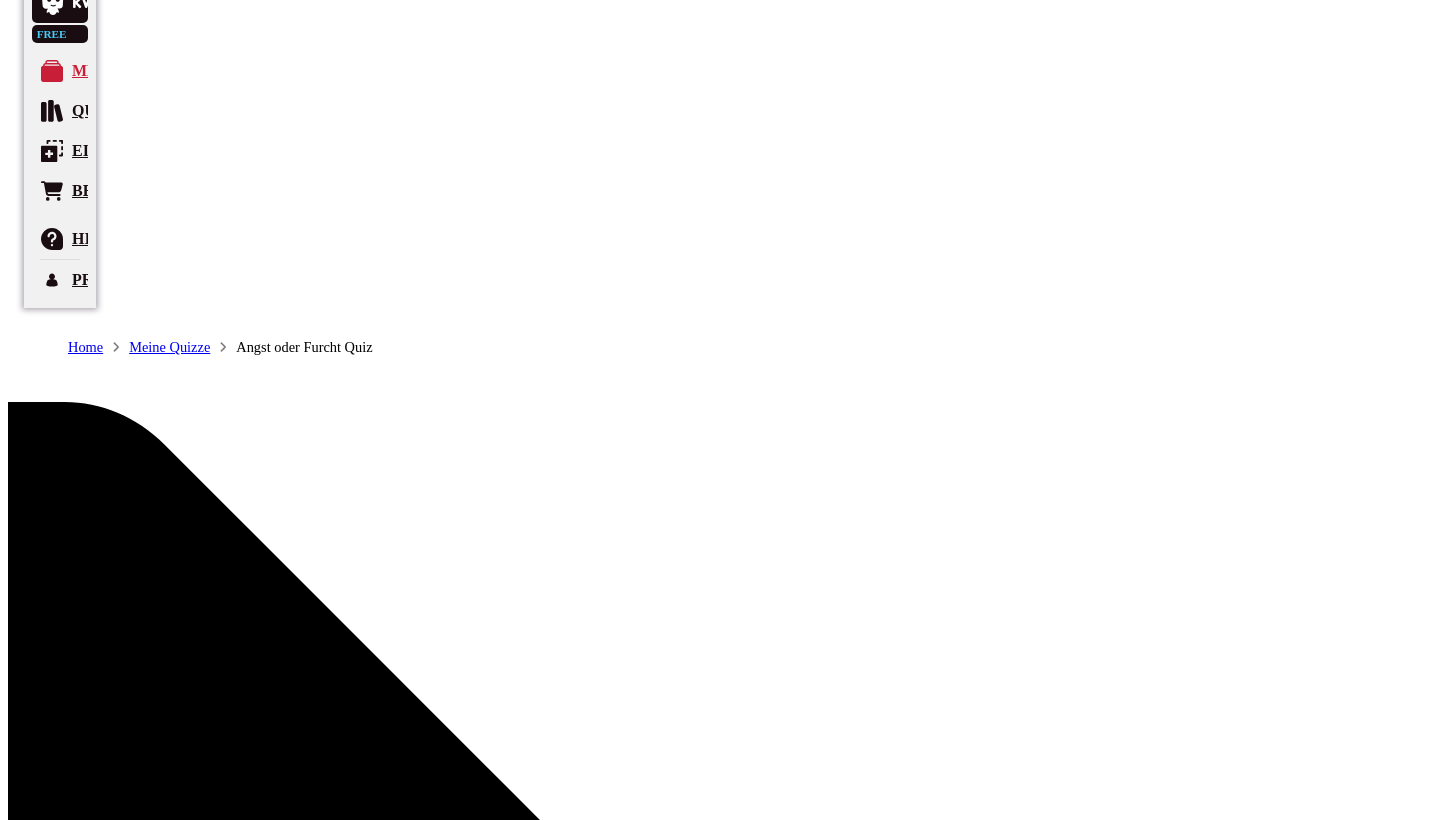 click at bounding box center (1118, 12519) 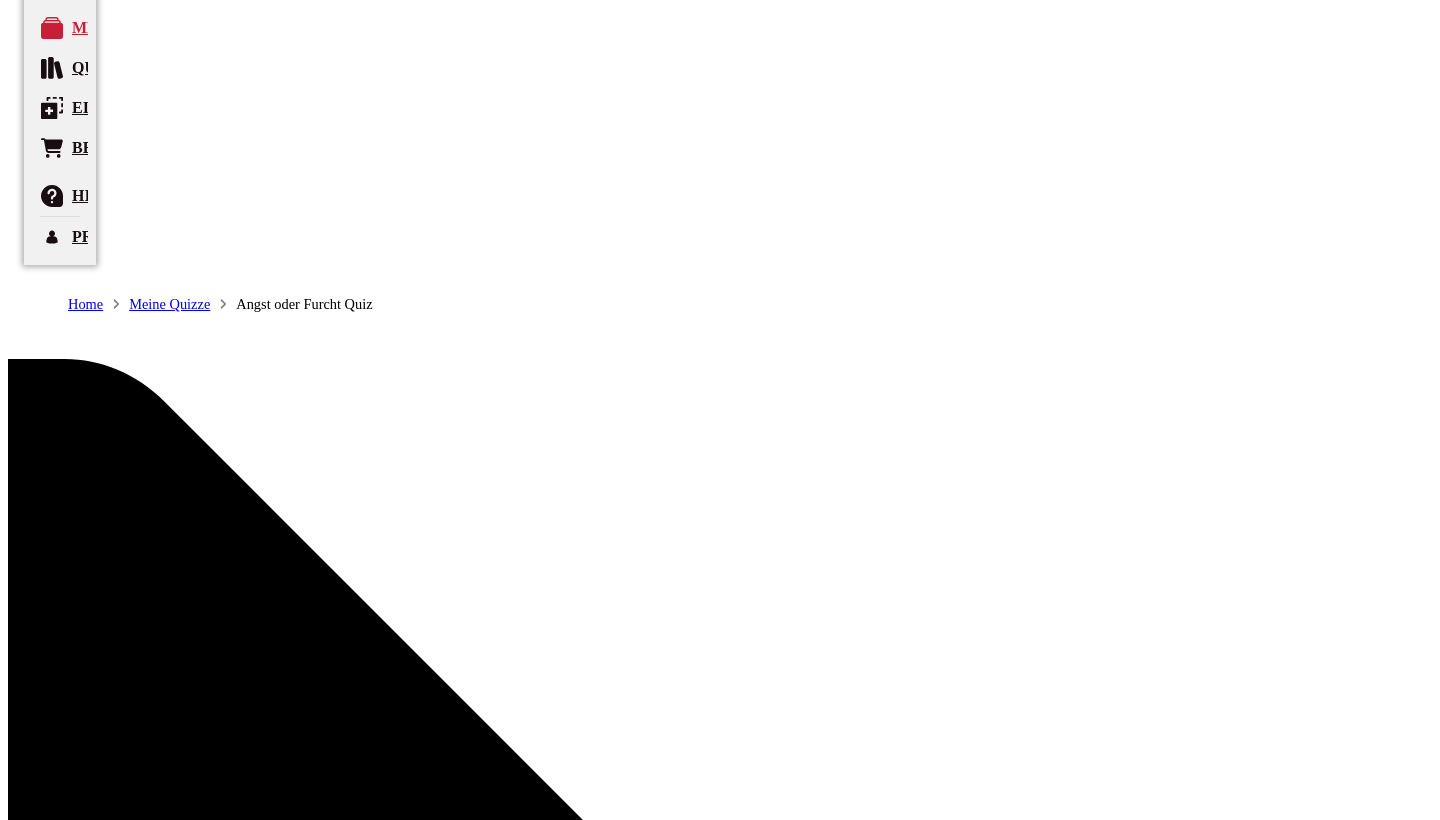 scroll, scrollTop: 33, scrollLeft: 0, axis: vertical 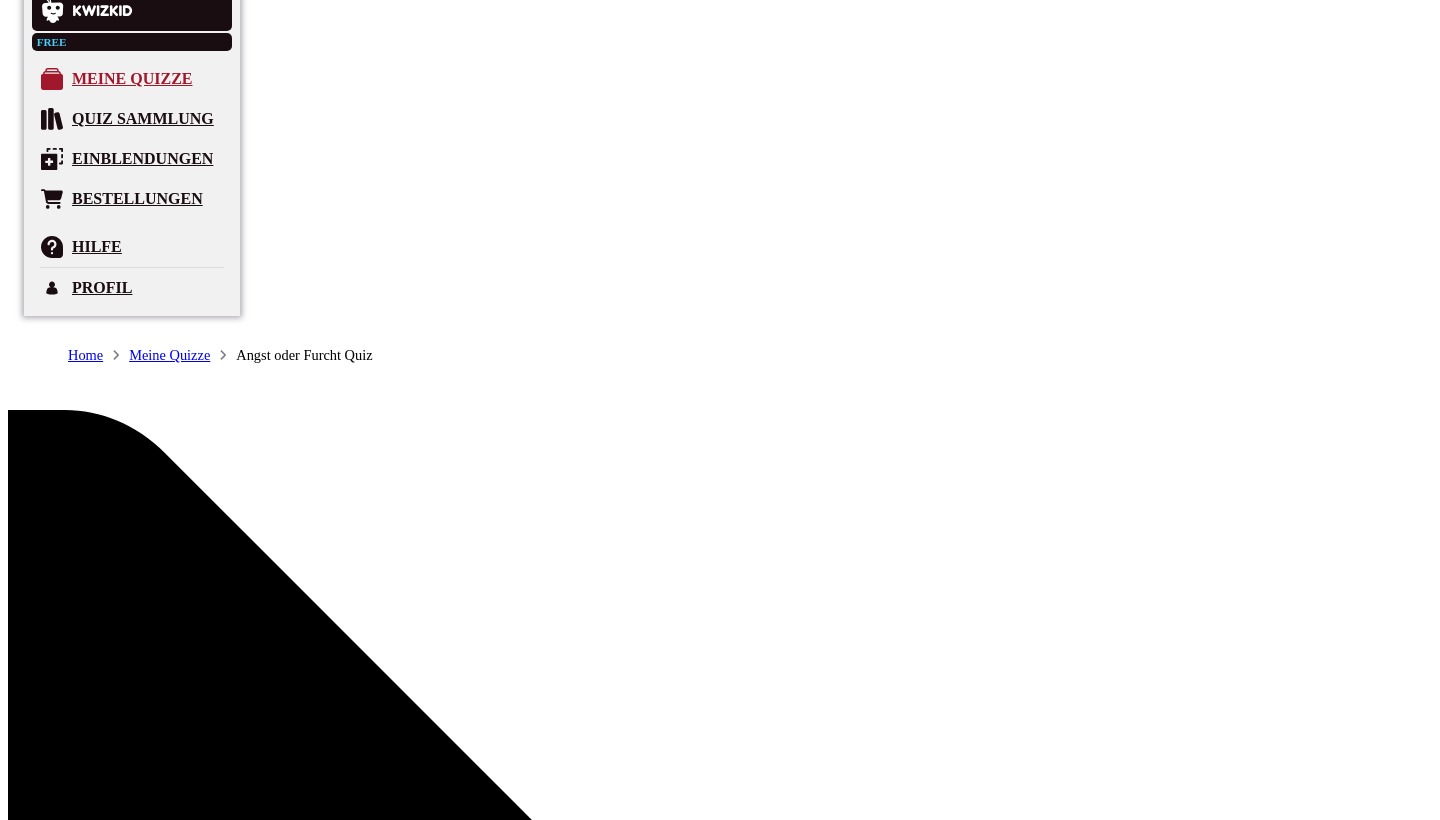 click at bounding box center (52, 79) 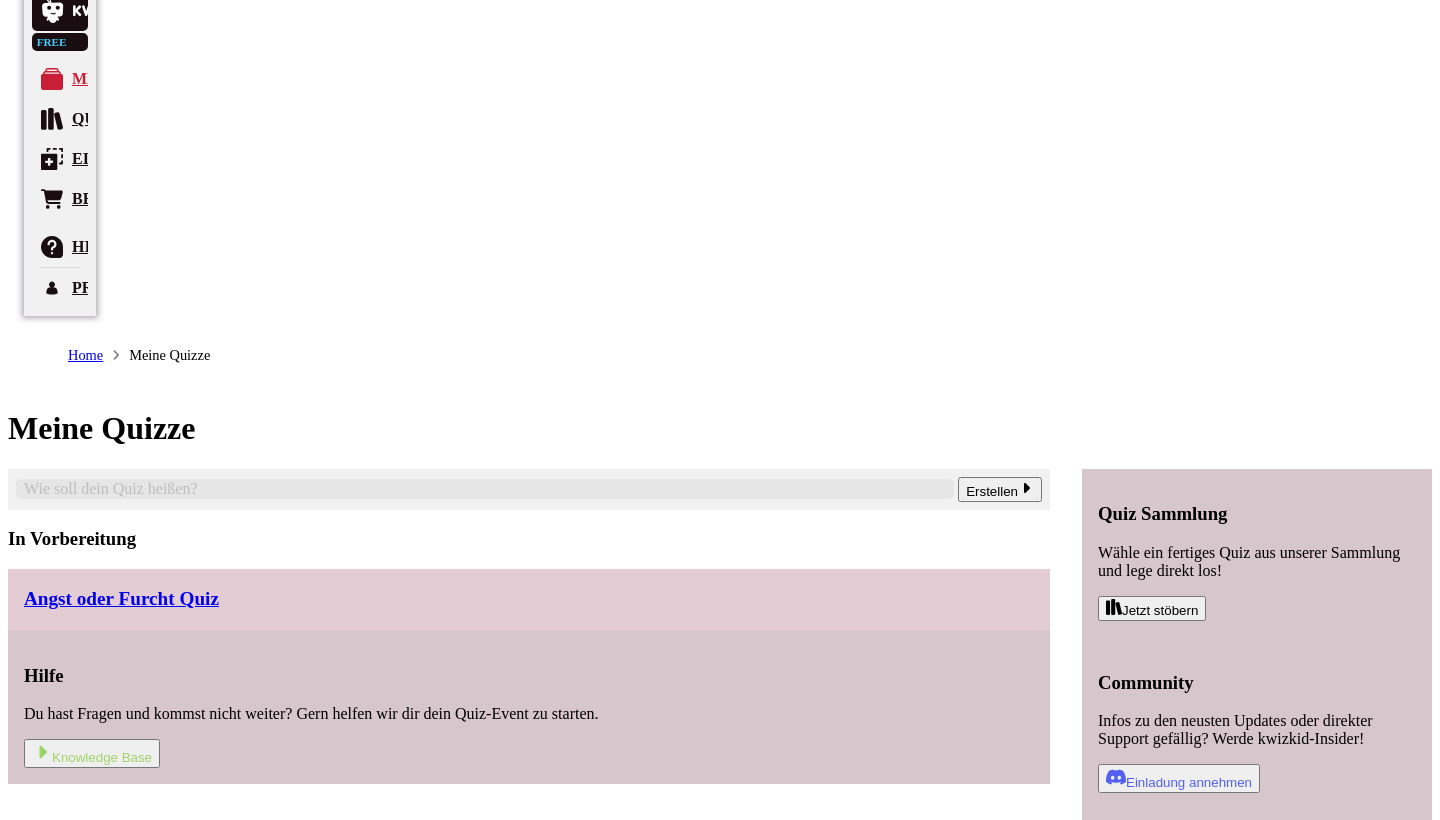 click on "Angst oder Furcht Quiz" at bounding box center (121, 599) 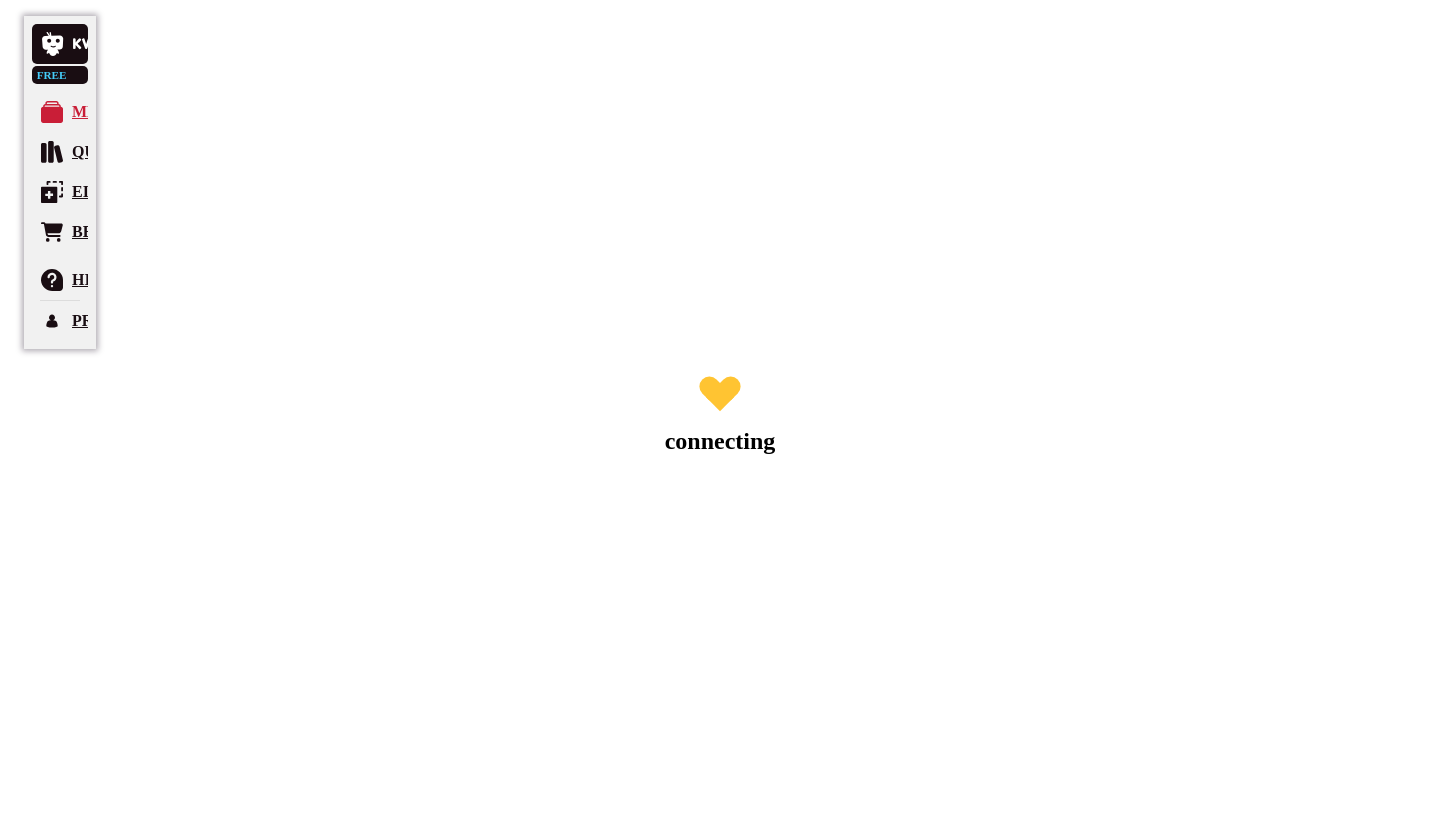 scroll, scrollTop: 0, scrollLeft: 0, axis: both 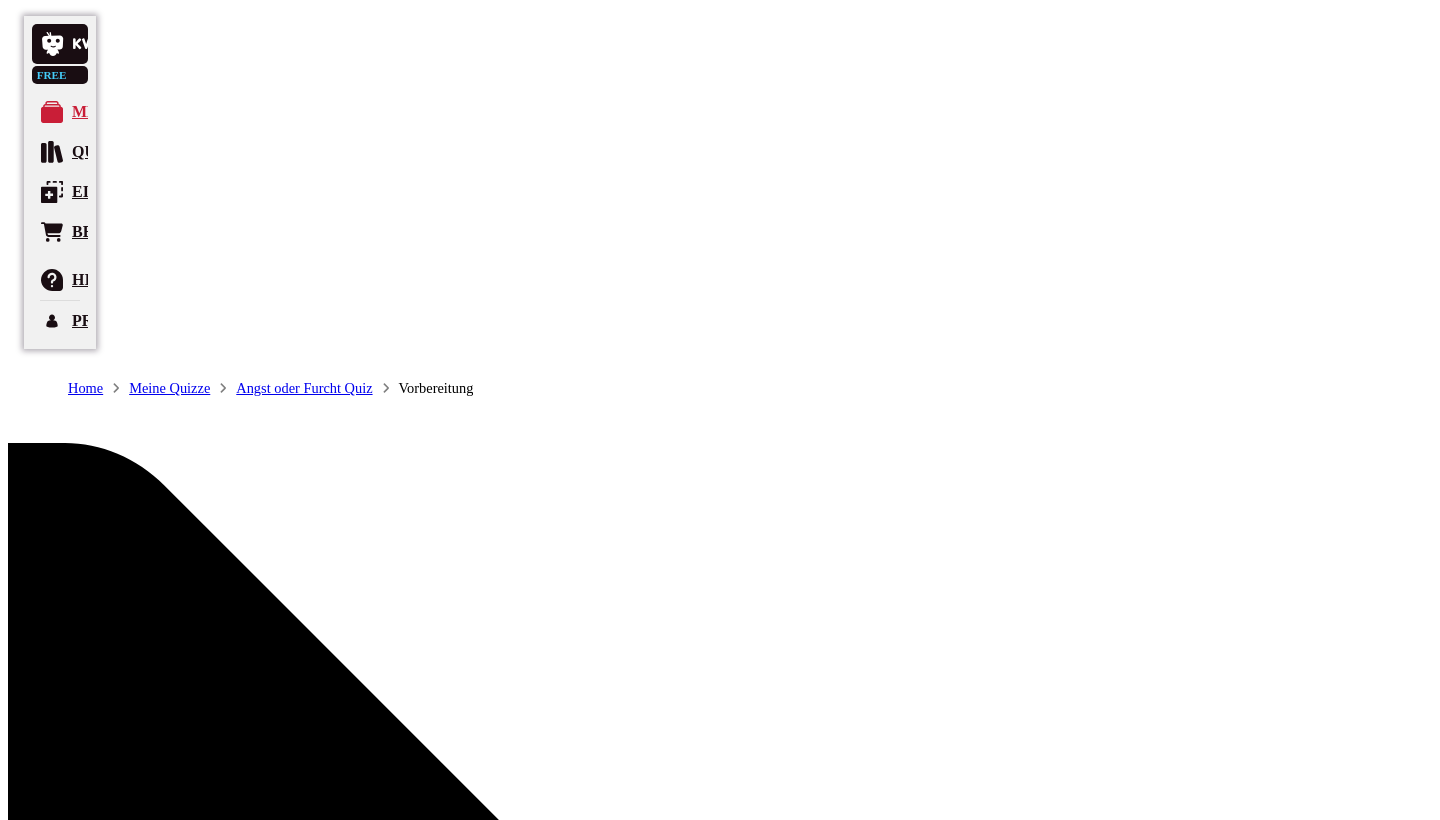 click on "Los geht's" at bounding box center (142, 12141) 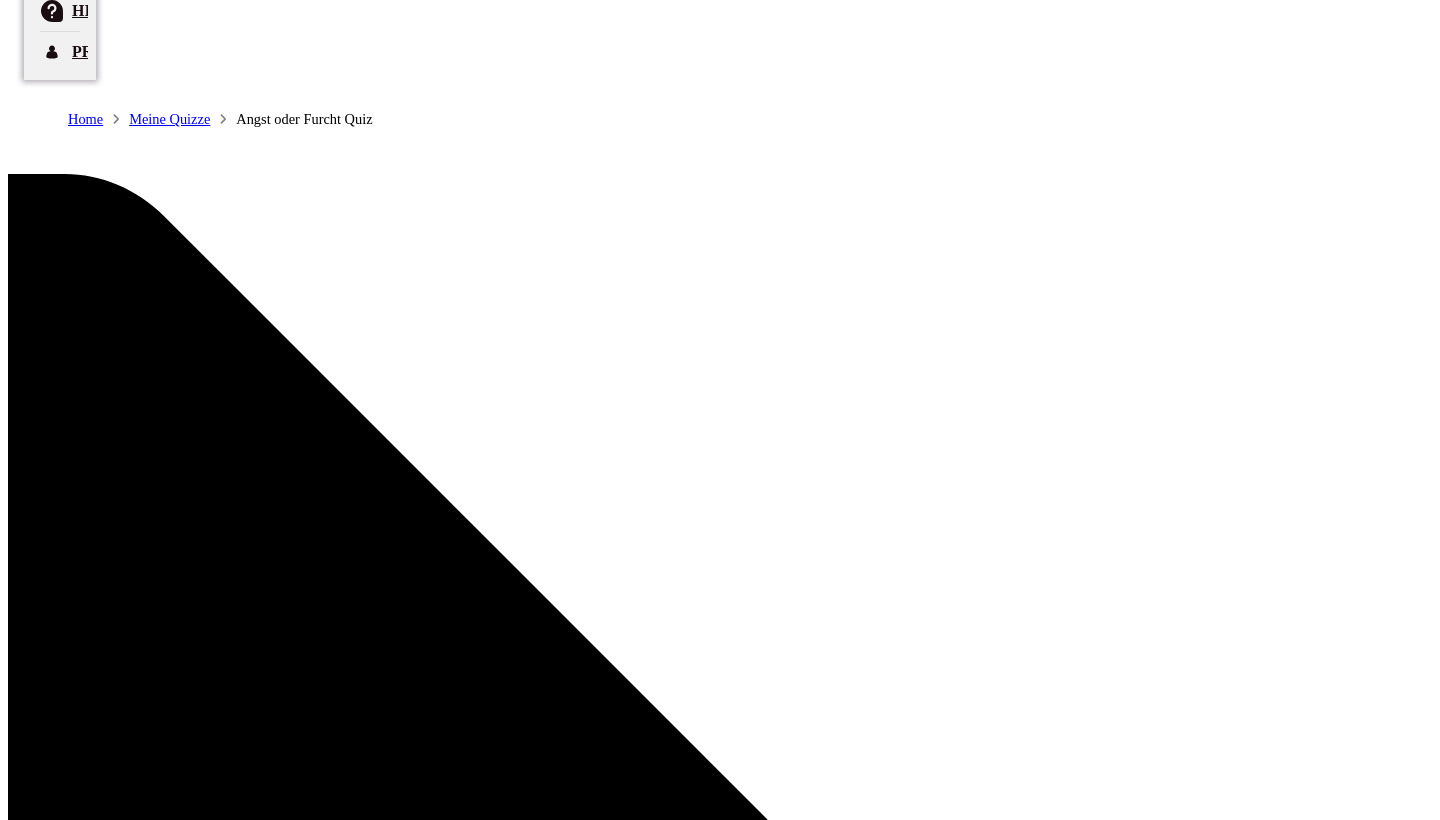 scroll, scrollTop: 267, scrollLeft: 0, axis: vertical 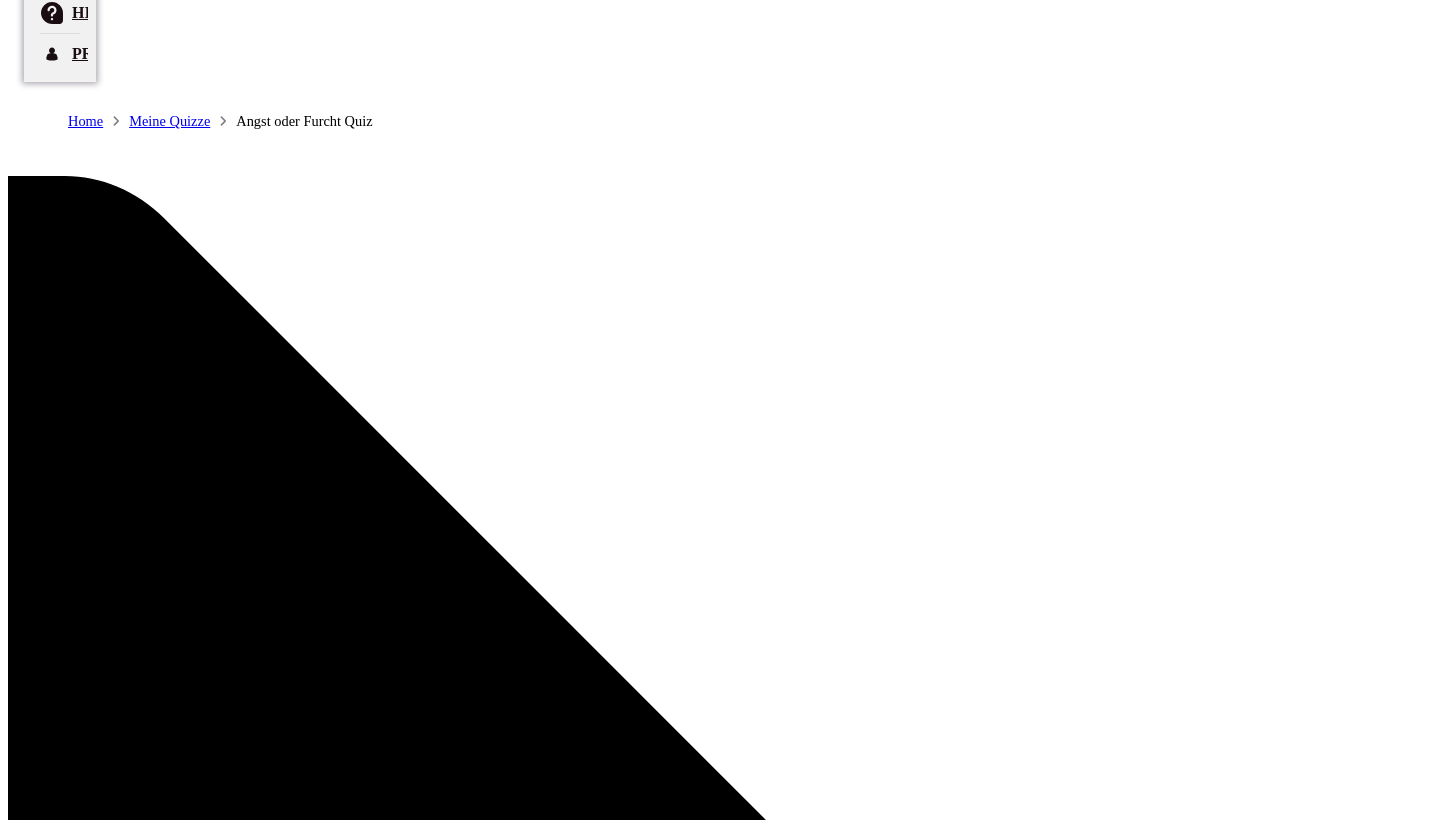click on "Quiz archivieren" at bounding box center (1146, 12509) 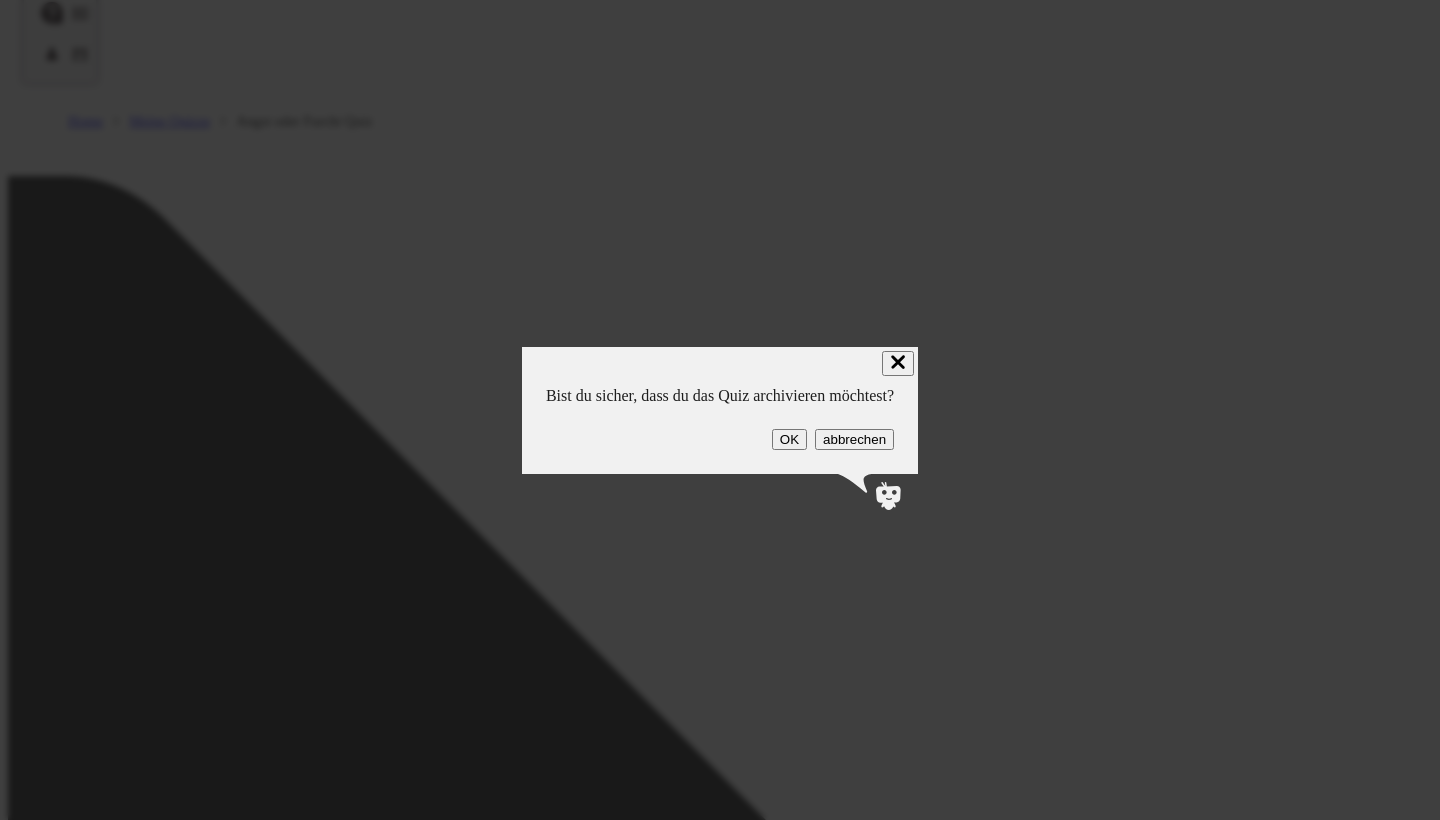click at bounding box center (898, 361) 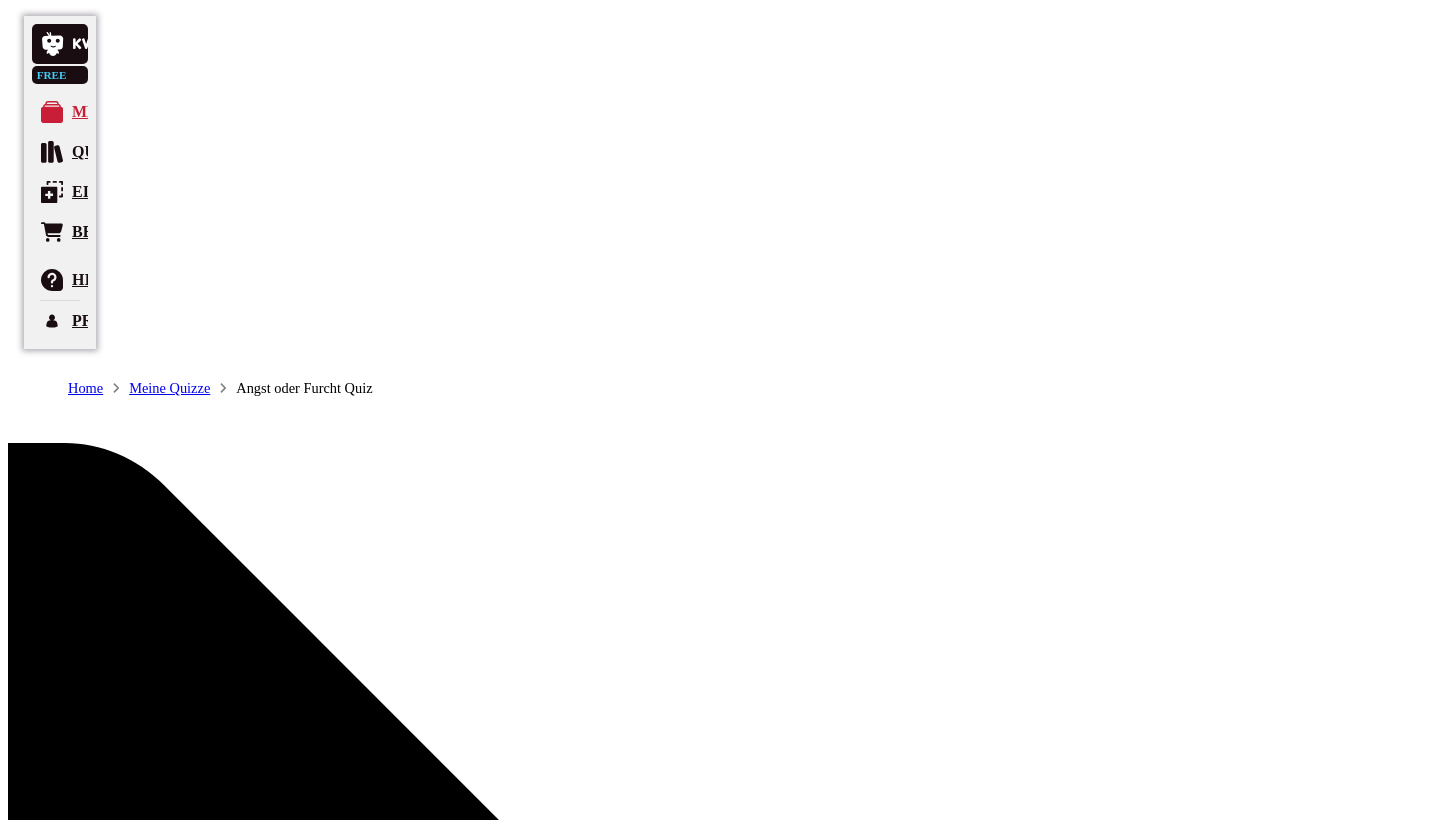 scroll, scrollTop: 0, scrollLeft: 0, axis: both 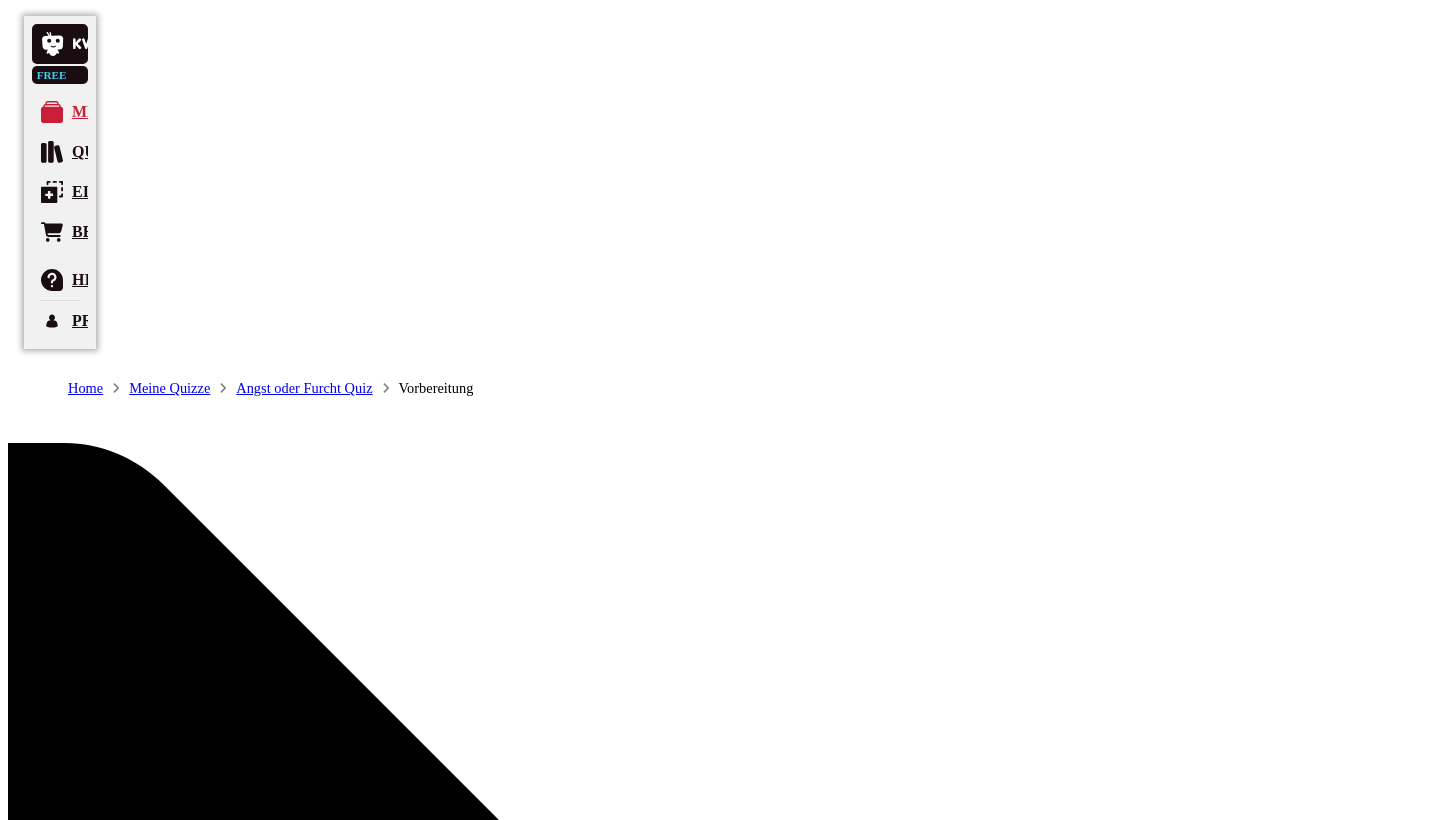 click on "Los geht's" at bounding box center (134, 12143) 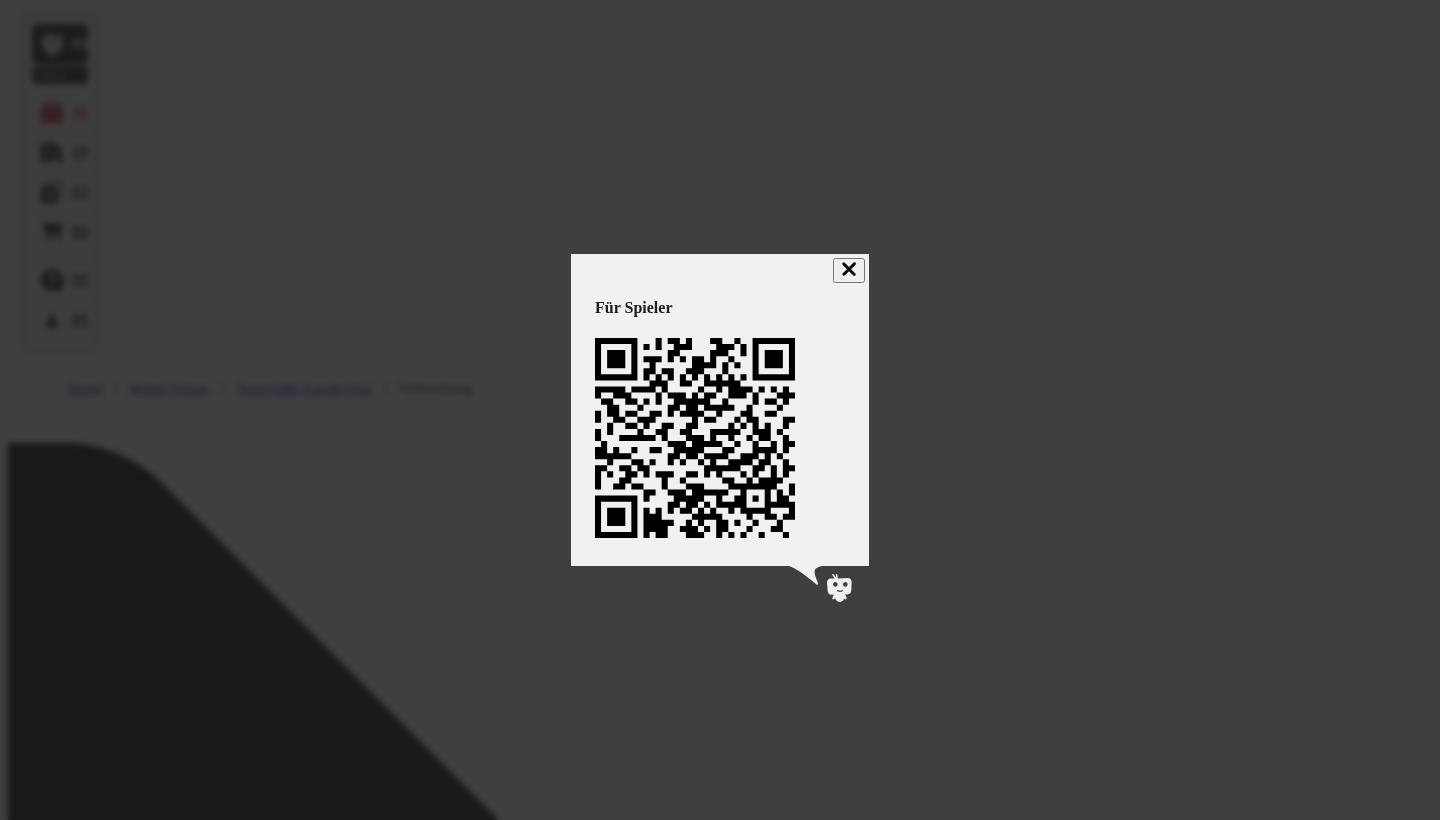 click at bounding box center [720, 410] 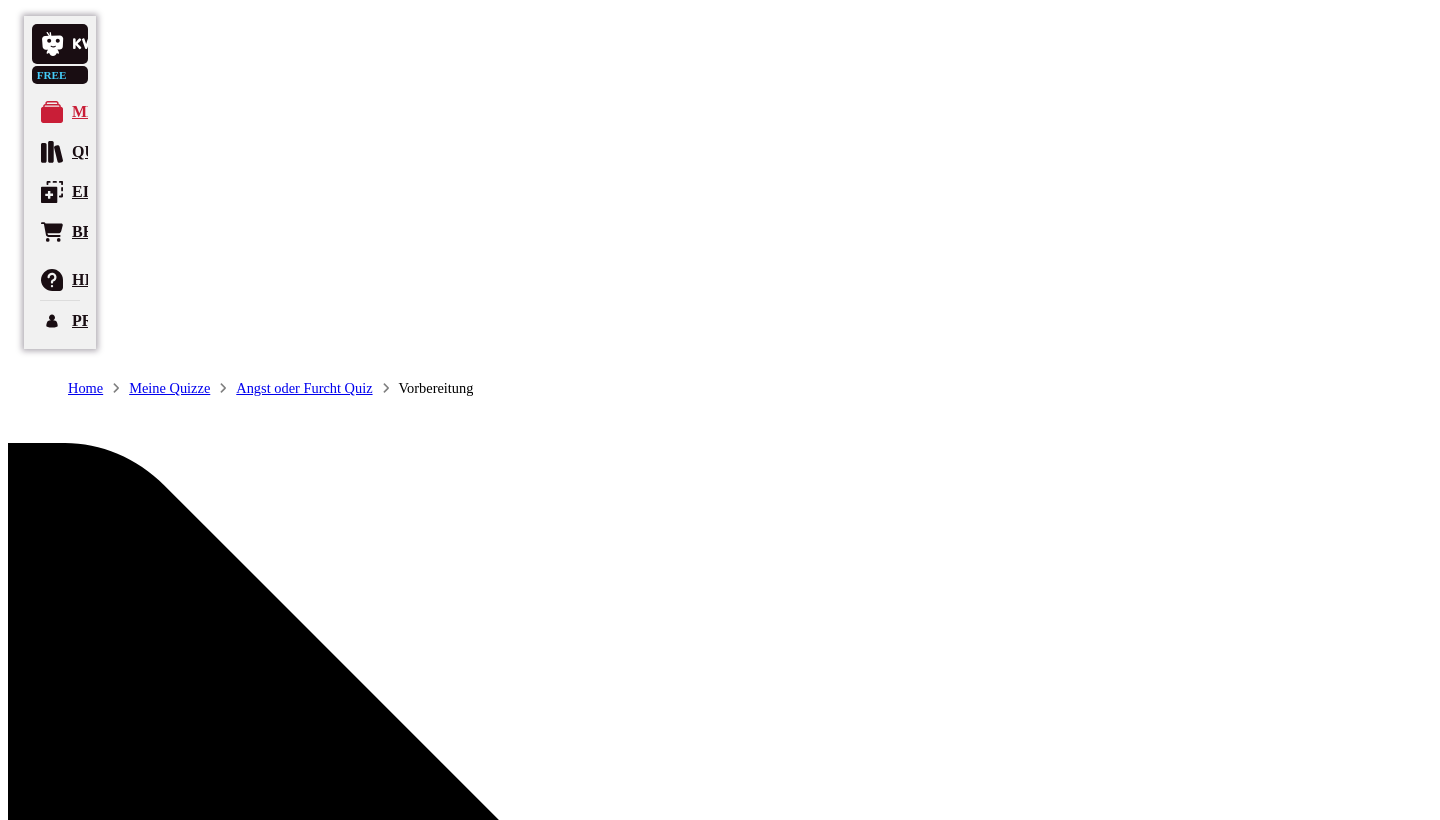 click on "URL kopieren" at bounding box center (1270, 12417) 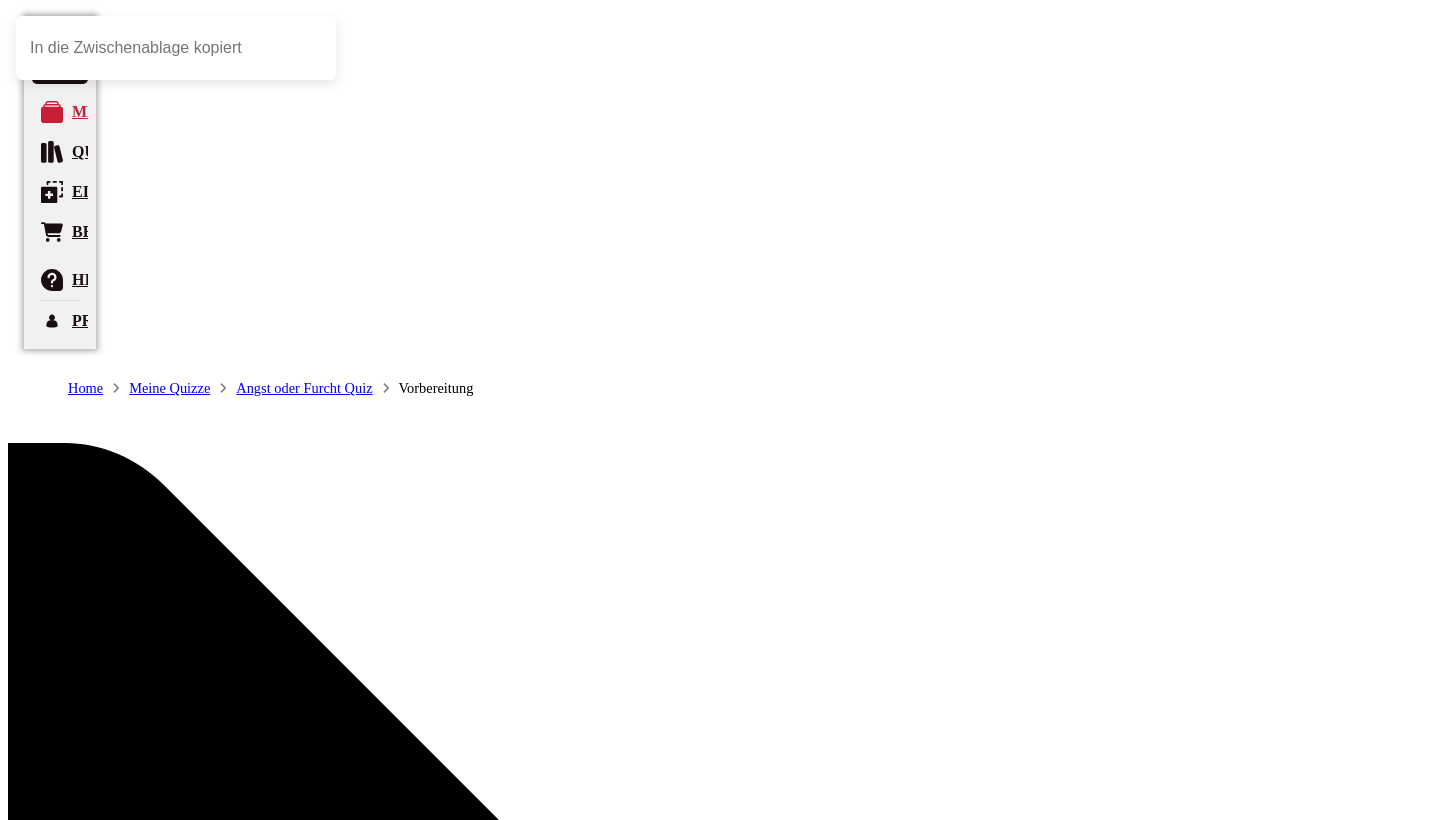 click at bounding box center (1345, 12415) 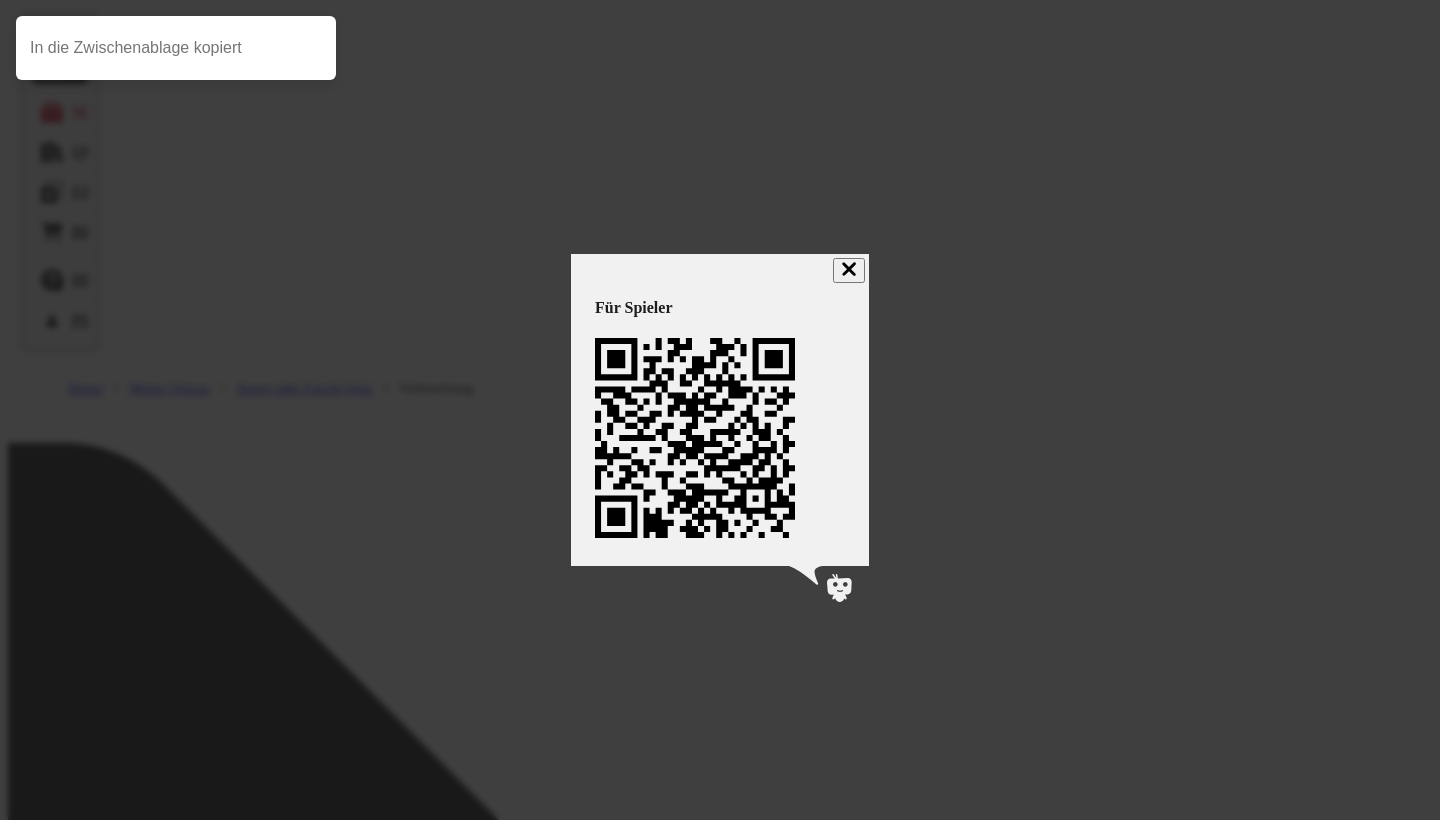 click at bounding box center (720, 410) 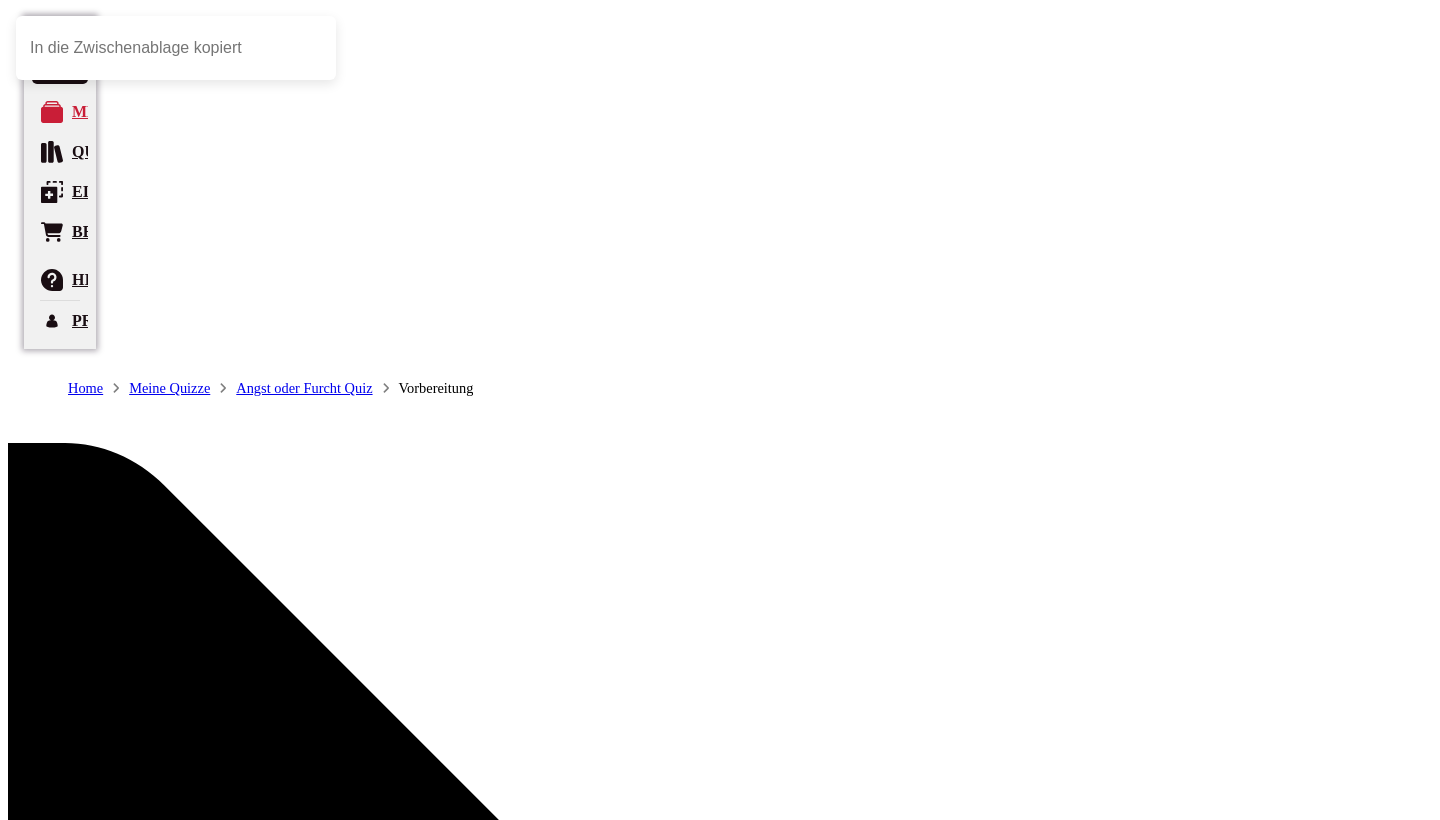 click on "Quiz starten" at bounding box center [76, 12473] 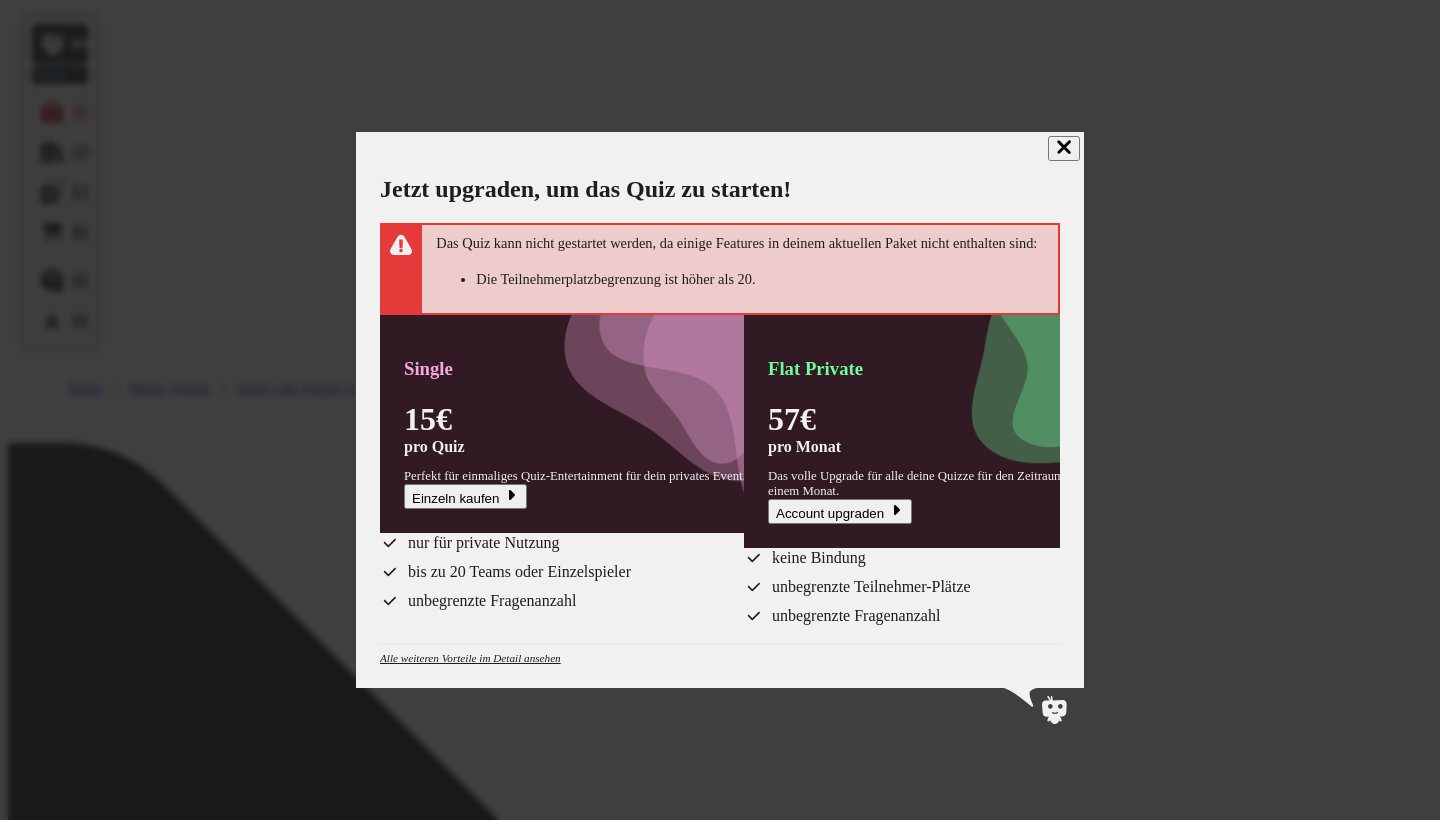 click at bounding box center [1064, 148] 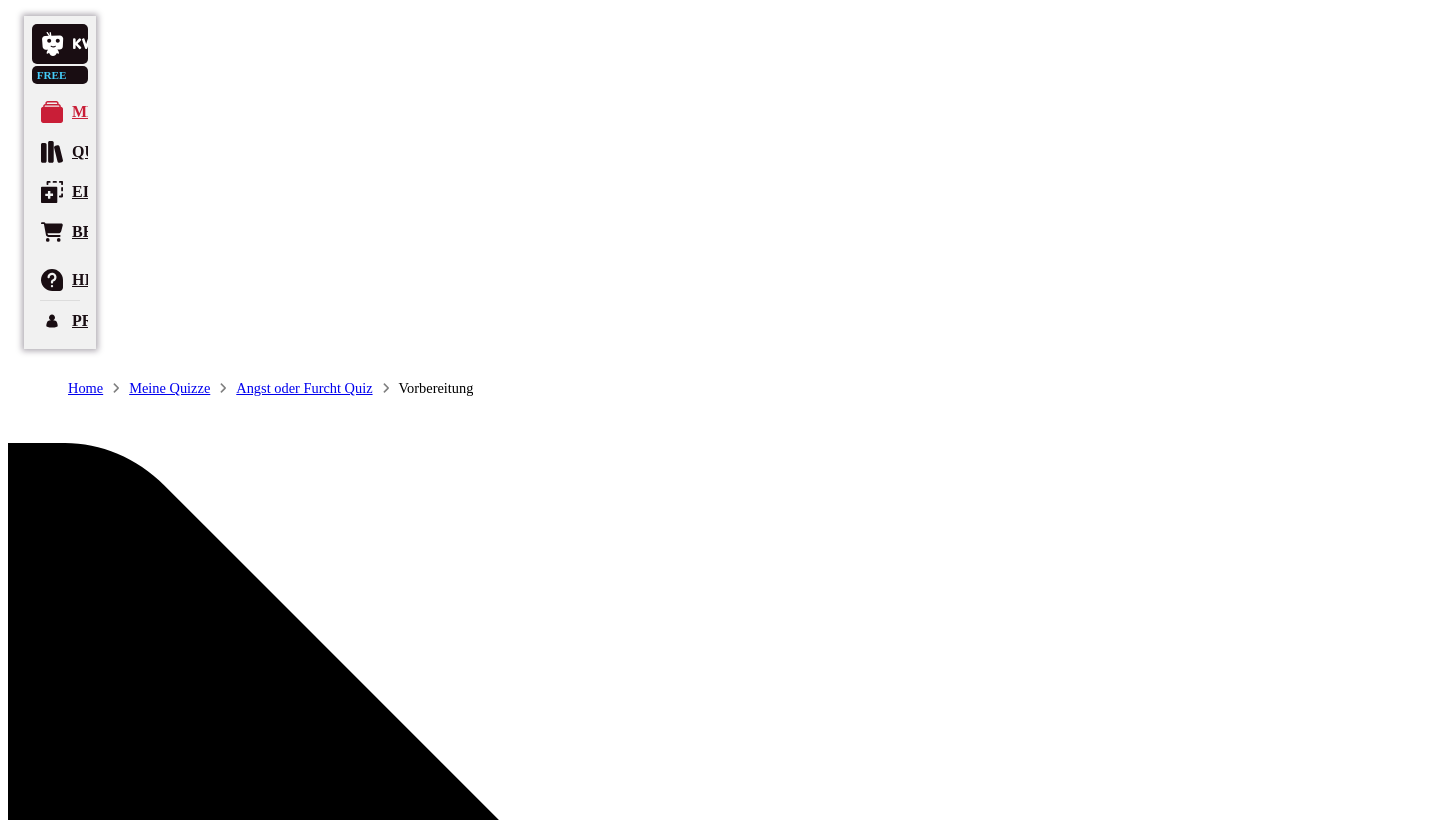 click on "Quiz starten" at bounding box center [76, 12473] 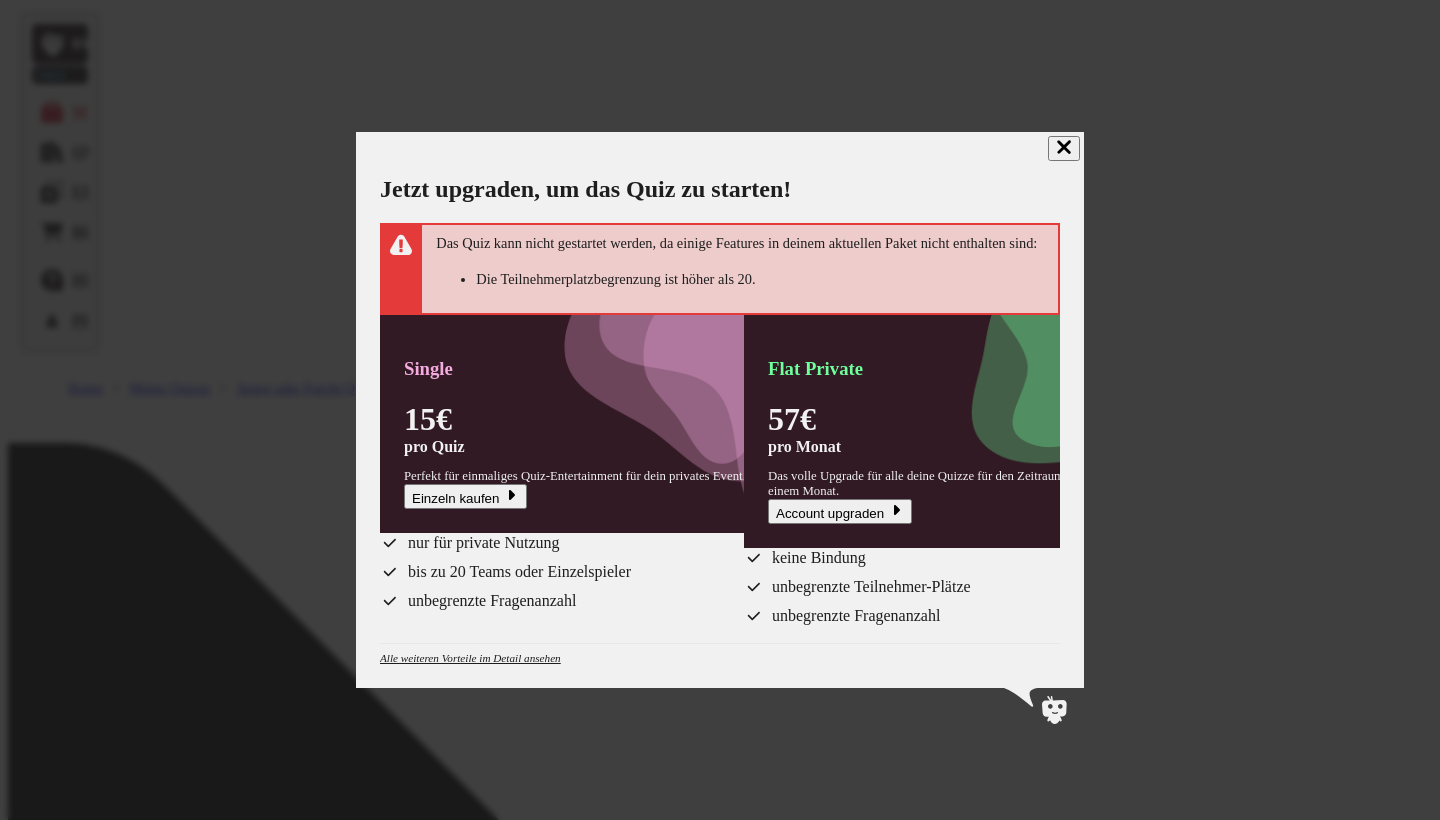 click at bounding box center [1054, 710] 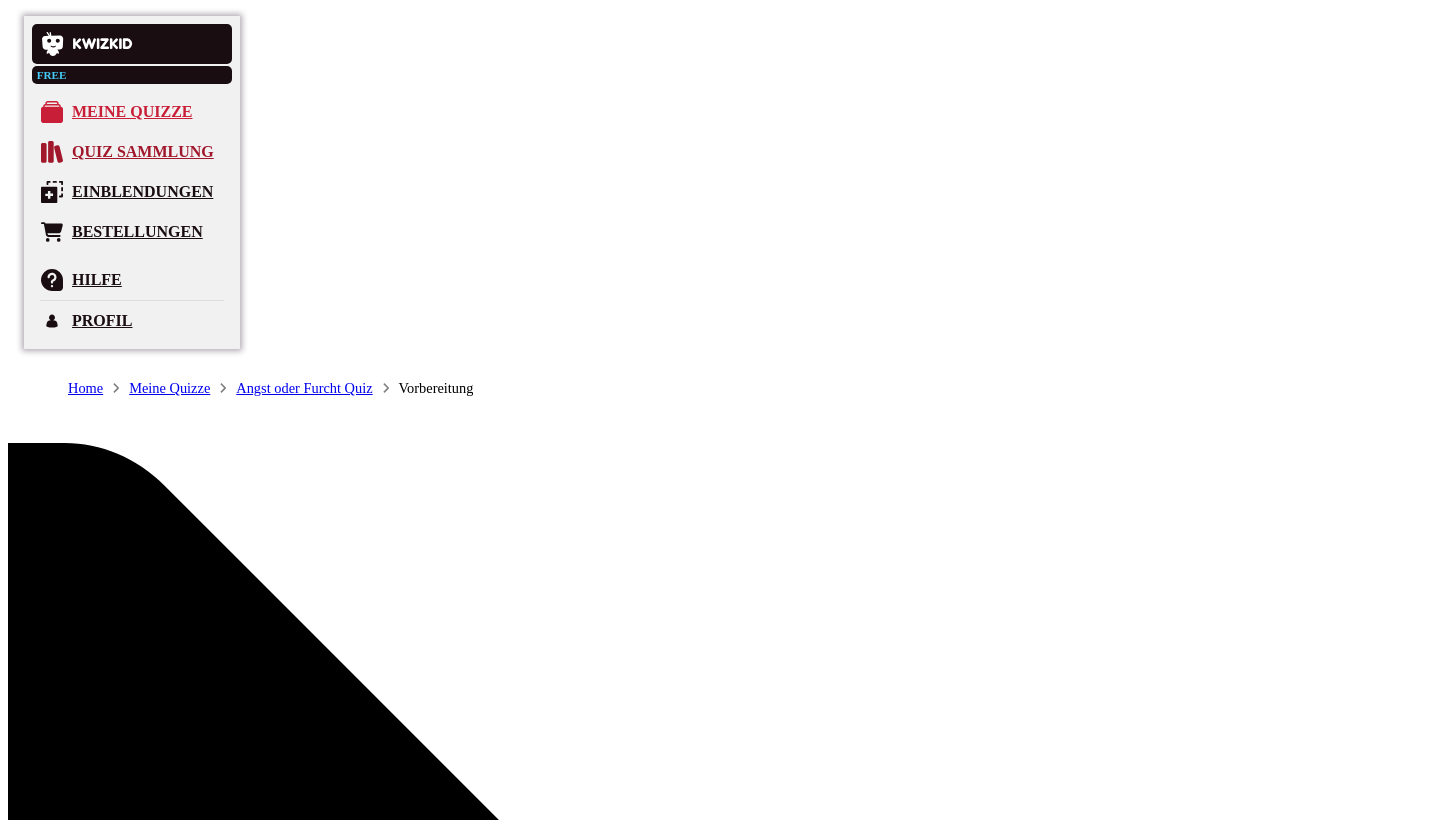 click at bounding box center [52, 152] 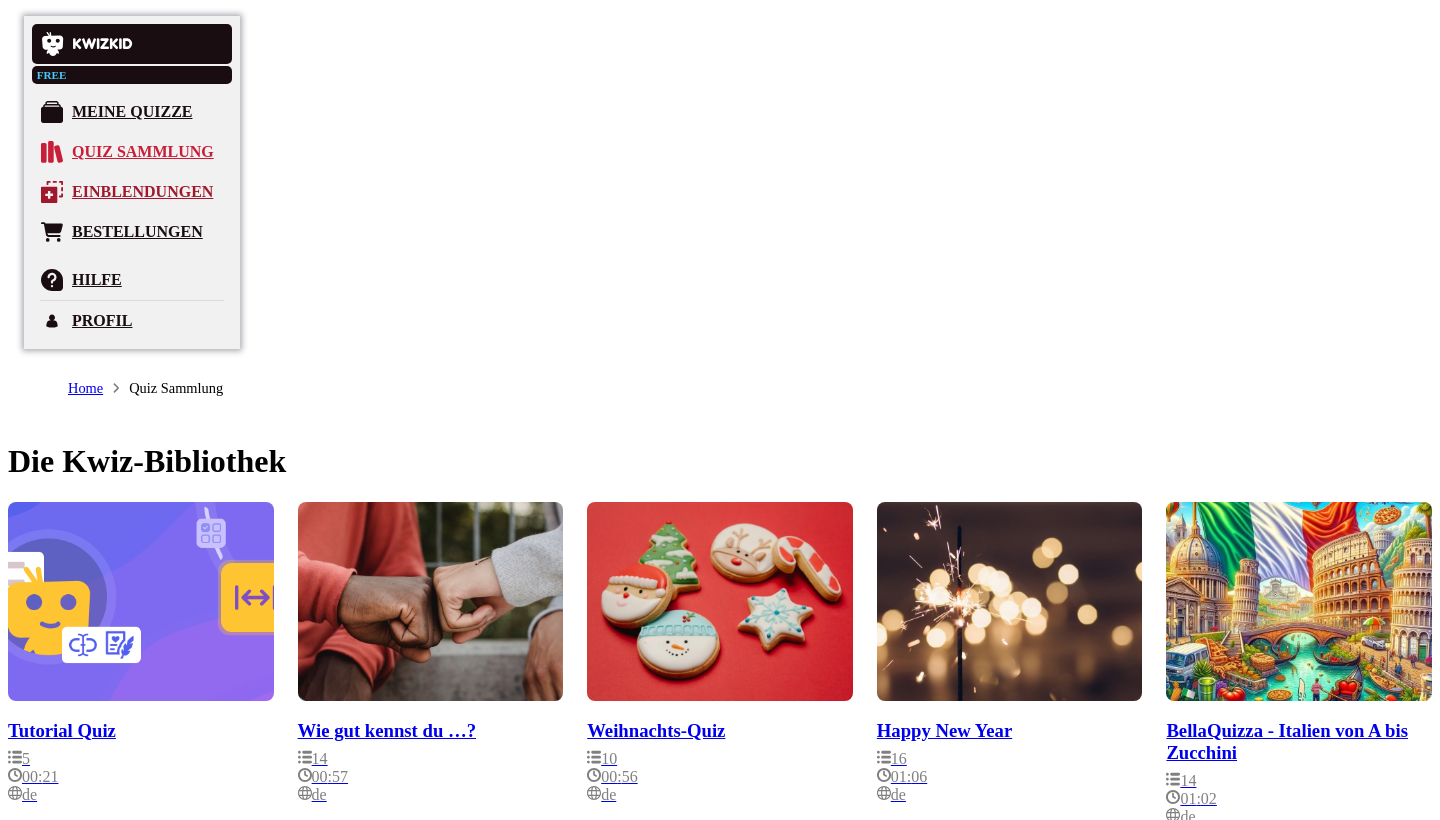 click on "Einblendungen" at bounding box center [142, 192] 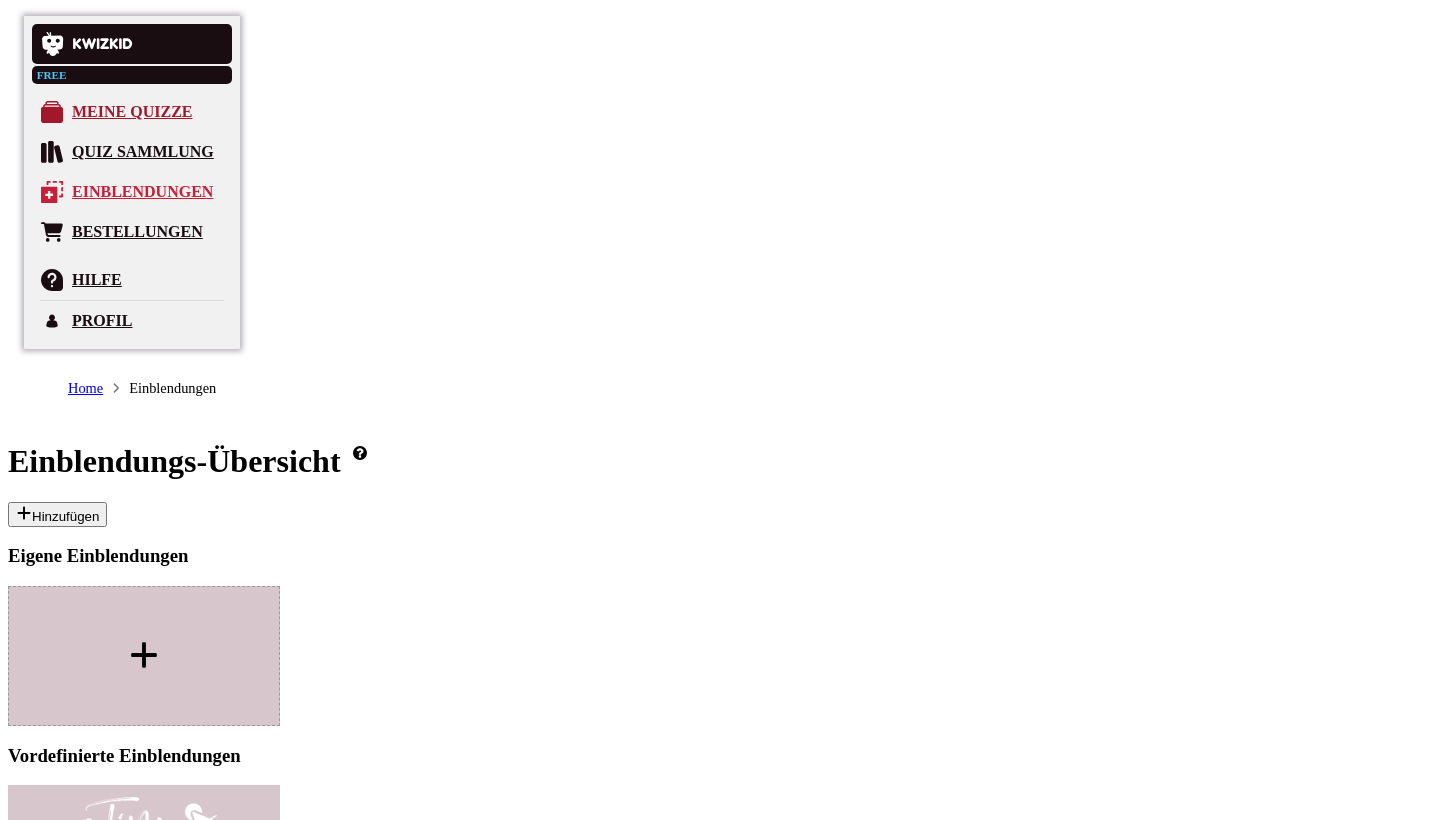 click on "Meine Quizze" at bounding box center [132, 112] 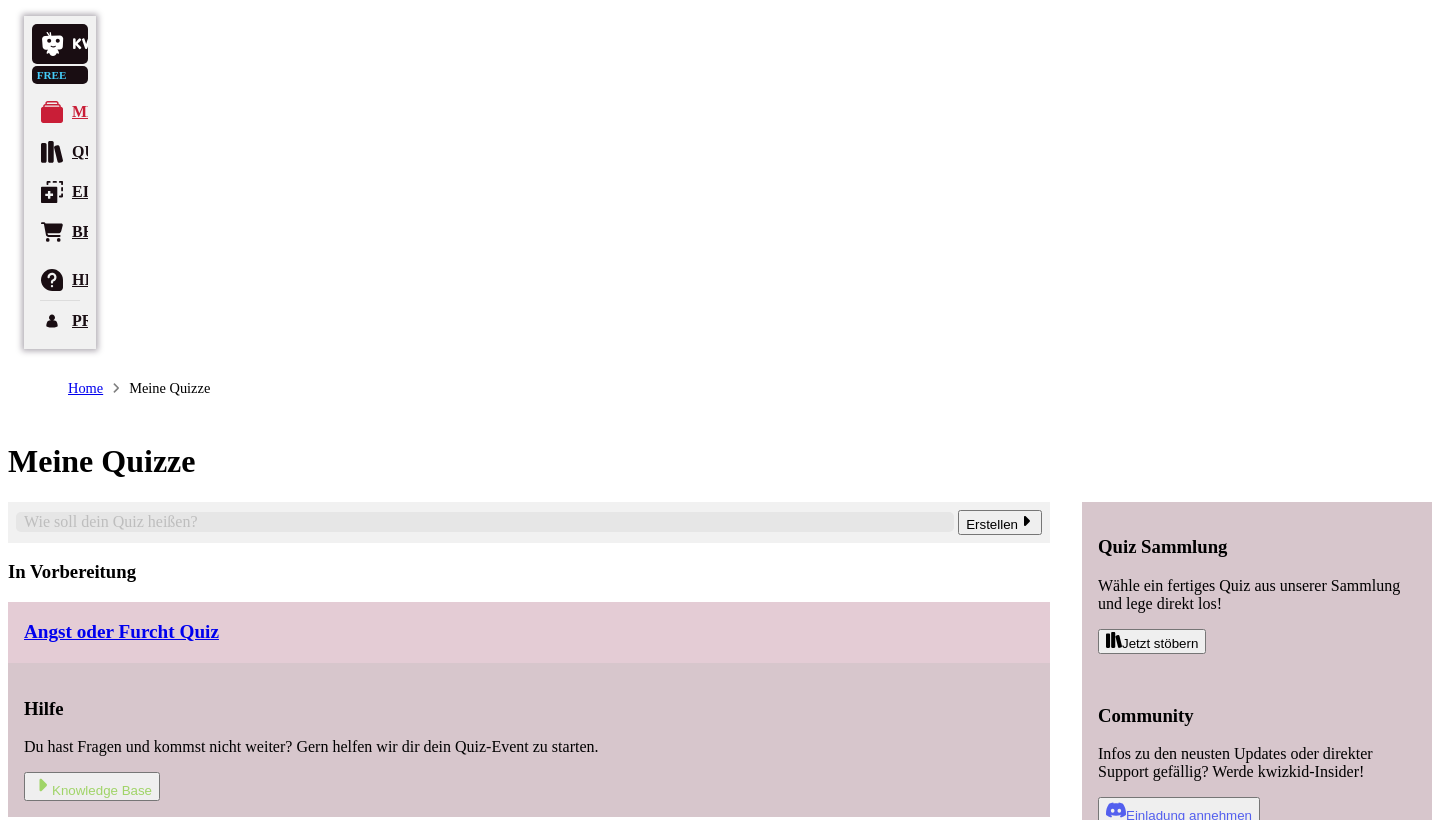 click on "Angst oder Furcht Quiz" at bounding box center (121, 632) 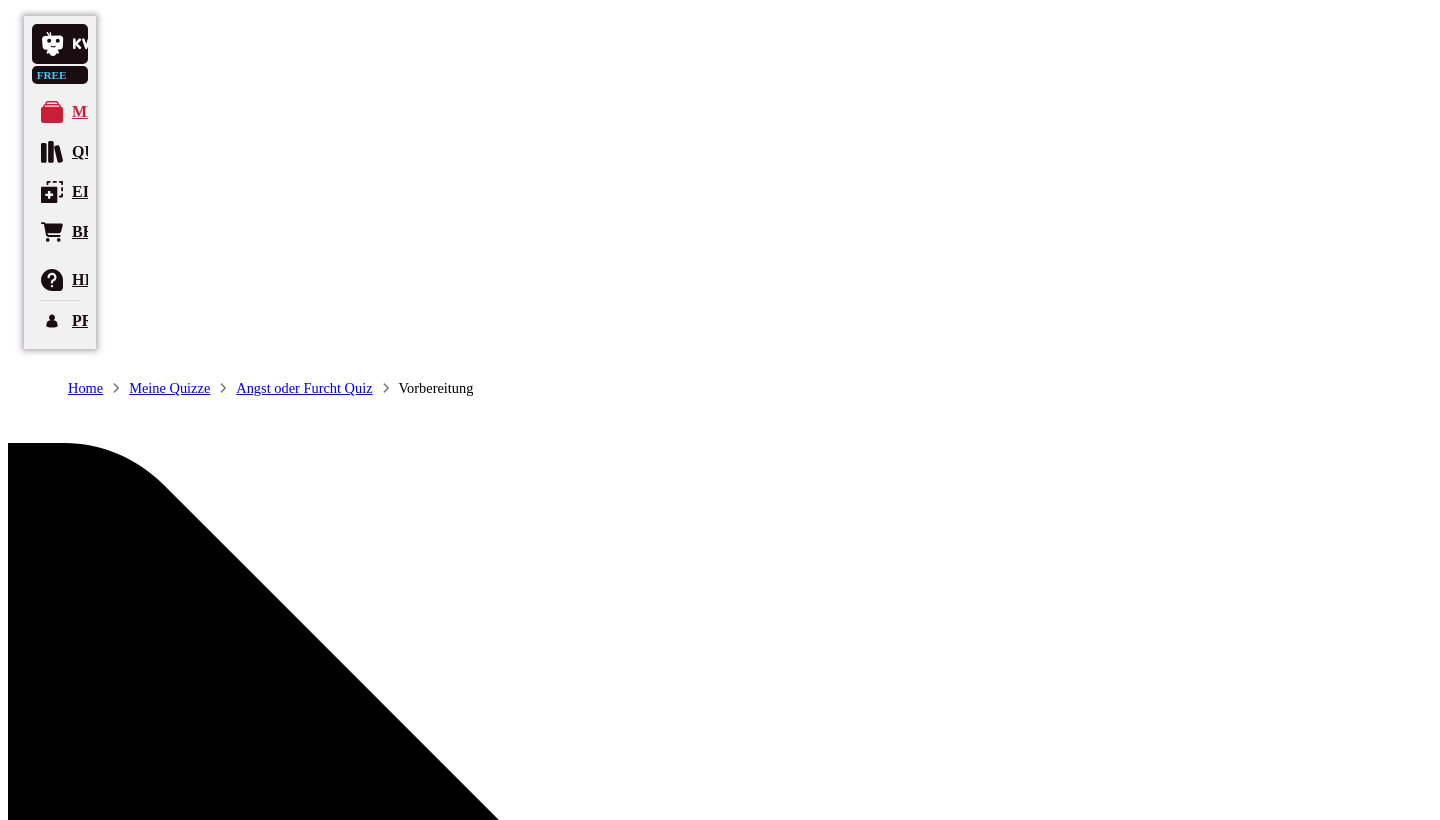 click on "Los geht's" at bounding box center (134, 12143) 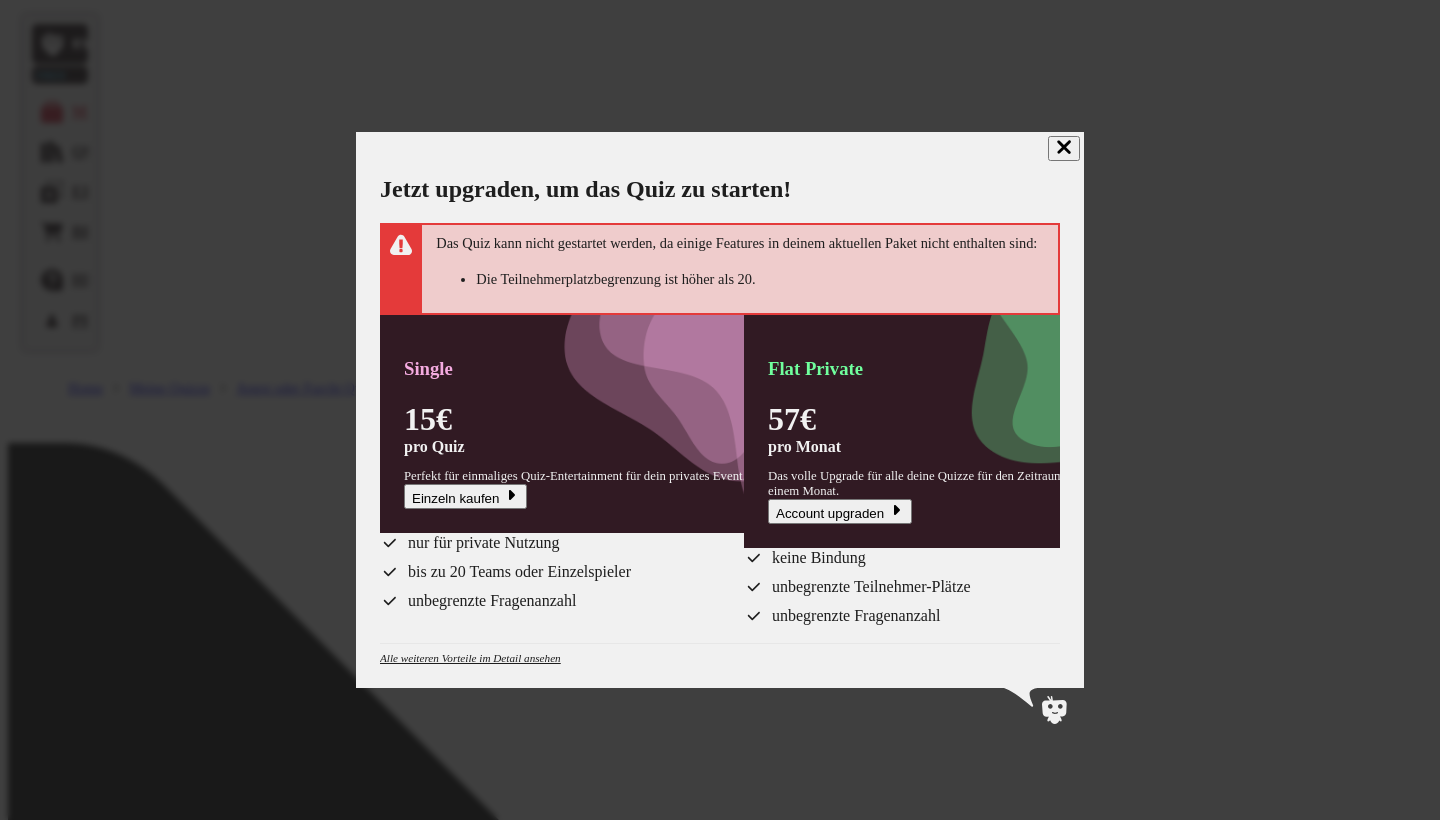 click at bounding box center (1063, 147) 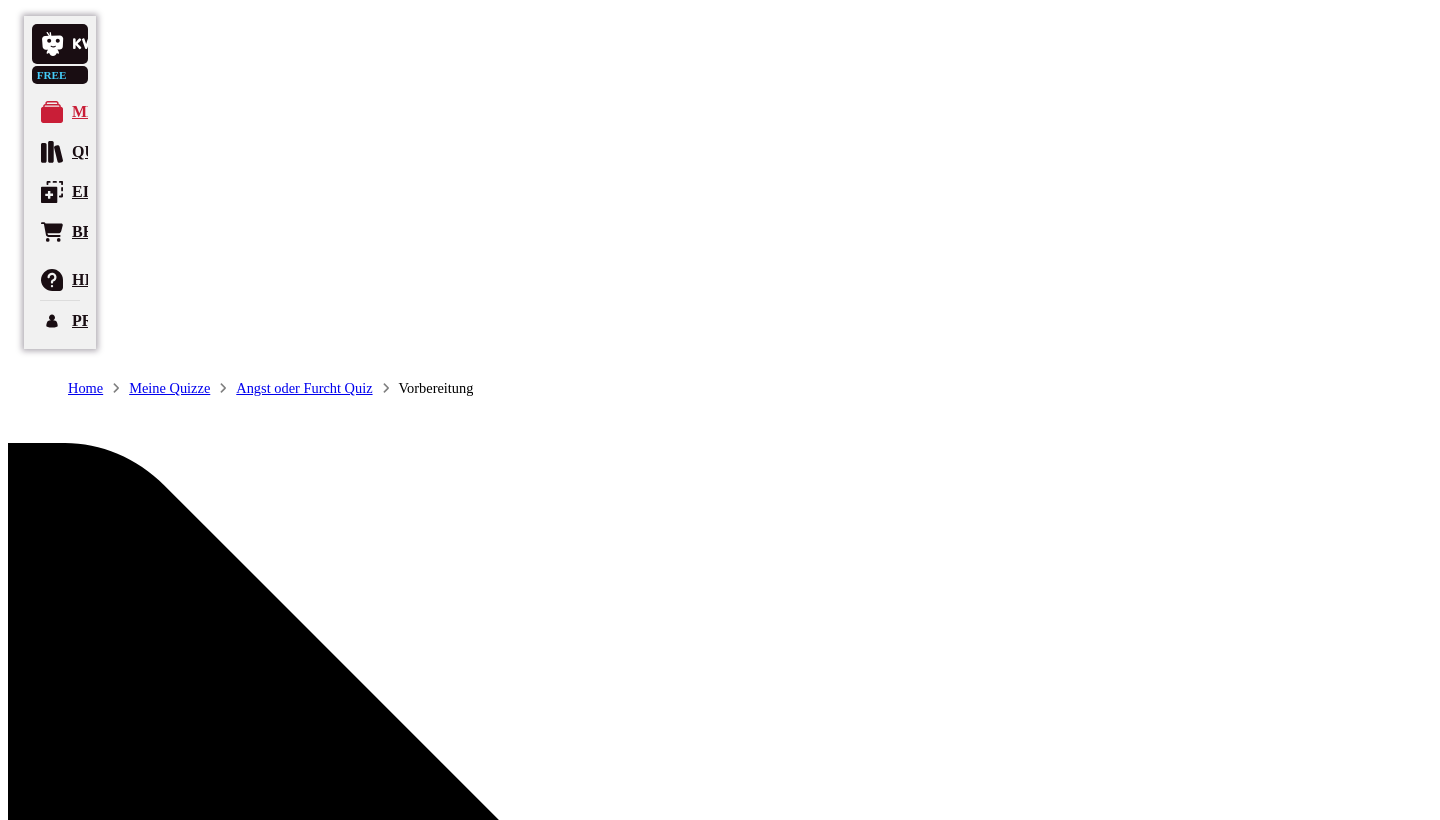 click on "Zurück zur Vorbereitung" at bounding box center (87, 12118) 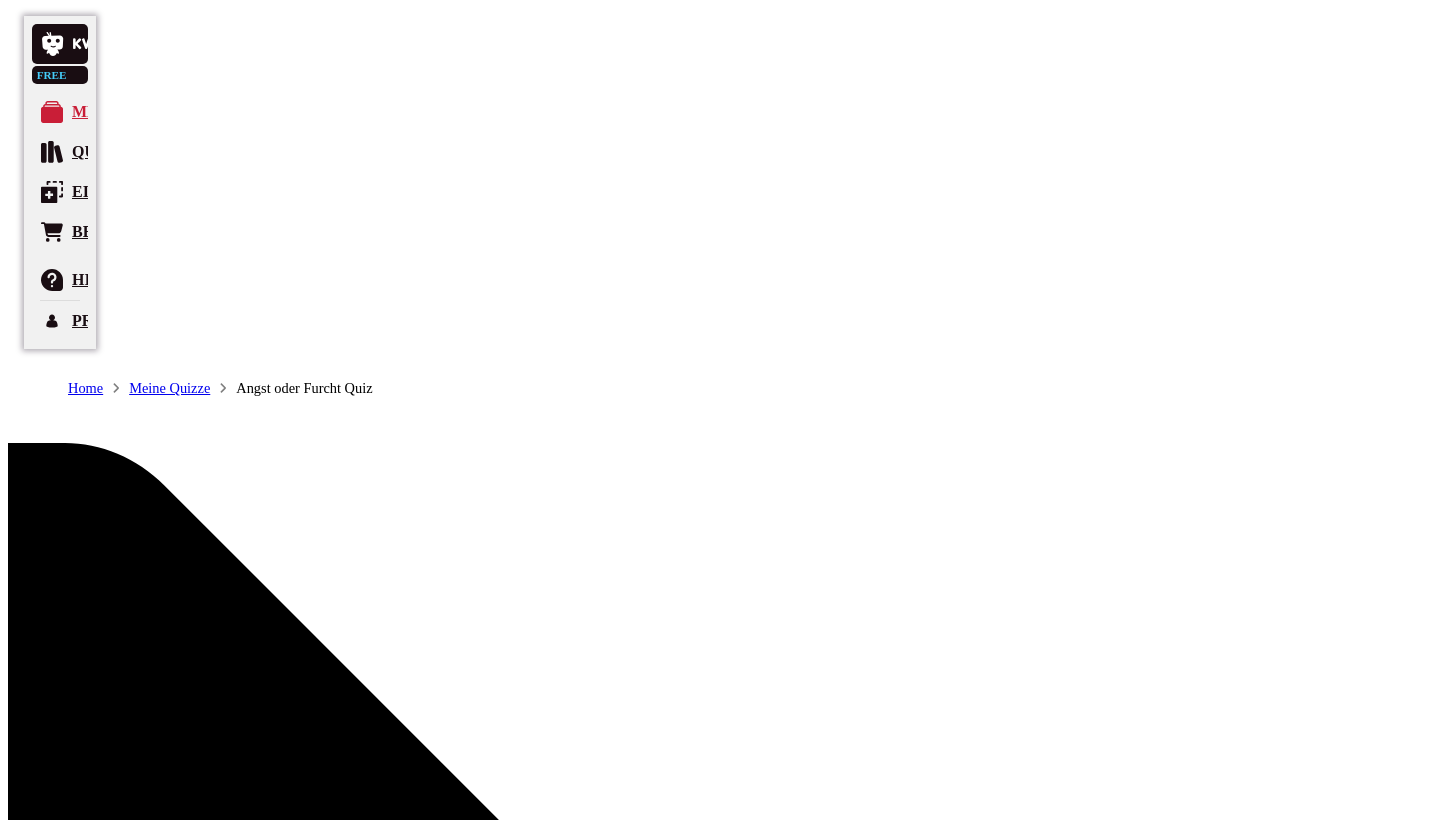 click on "Spieler-Chat" at bounding box center (1148, 12560) 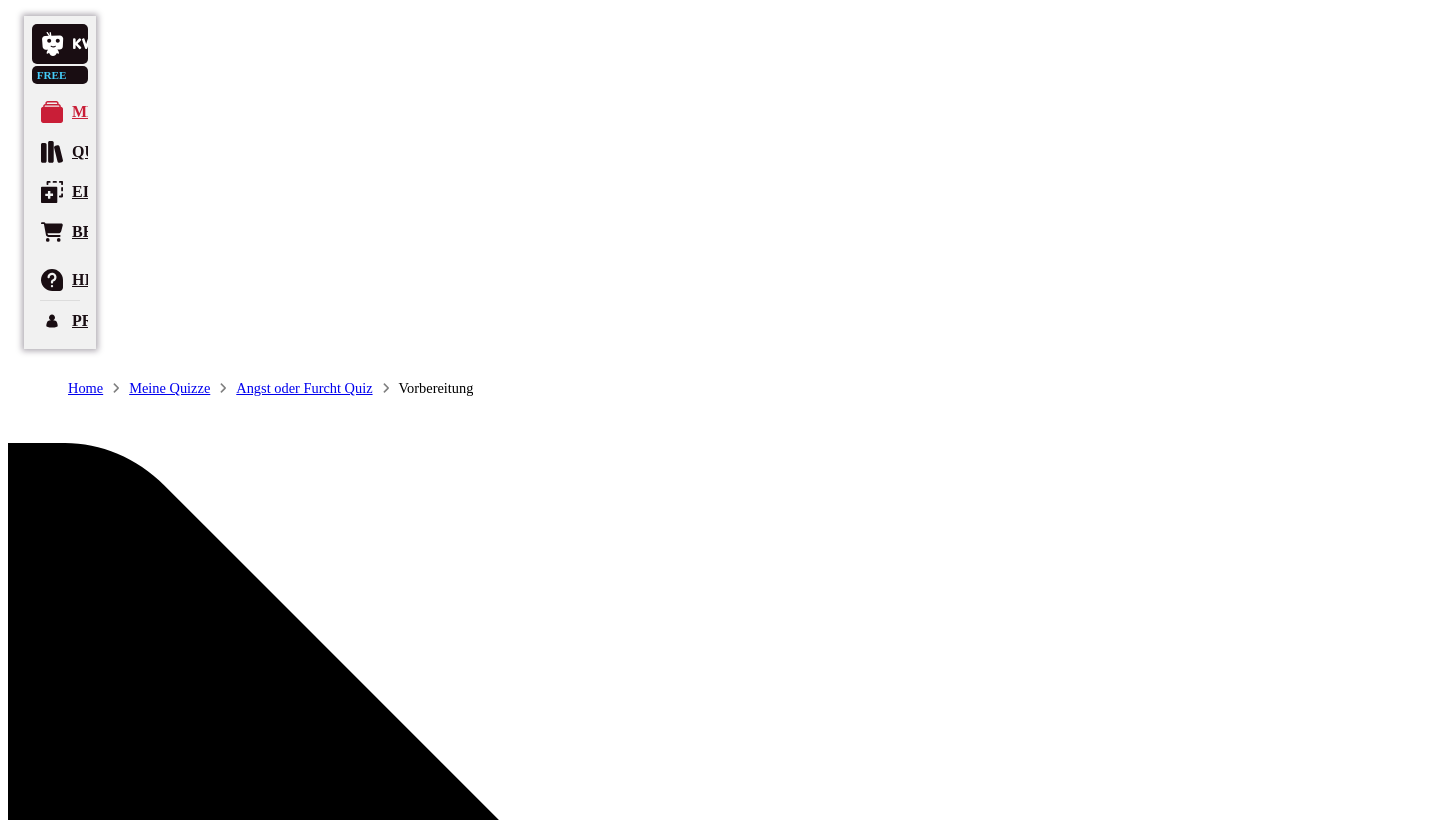click on "Los geht's" at bounding box center (142, 12141) 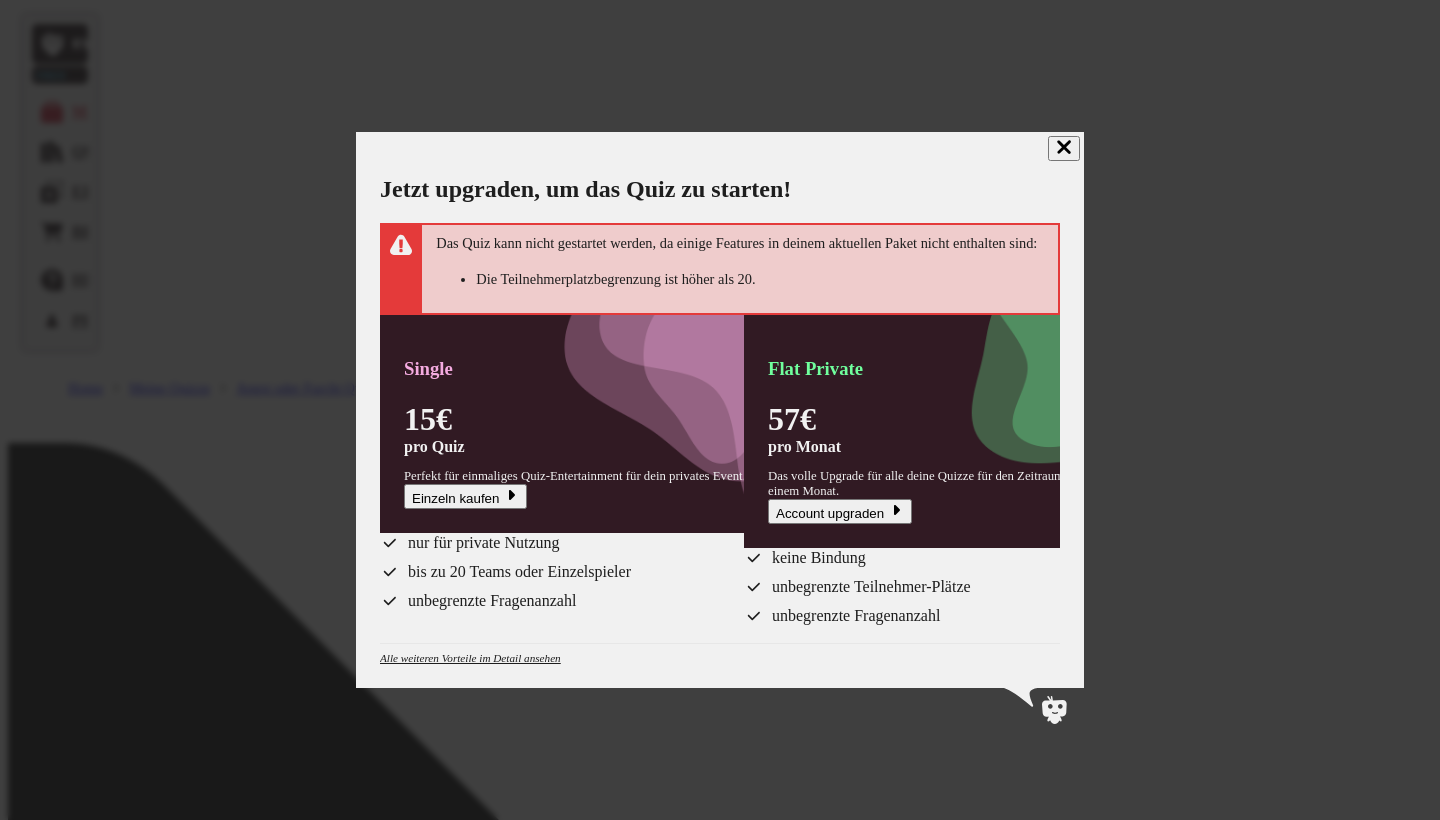 click at bounding box center [1064, 148] 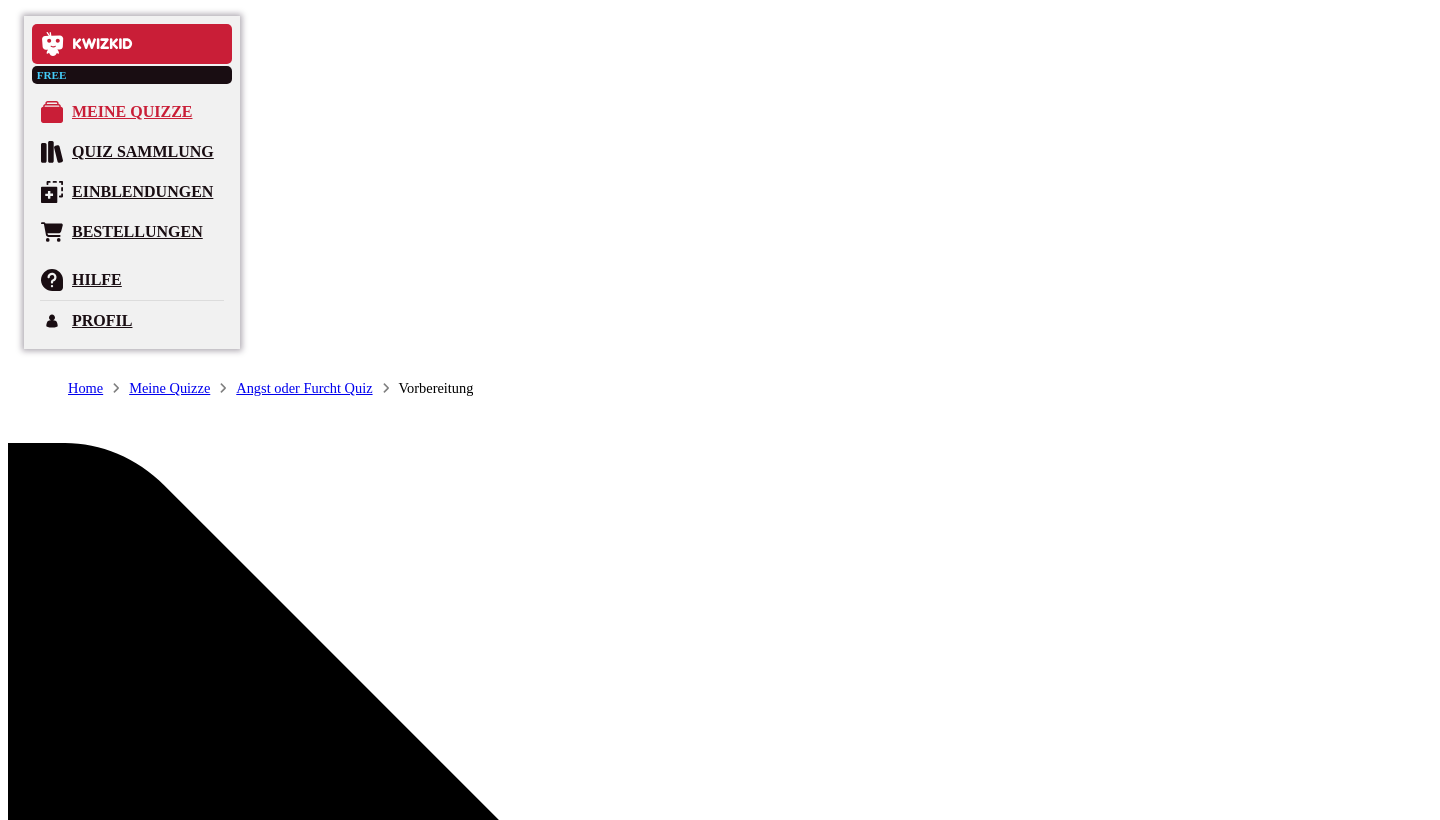 click at bounding box center [132, 44] 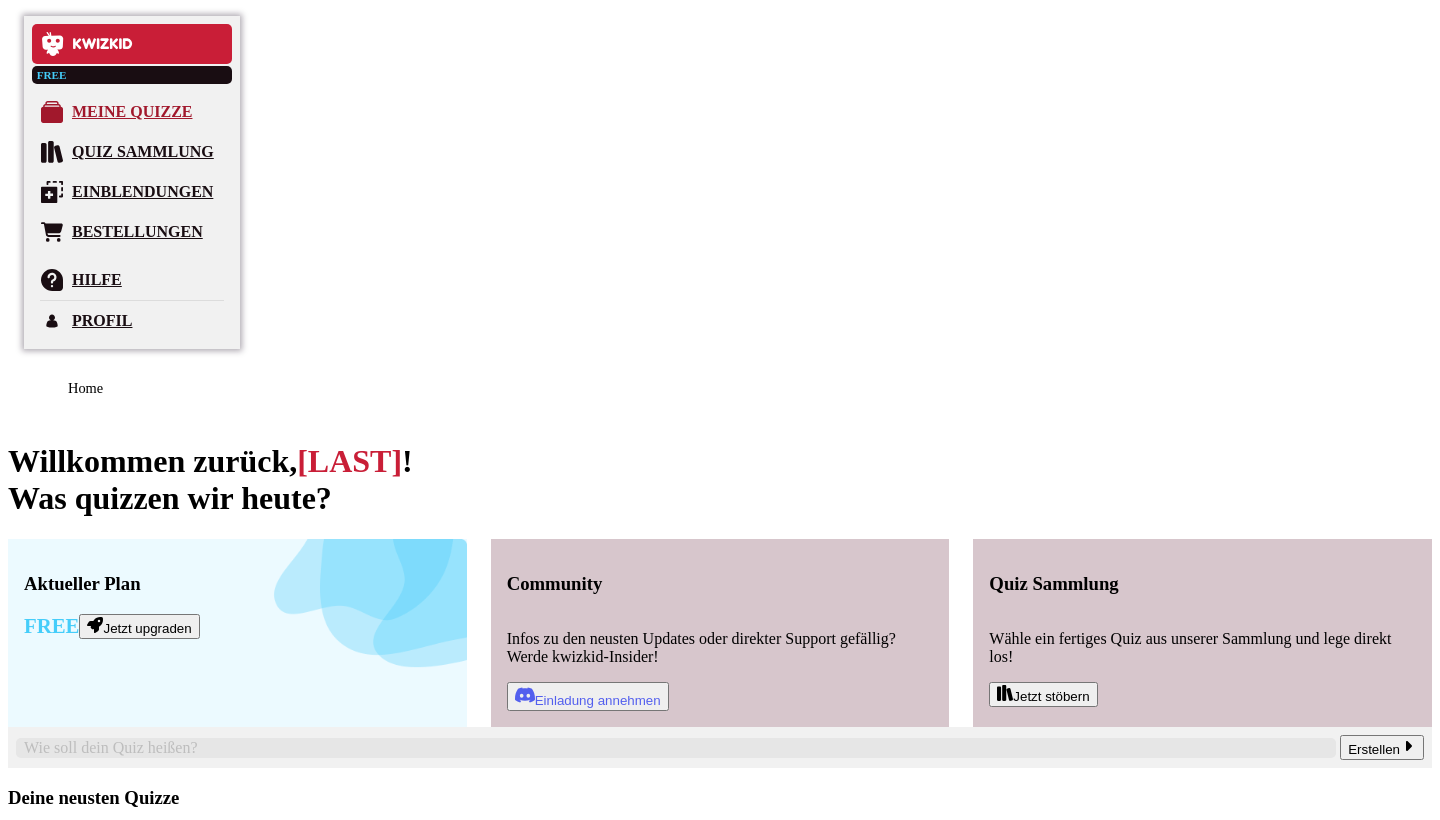 click on "Meine Quizze" at bounding box center (132, 112) 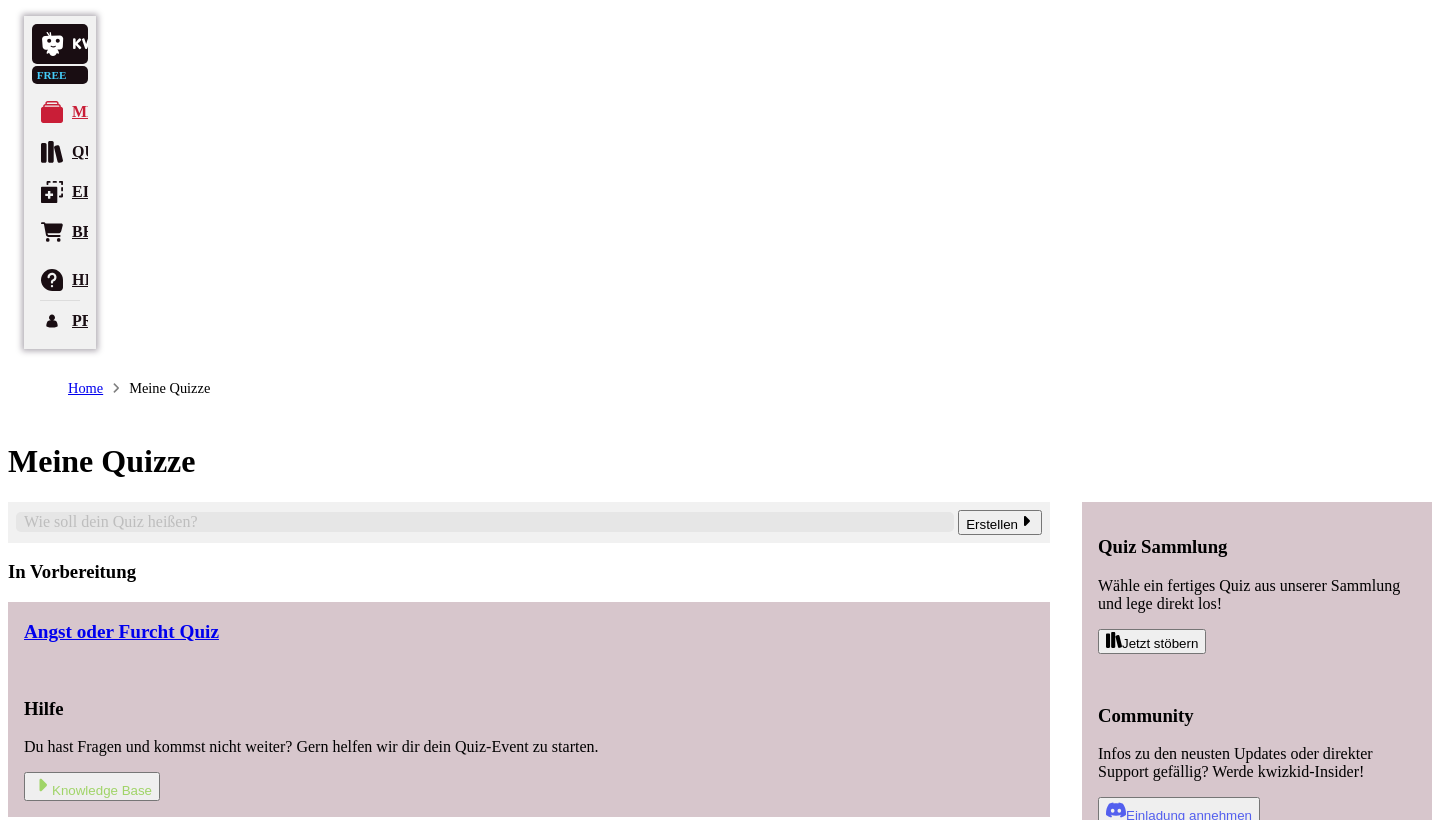 scroll, scrollTop: 0, scrollLeft: 0, axis: both 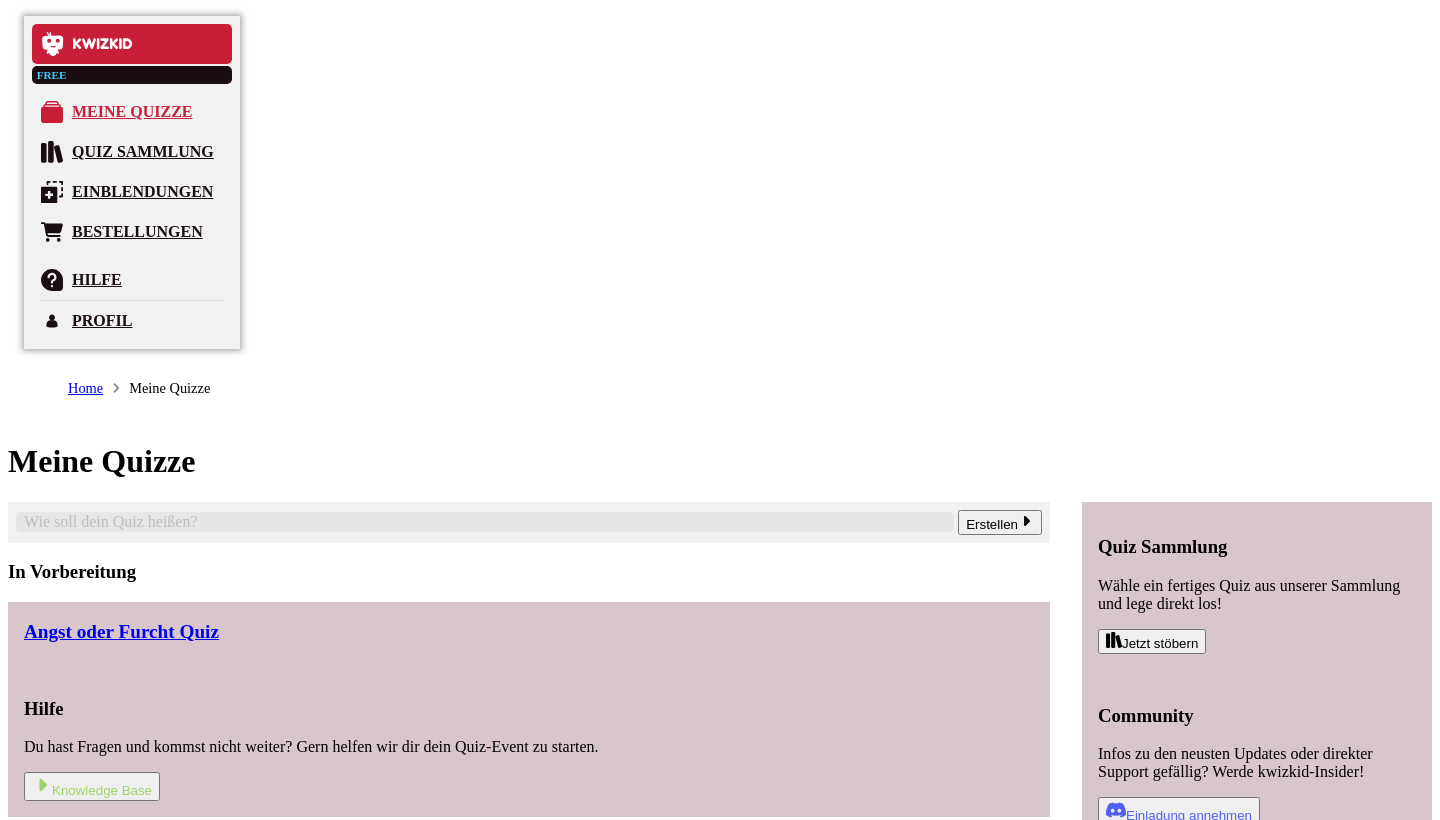 click at bounding box center [132, 44] 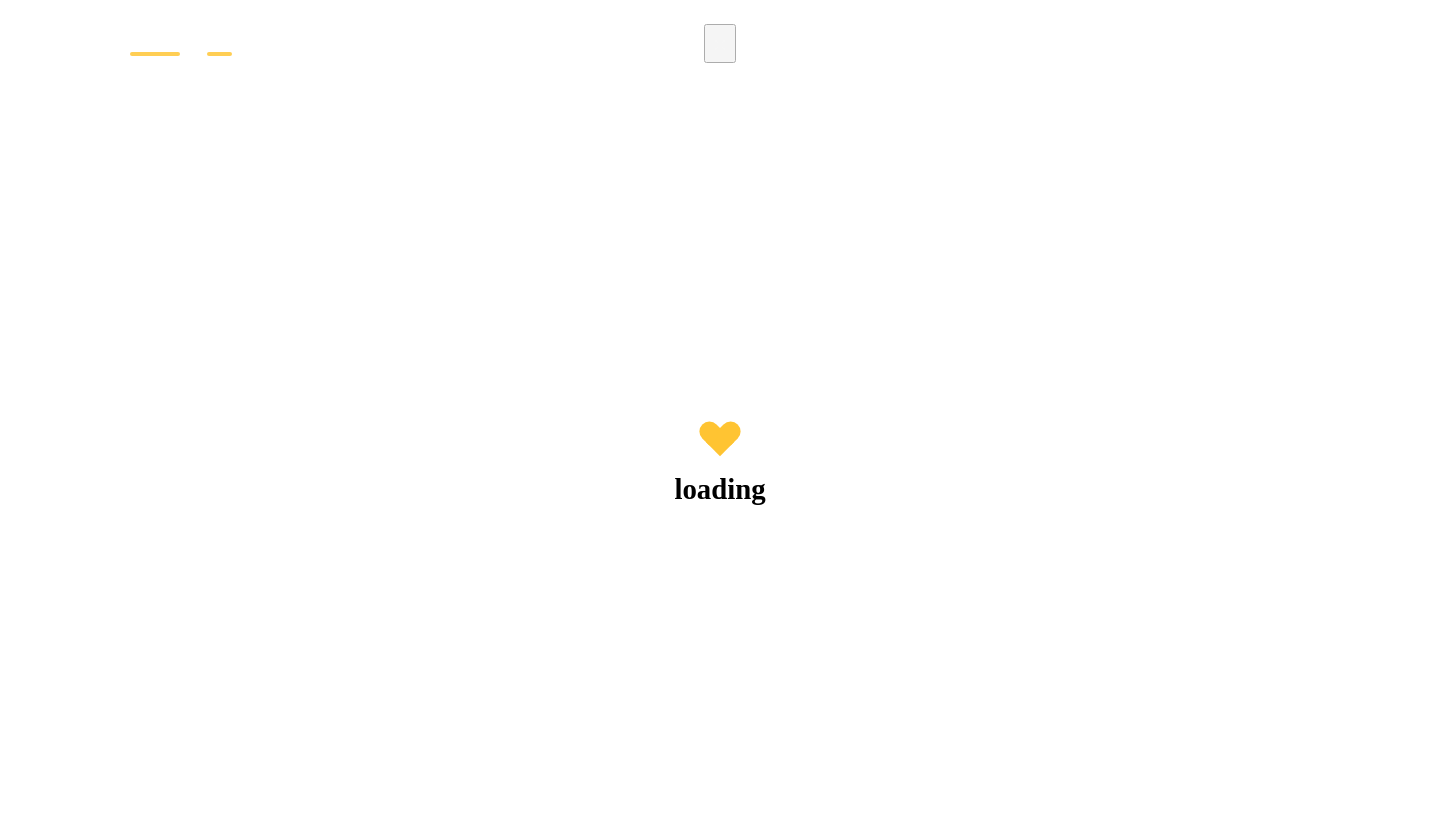 scroll, scrollTop: 0, scrollLeft: 0, axis: both 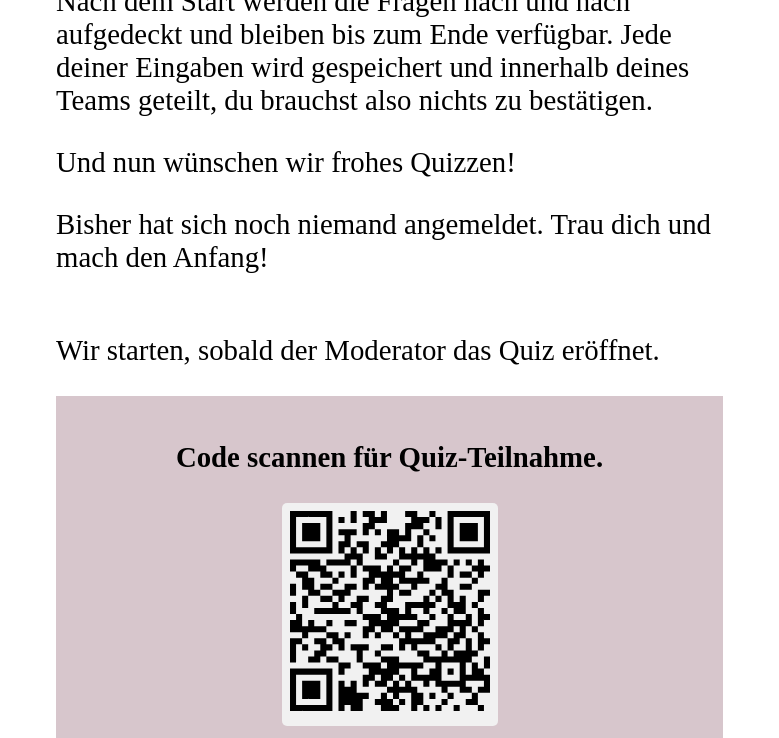 click on "Hallo und schön, dass du dabei bist! Während wir darauf warten, dass der Moderator das Quiz eröffnet, kannst du weitere Teammitglieder einladen und deinen Spielernamen anpassen. Nach dem Start werden die Fragen nach und nach aufgedeckt und bleiben bis zum Ende verfügbar. Jede deiner Eingaben wird gespeichert und innerhalb deines Teams geteilt, du brauchst also nichts zu bestätigen. Und nun wünschen wir frohes Quizzen! Bisher hat sich noch niemand angemeldet. Trau dich und mach den Anfang! Wir starten, sobald der Moderator das Quiz eröffnet. Code scannen für Quiz-Teilnahme." at bounding box center [389, 254] 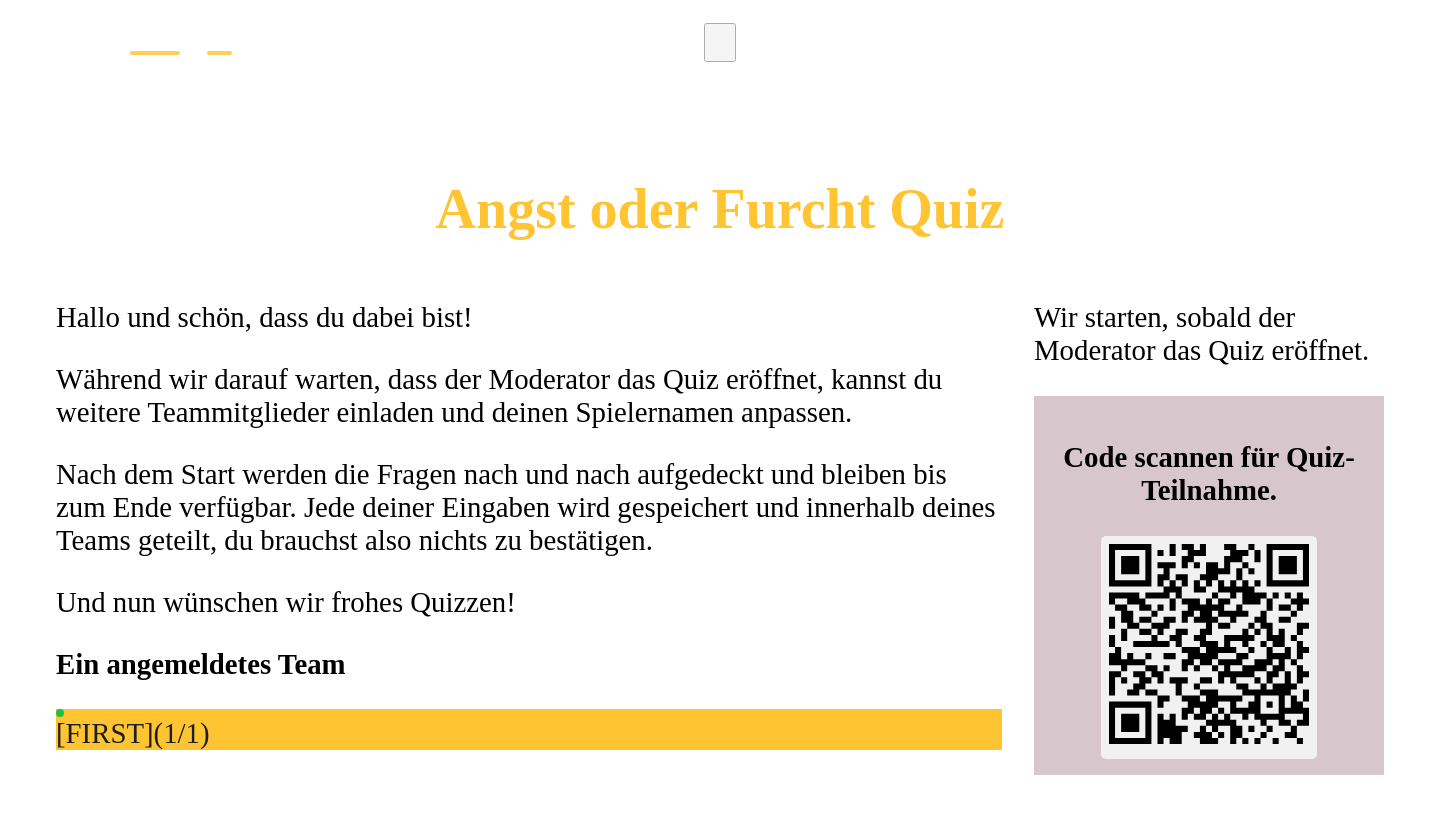 scroll, scrollTop: 0, scrollLeft: 0, axis: both 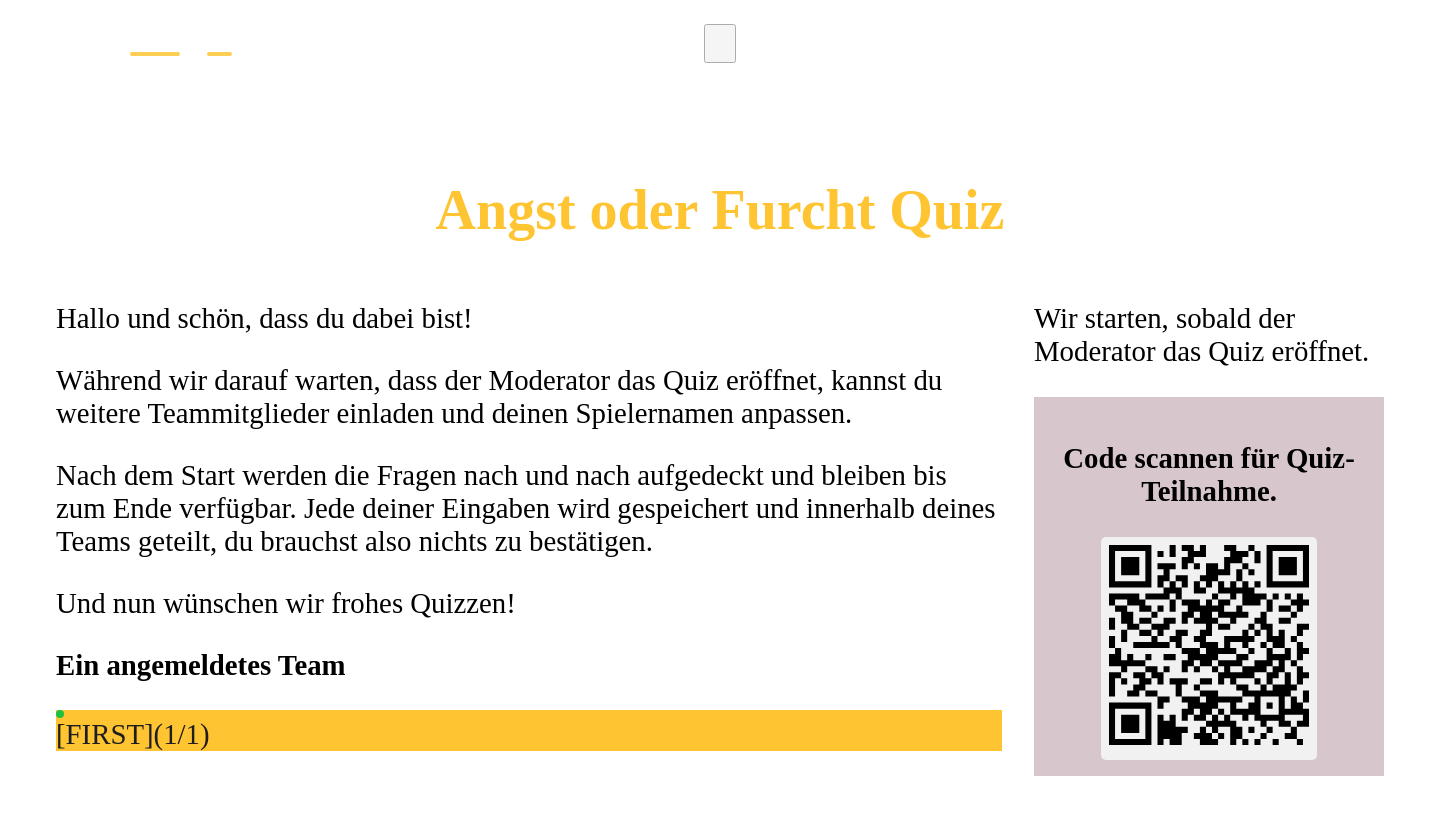 click on "Lea  (1/1)" at bounding box center [529, 730] 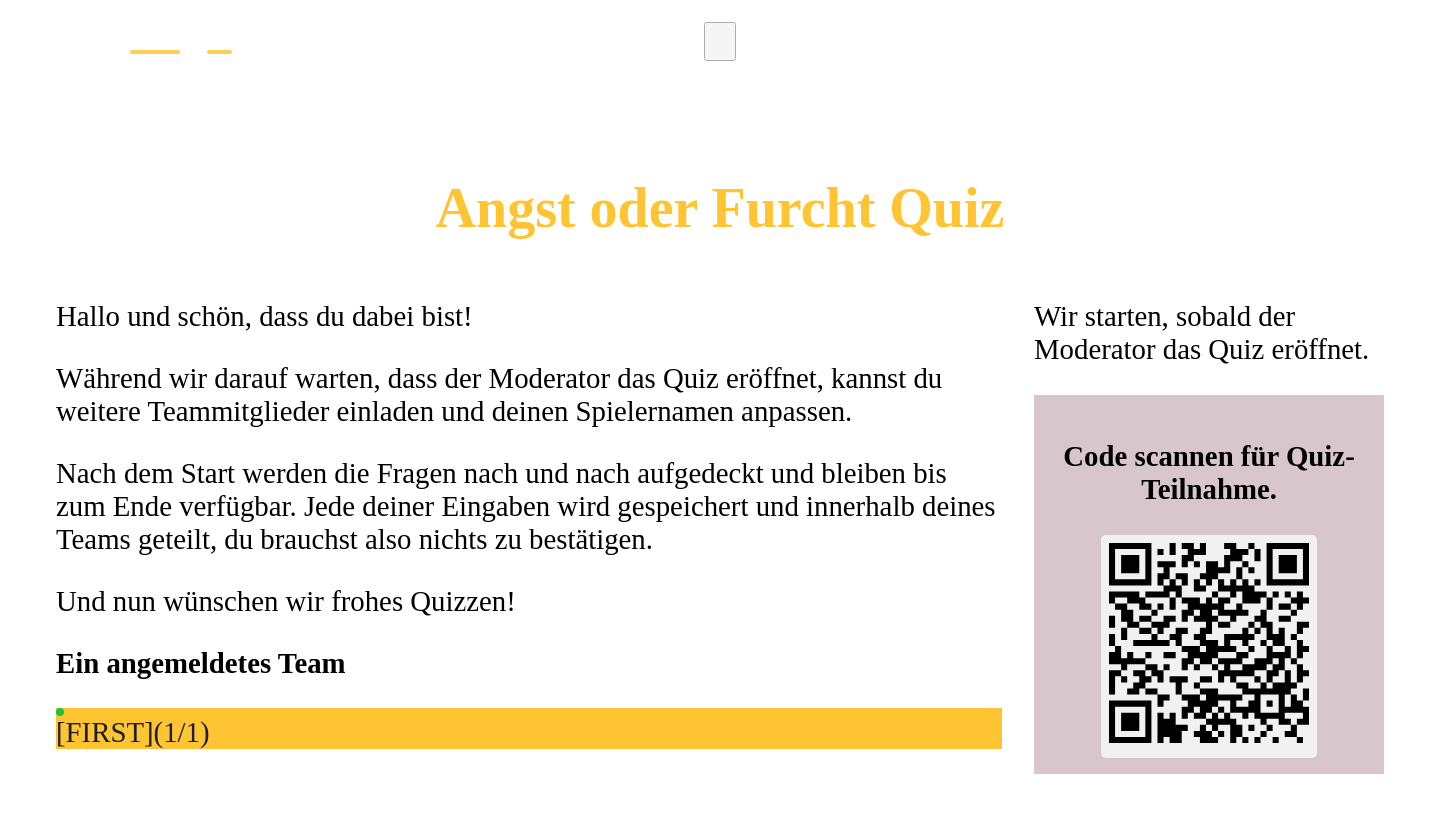 scroll, scrollTop: 0, scrollLeft: 0, axis: both 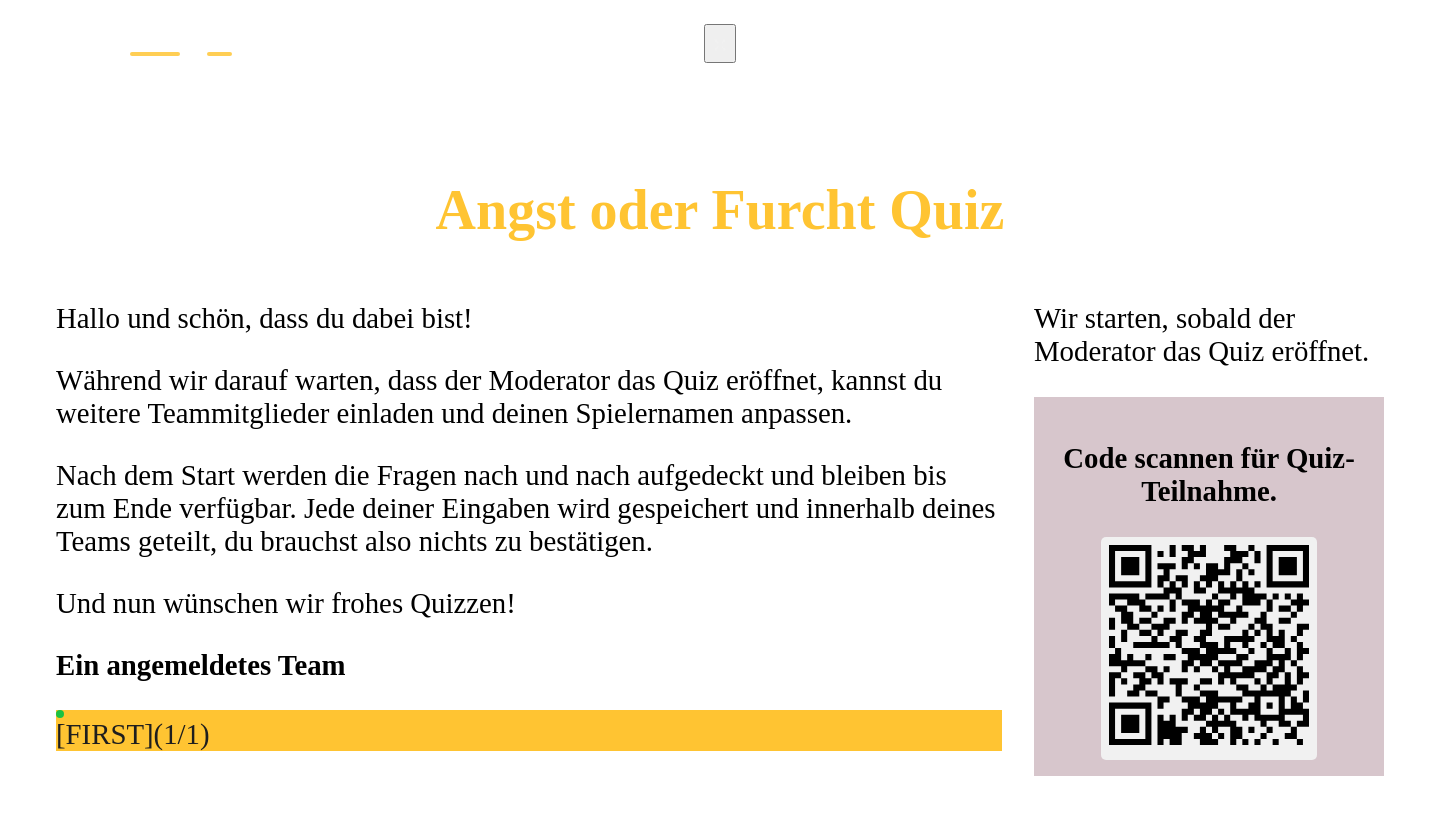 click at bounding box center [720, 44] 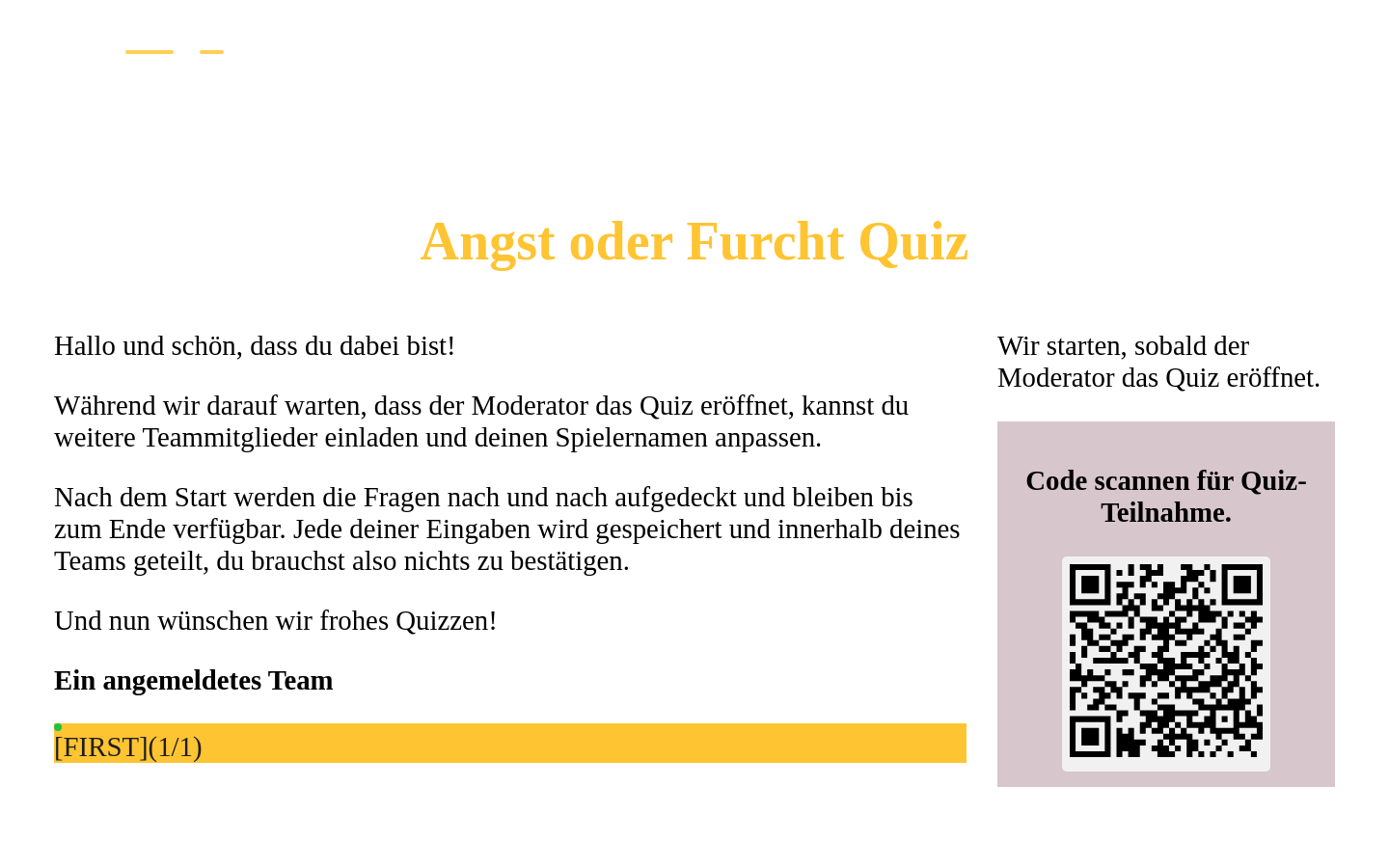 click on "Während wir darauf warten, dass der Moderator das Quiz eröffnet, kannst du weitere Teammitglieder einladen und deinen Spielernamen anpassen." at bounding box center (510, 421) 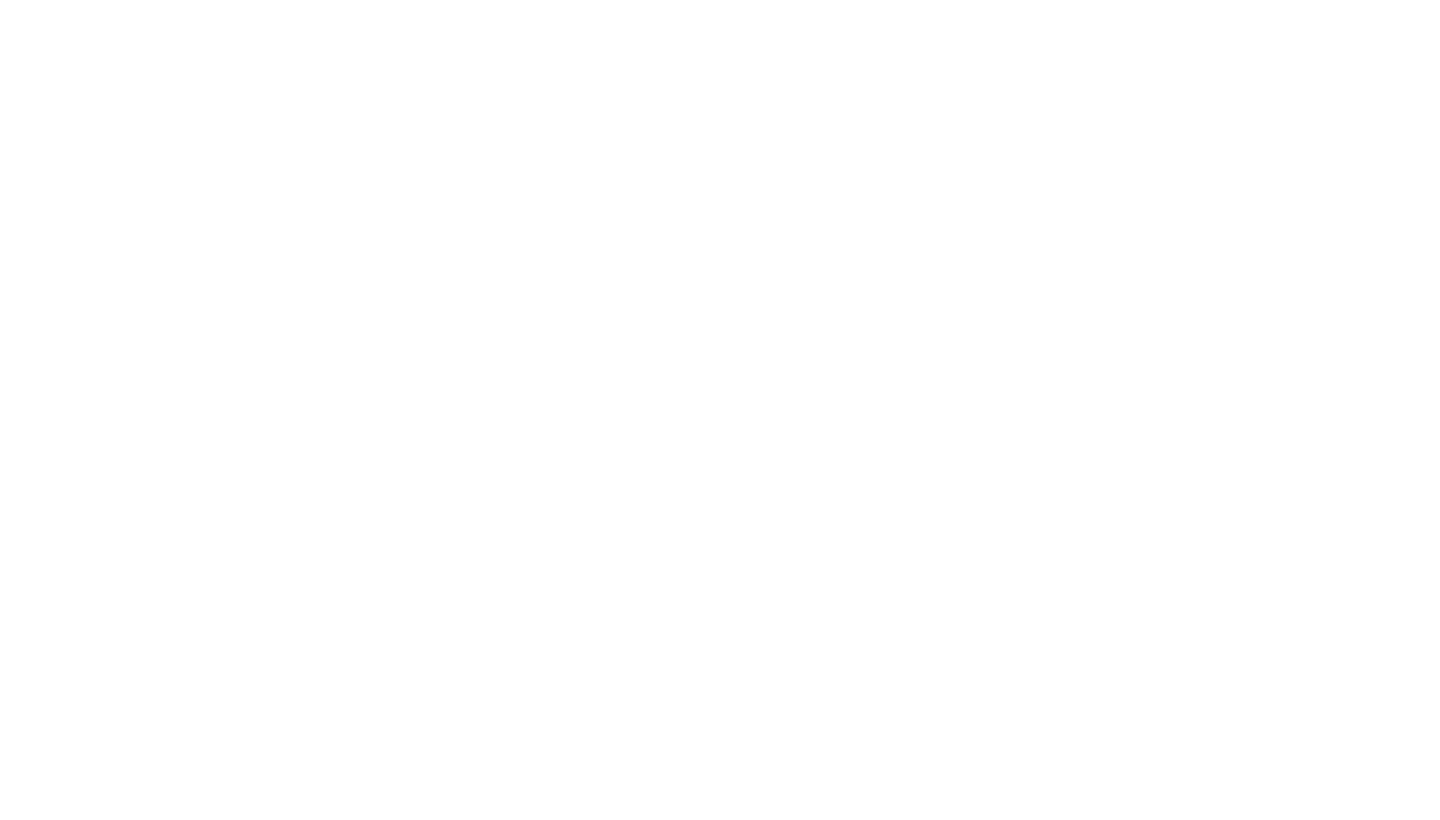 scroll, scrollTop: 0, scrollLeft: 0, axis: both 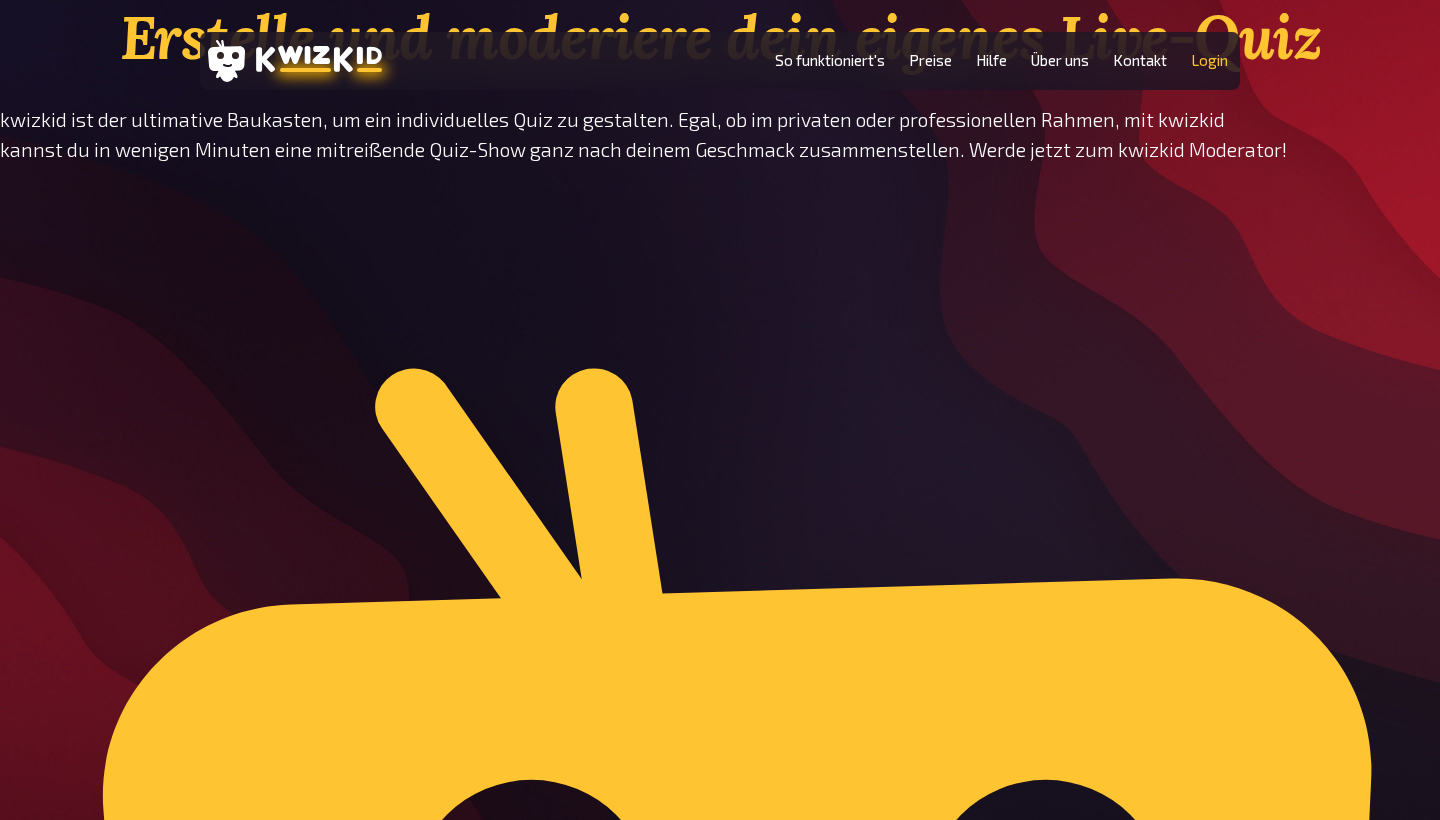 click on "Login" at bounding box center (1209, 60) 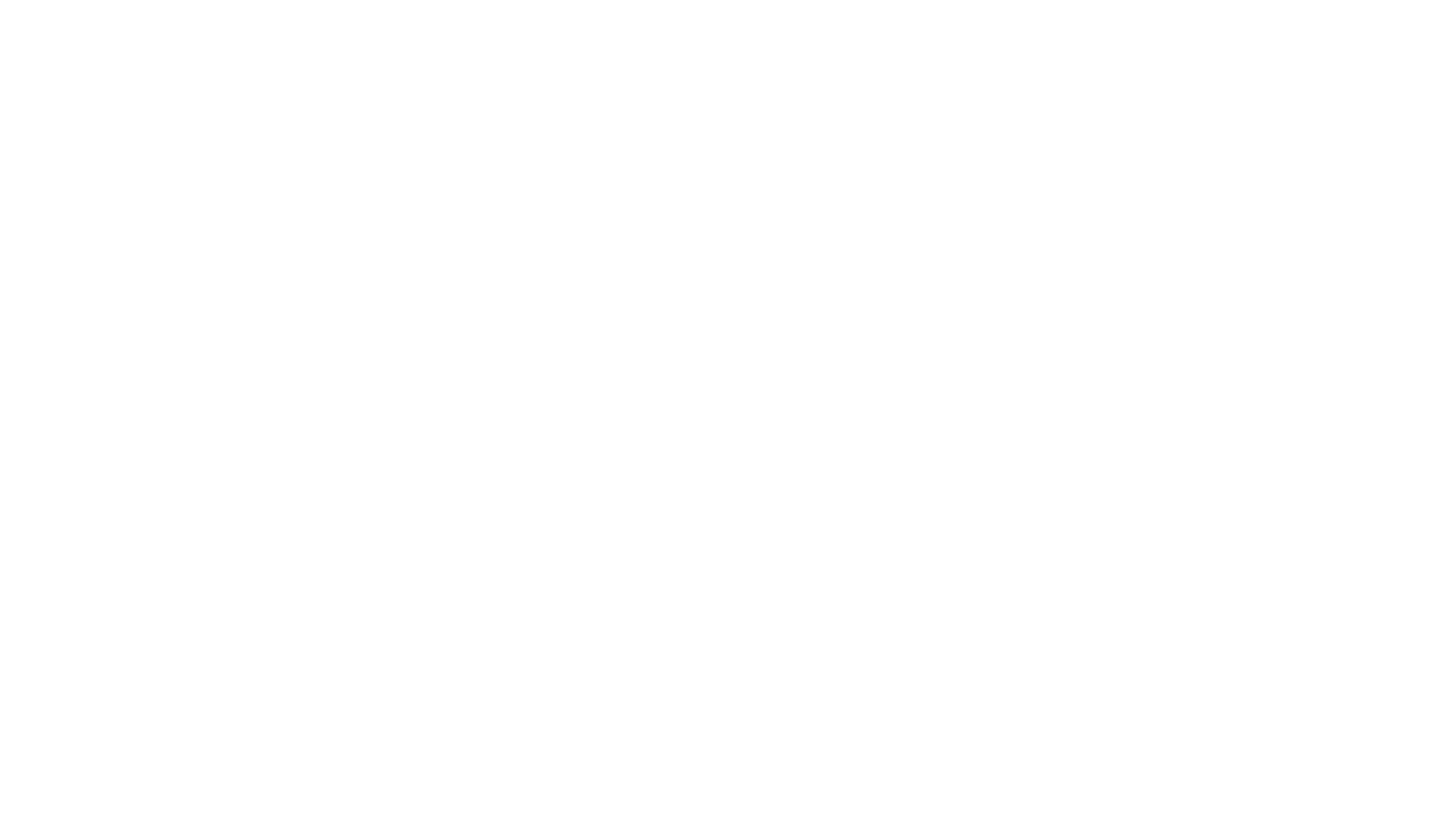 scroll, scrollTop: 0, scrollLeft: 0, axis: both 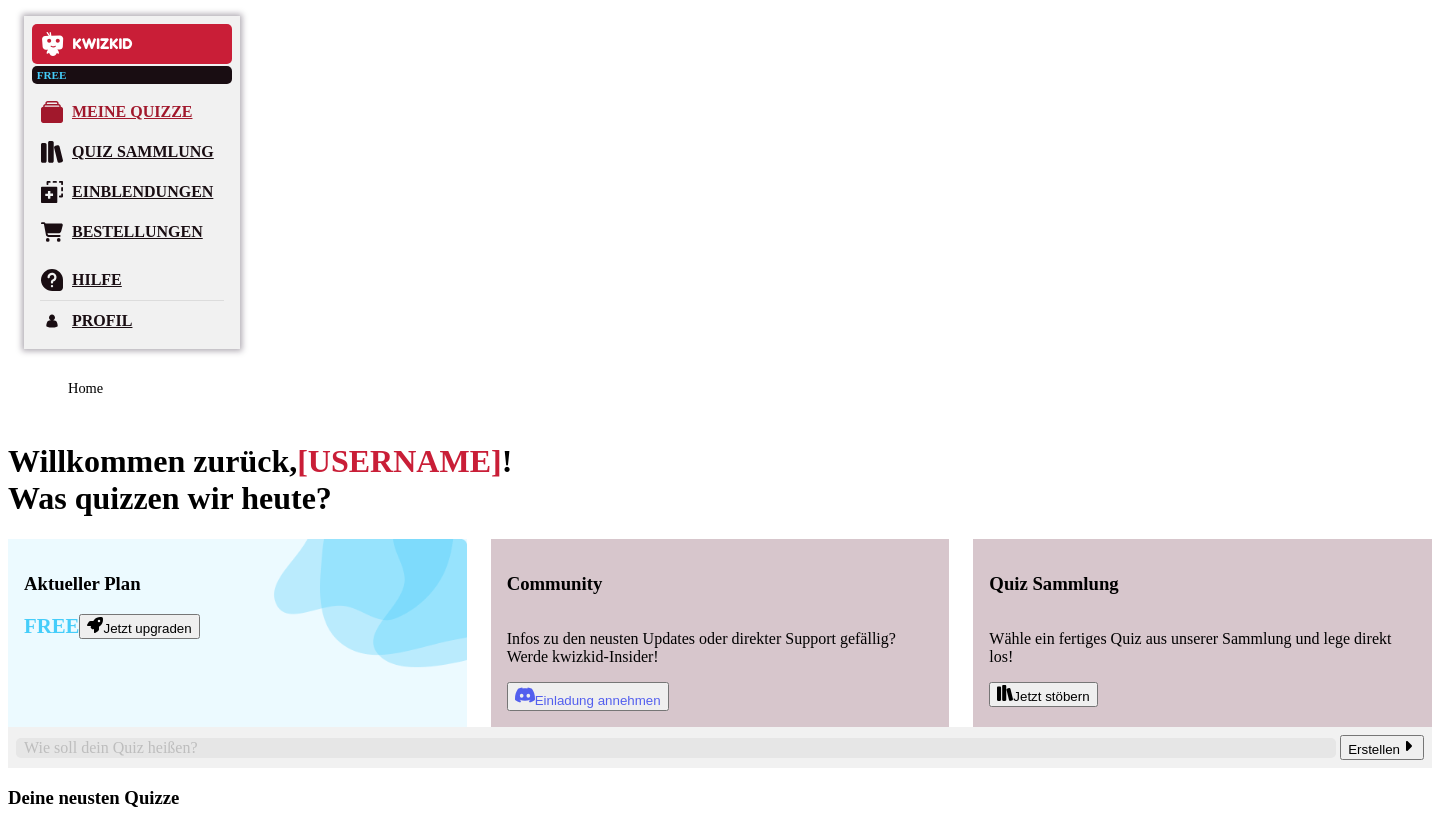 click on "Meine Quizze" at bounding box center [132, 112] 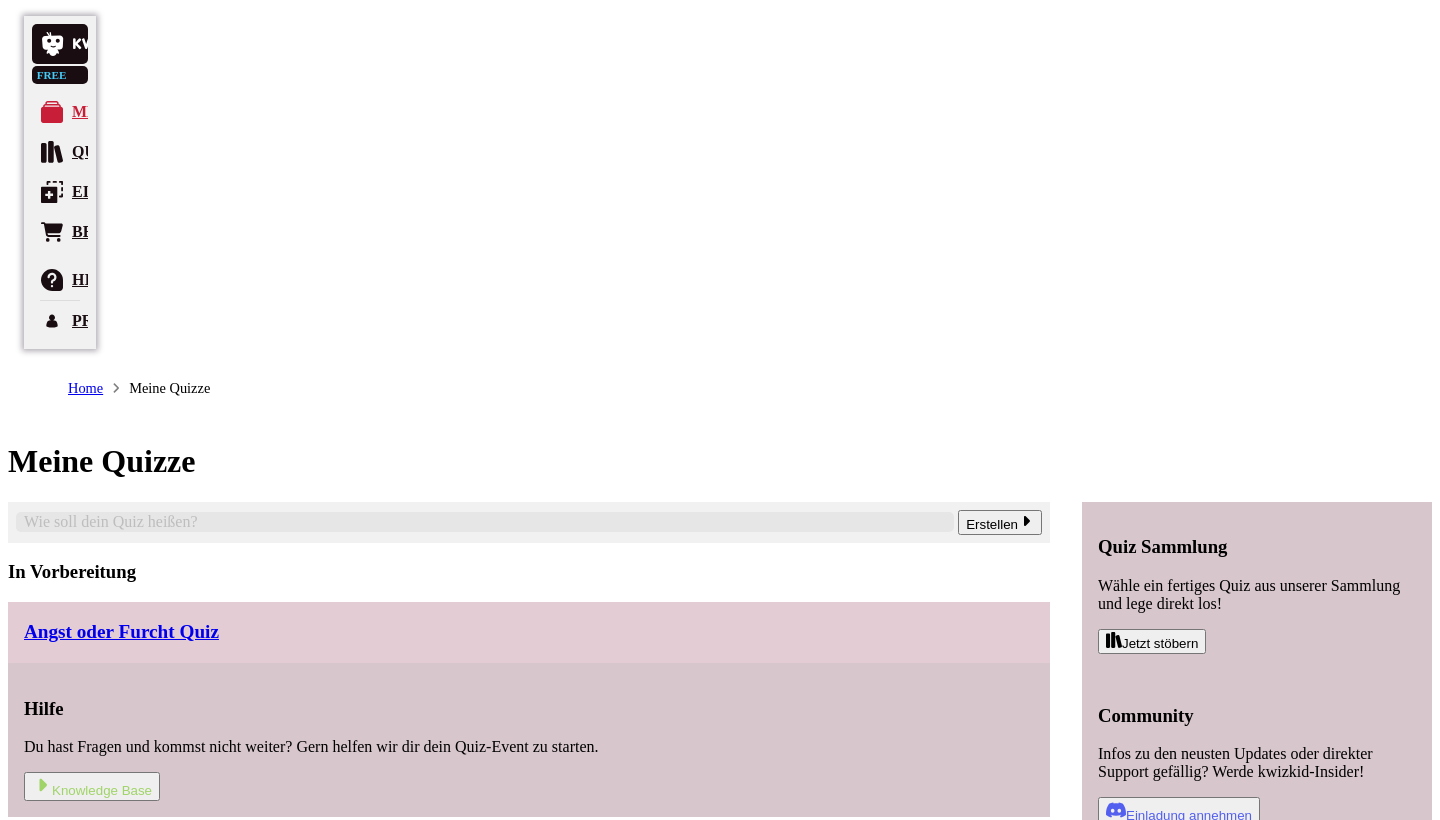 click on "Angst oder Furcht Quiz" at bounding box center [529, 632] 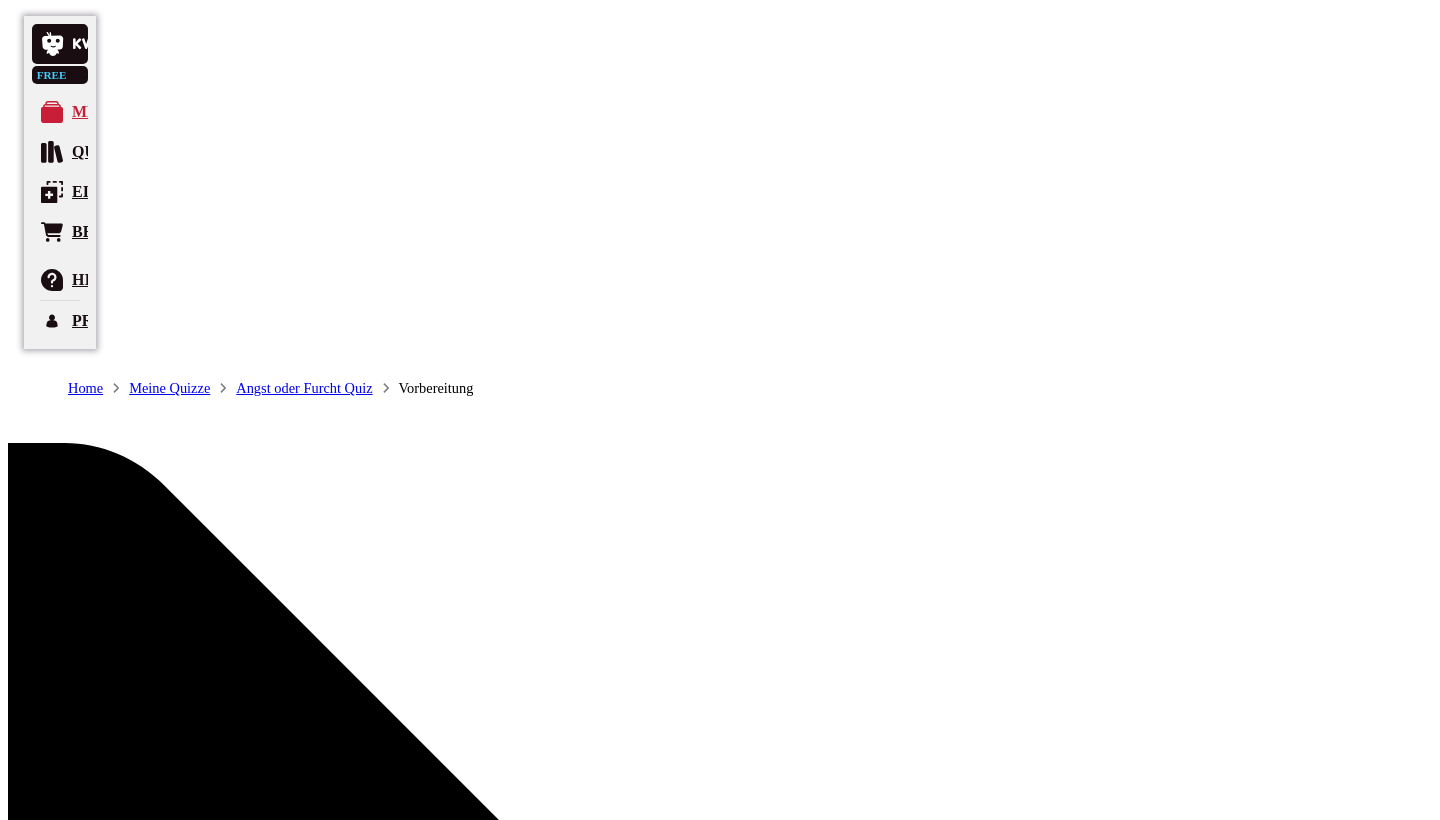click on "Los geht's" at bounding box center (142, 12141) 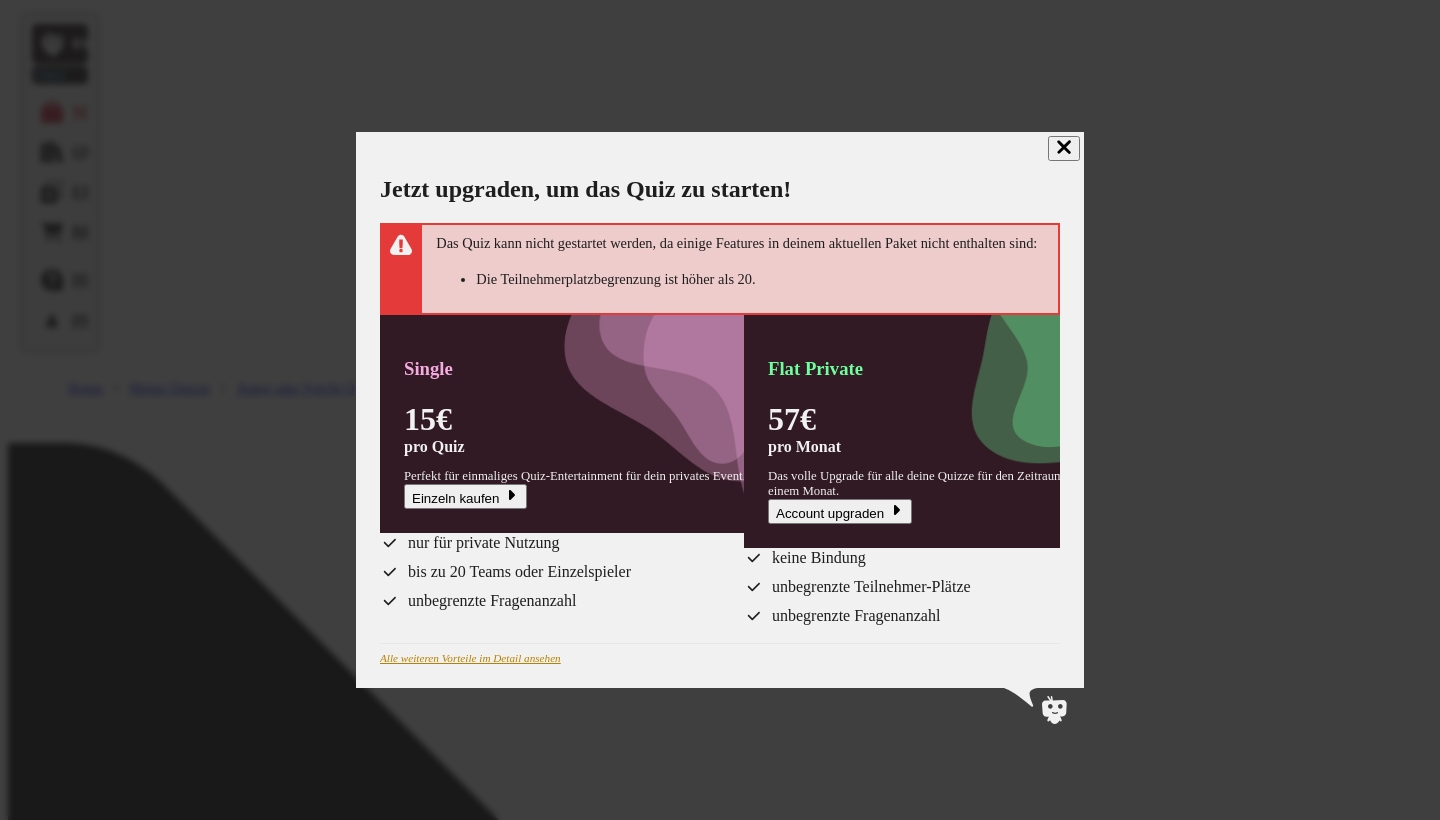click on "Alle weiteren Vorteile im Detail ansehen" at bounding box center [470, 658] 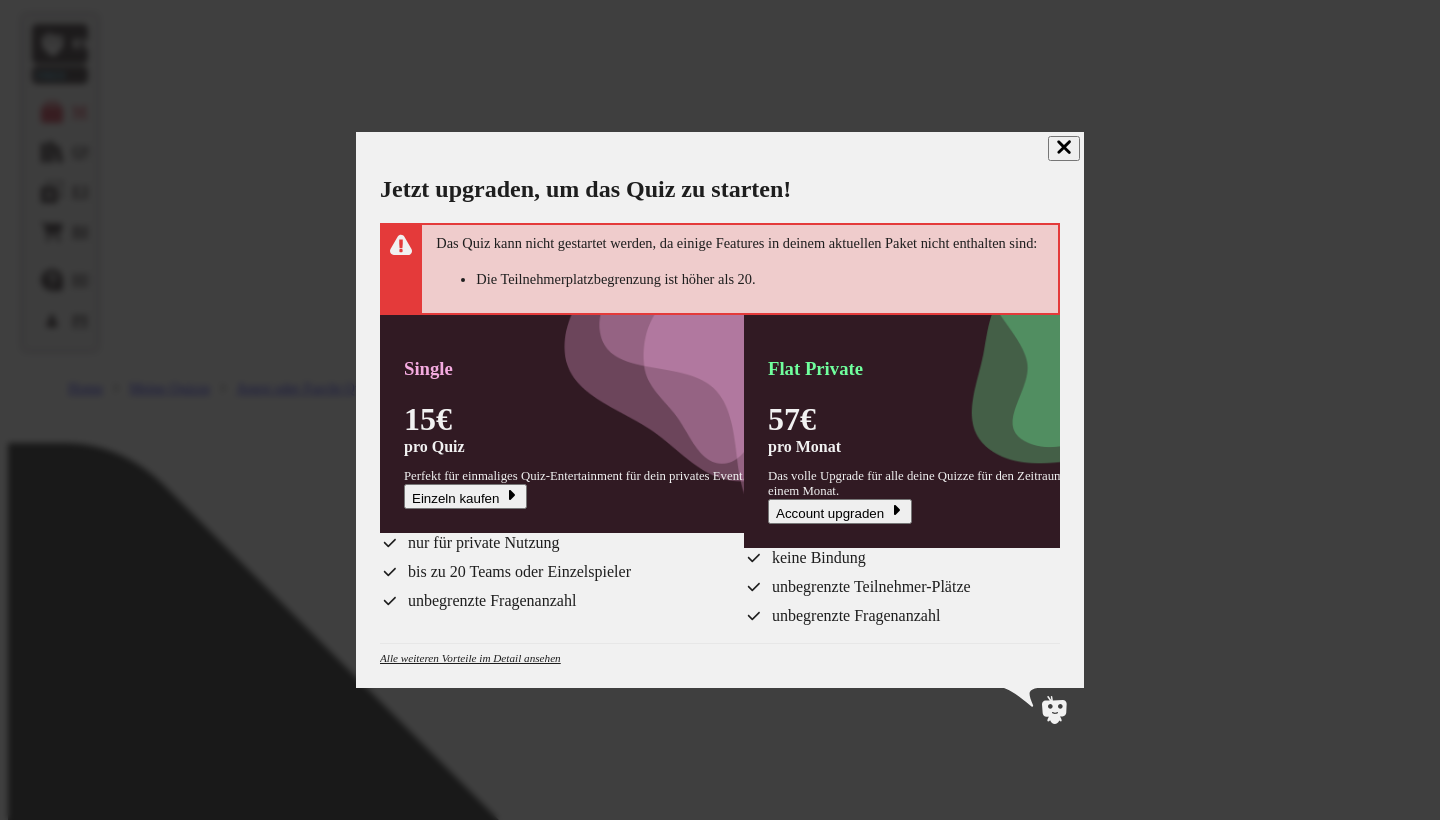 click at bounding box center [1064, 147] 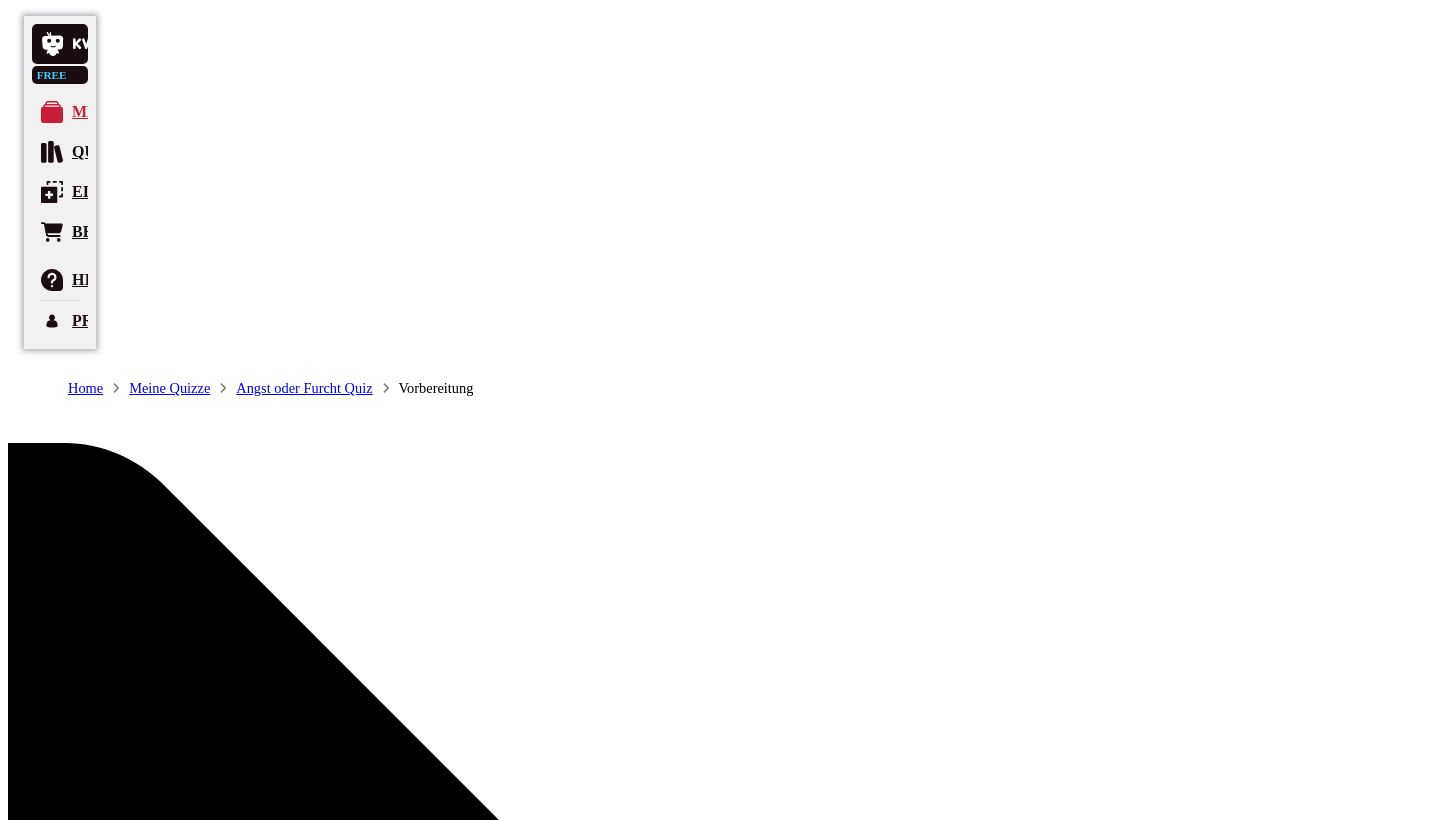 click on "Vorbereitung Inhalte Bearbeiten Quiz Lobby" at bounding box center (720, 1903) 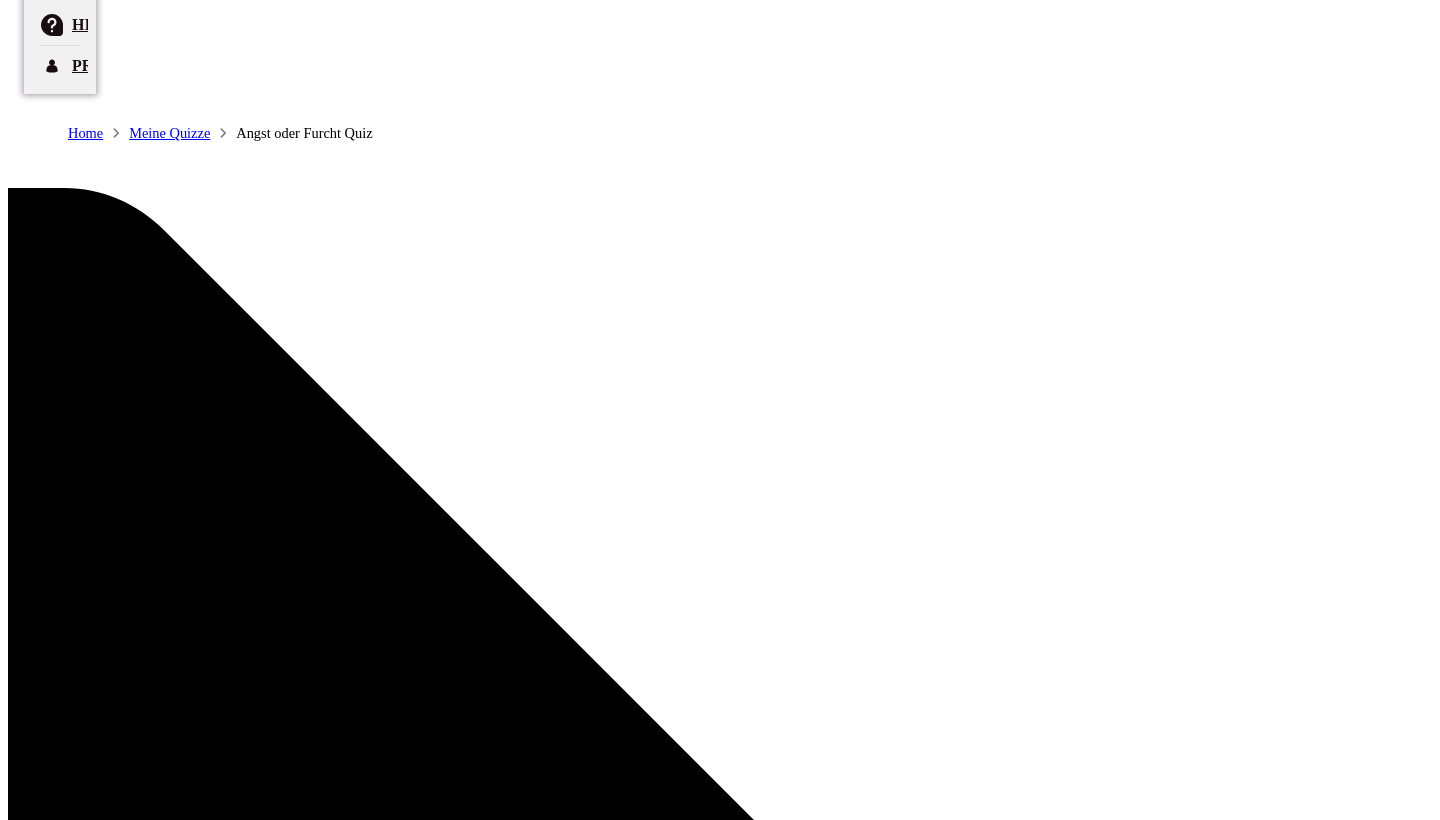 scroll, scrollTop: 256, scrollLeft: 0, axis: vertical 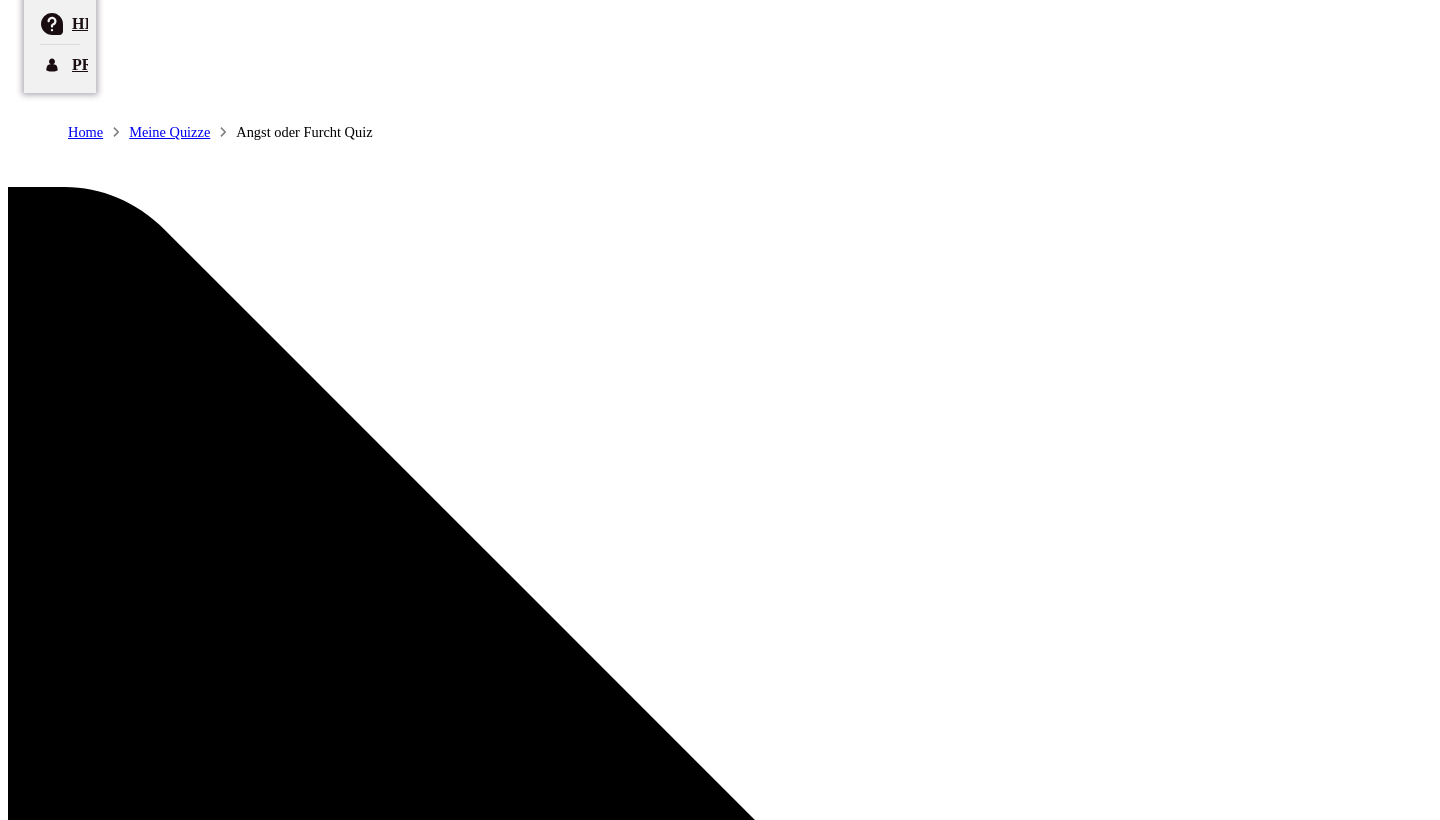 click on "Spieler-URL   lschumann66 / unbenanntes-quiz Startzeitpunkt anzeigen Spieler-Chat Team-Modus Team-Anmeldungen beschränken Deine Teilnehmergrenze überschreitet die maximal verfügbare Anzahl. Um das Quiz starten zu können, musst du upgraden. Hier bekommst du  mehr Infos ." at bounding box center (1257, 12329) 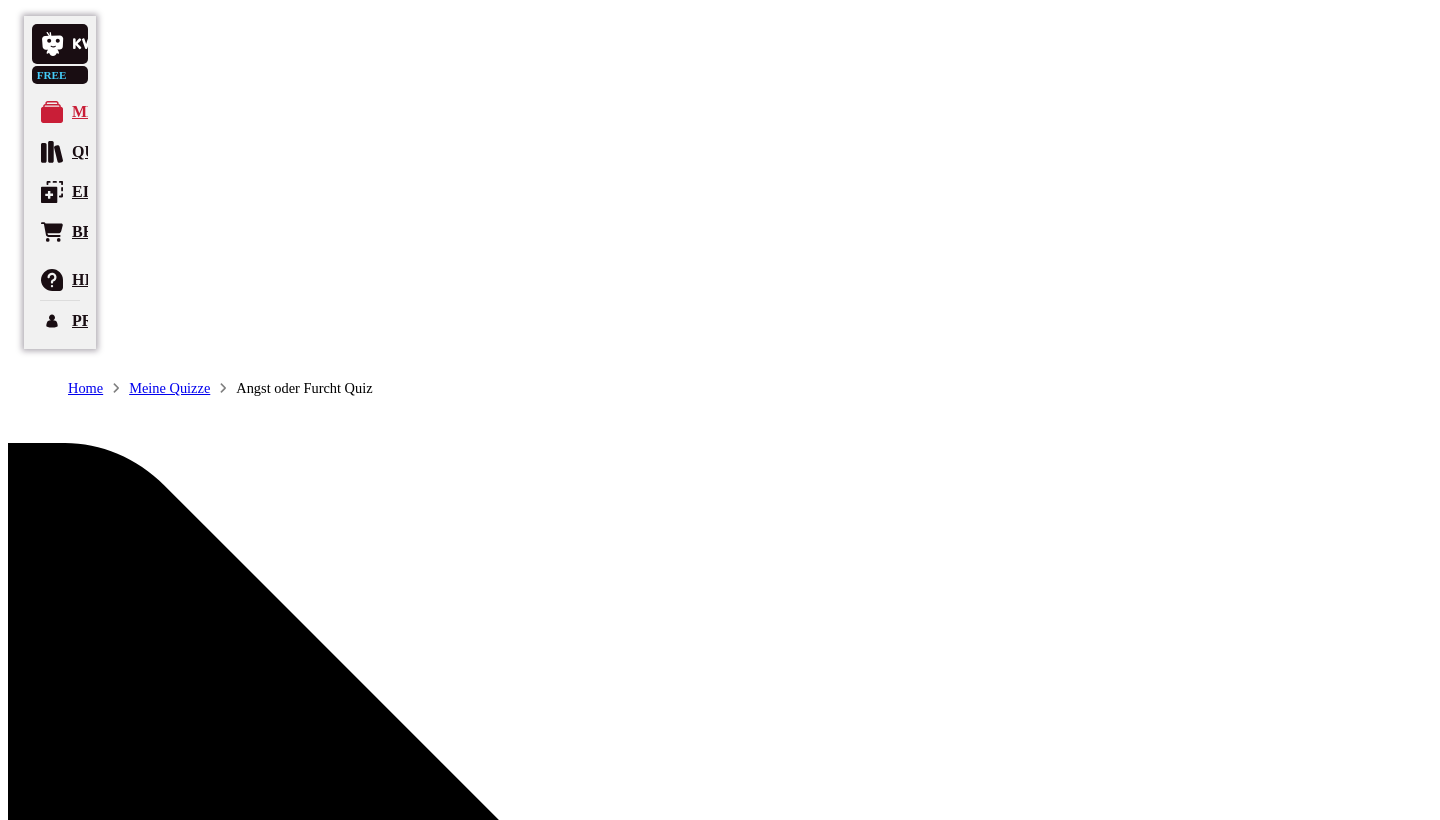 scroll, scrollTop: 0, scrollLeft: 0, axis: both 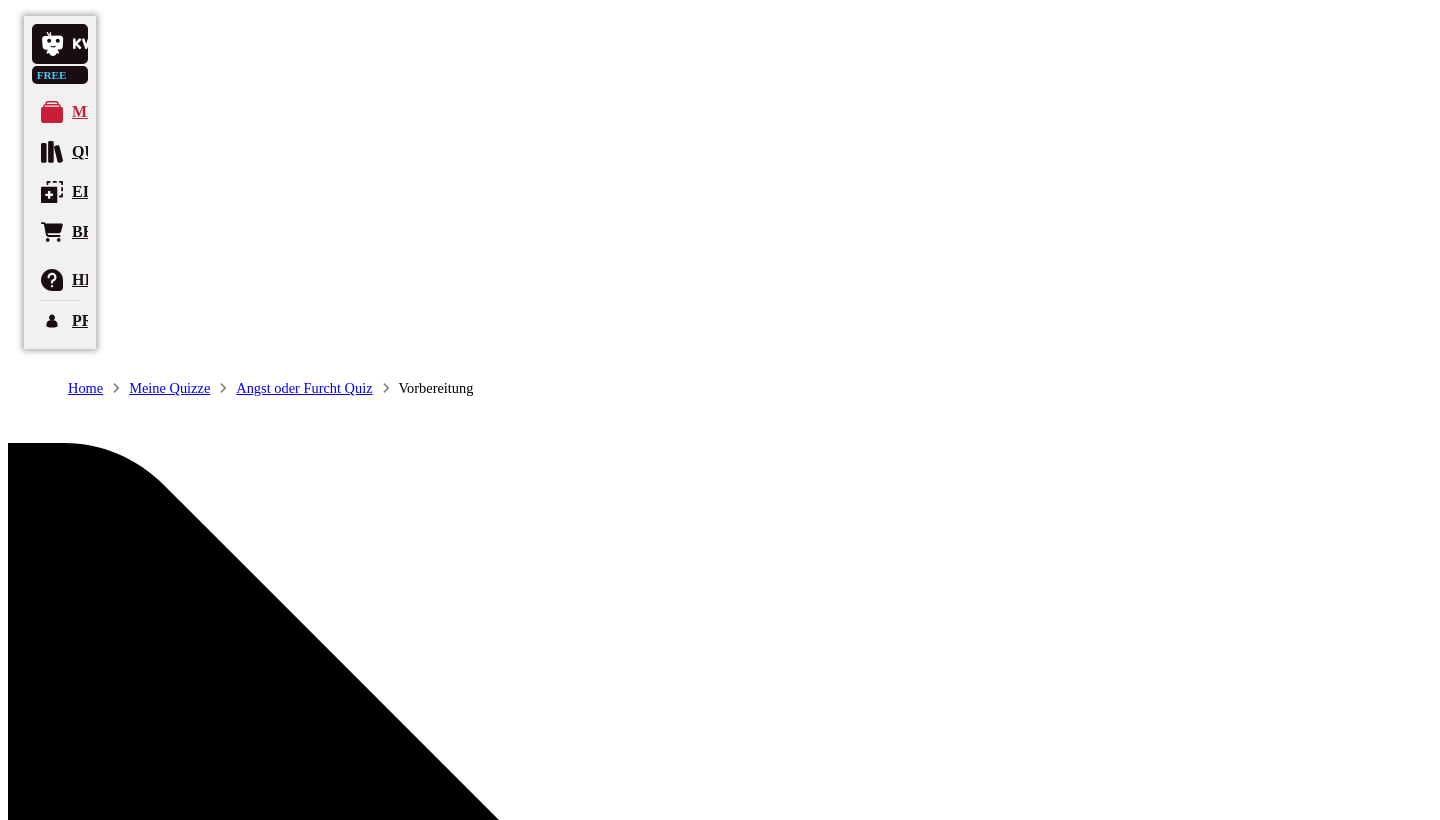 click on "Los geht's" at bounding box center [134, 12143] 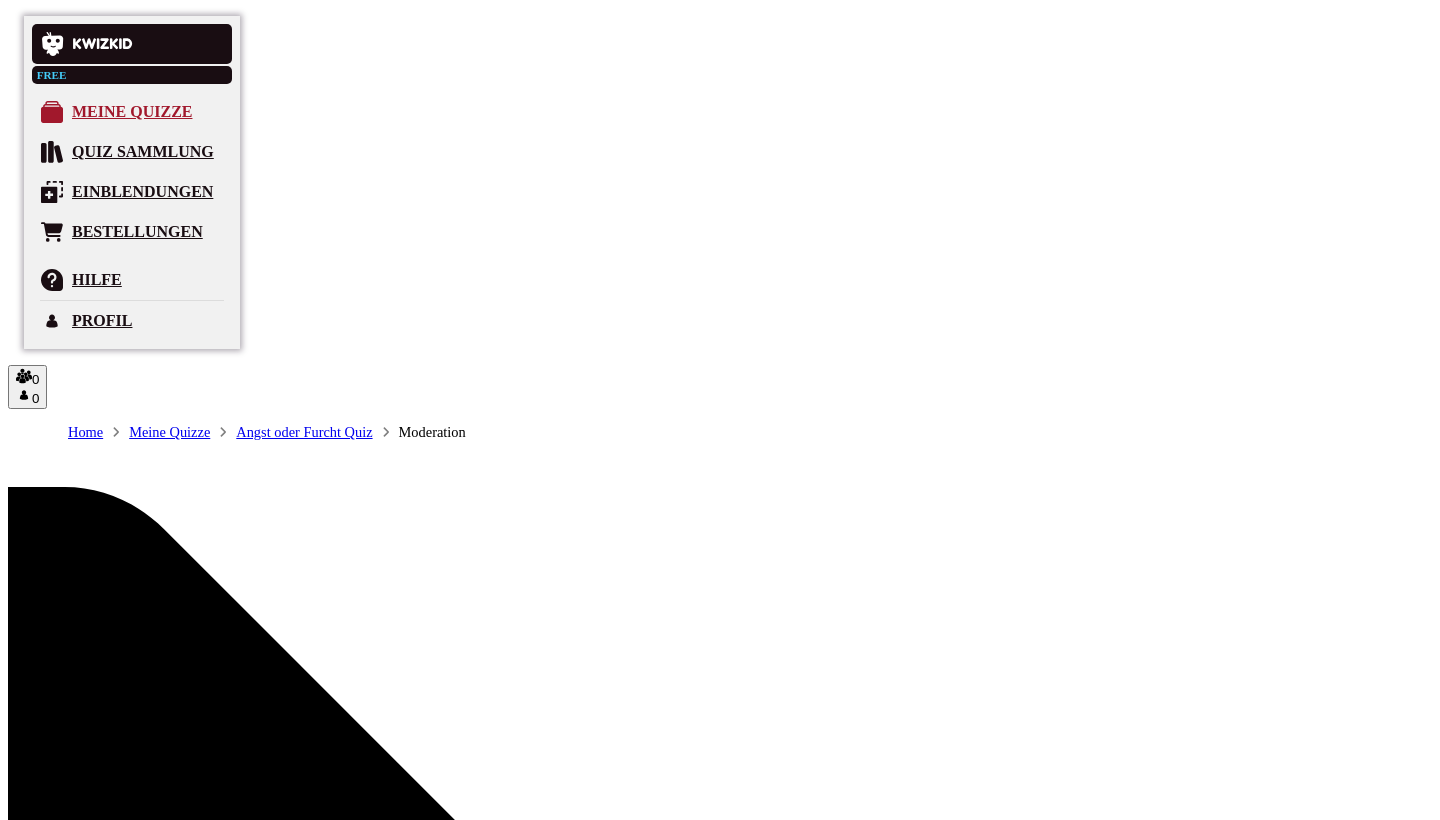 click on "Meine Quizze" at bounding box center (132, 112) 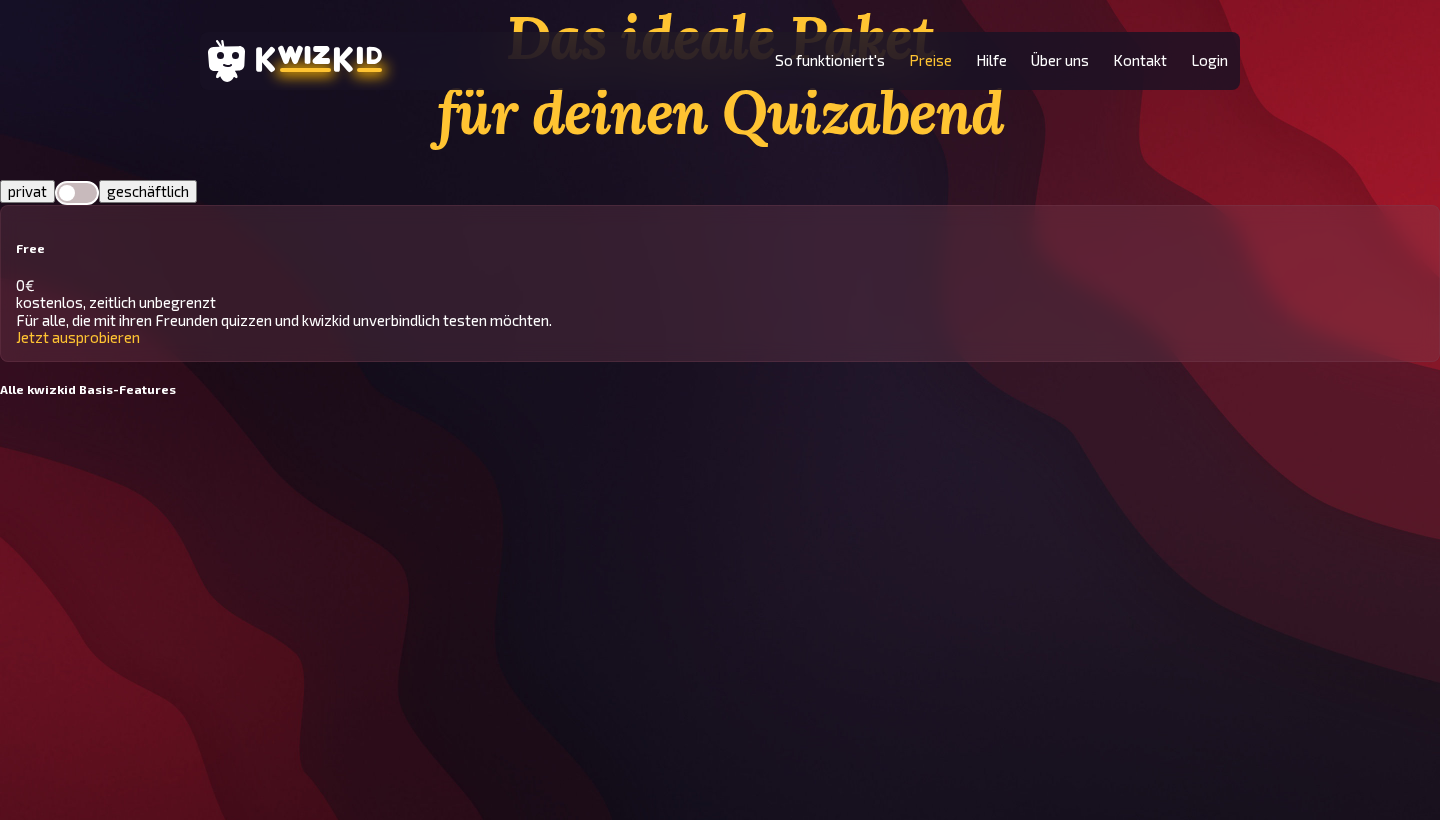 scroll, scrollTop: 0, scrollLeft: 0, axis: both 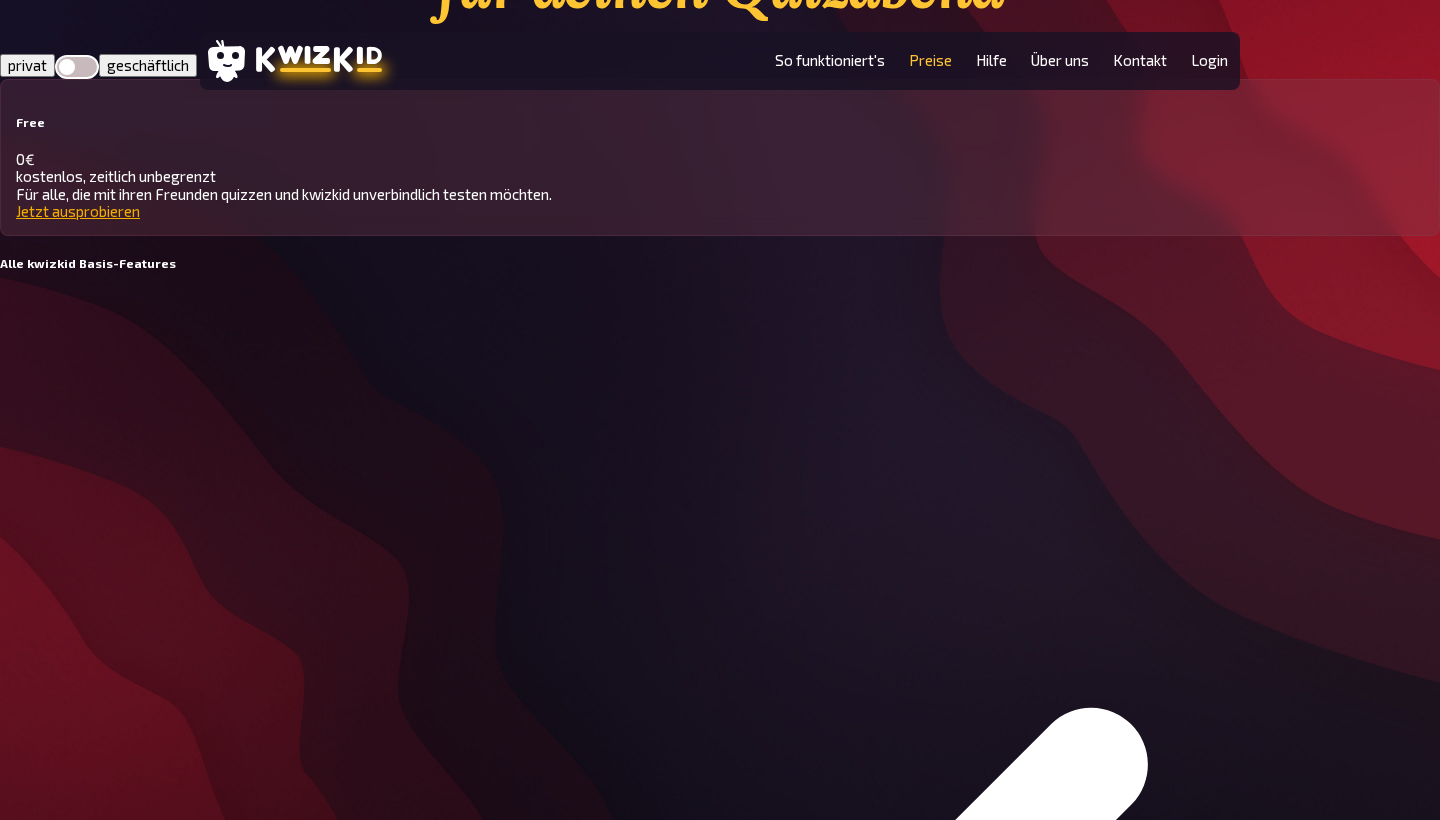 click on "Jetzt ausprobieren" at bounding box center (78, 211) 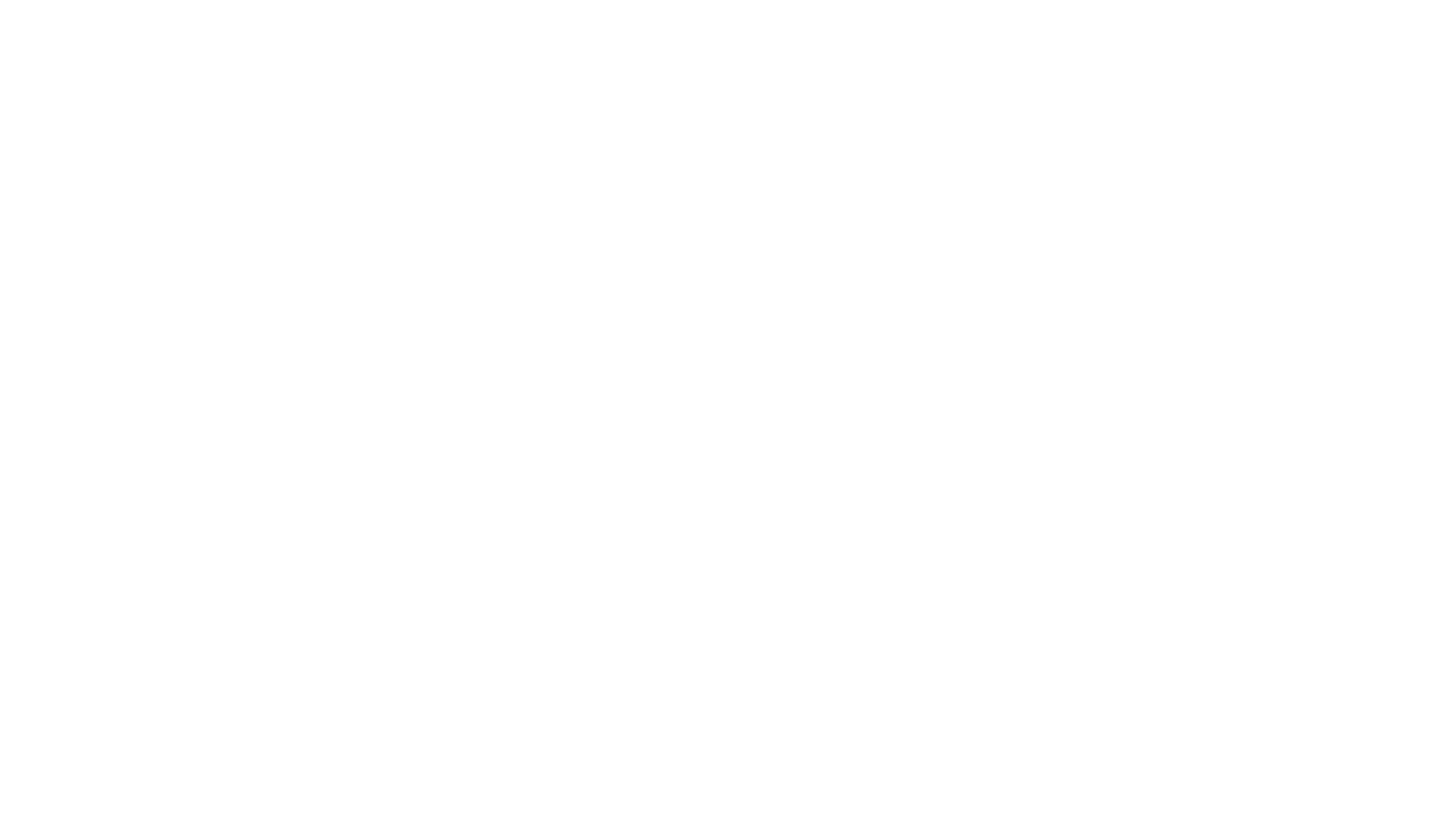 scroll, scrollTop: 0, scrollLeft: 0, axis: both 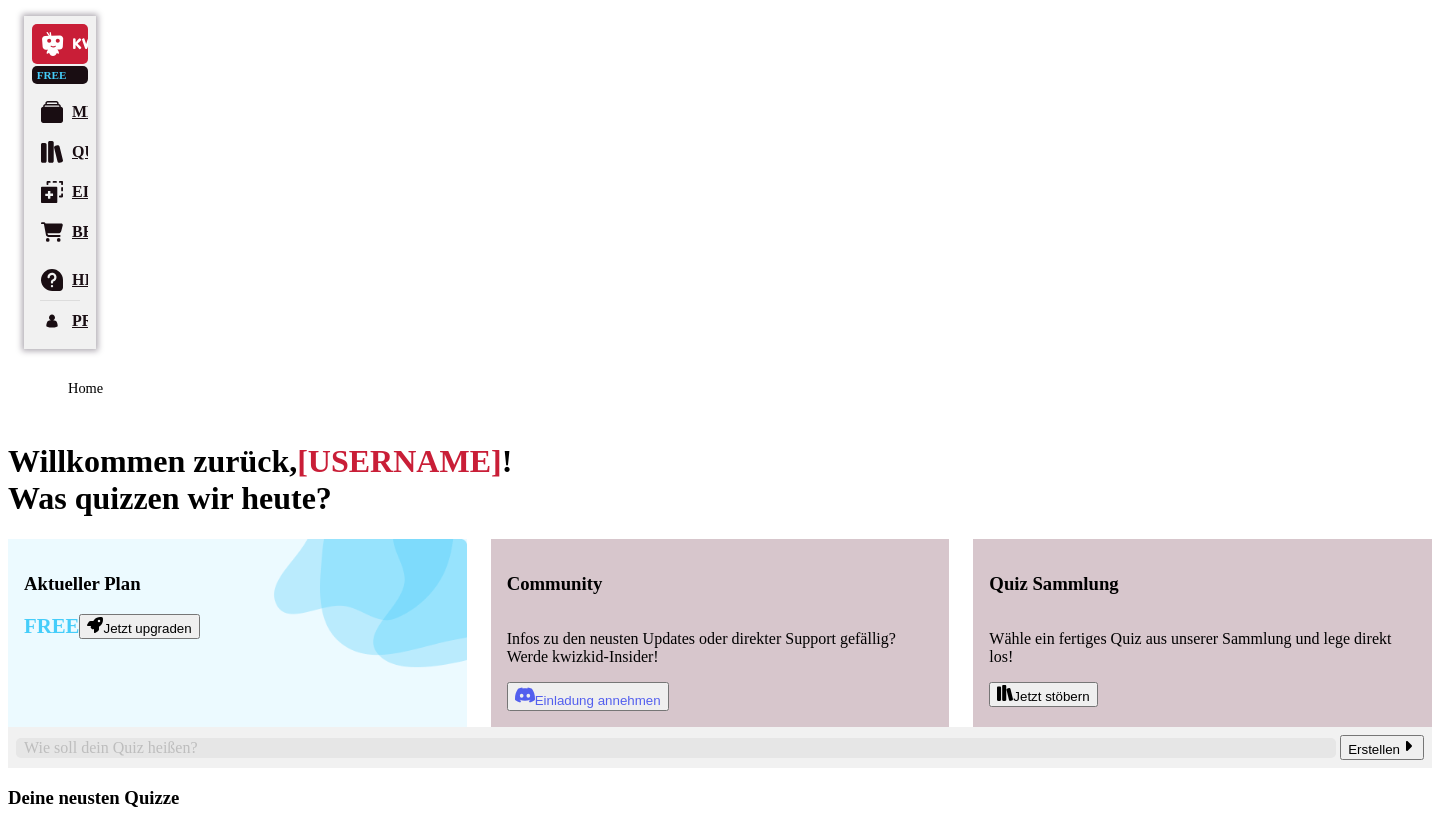 click on "Free Jetzt upgraden" at bounding box center (237, 626) 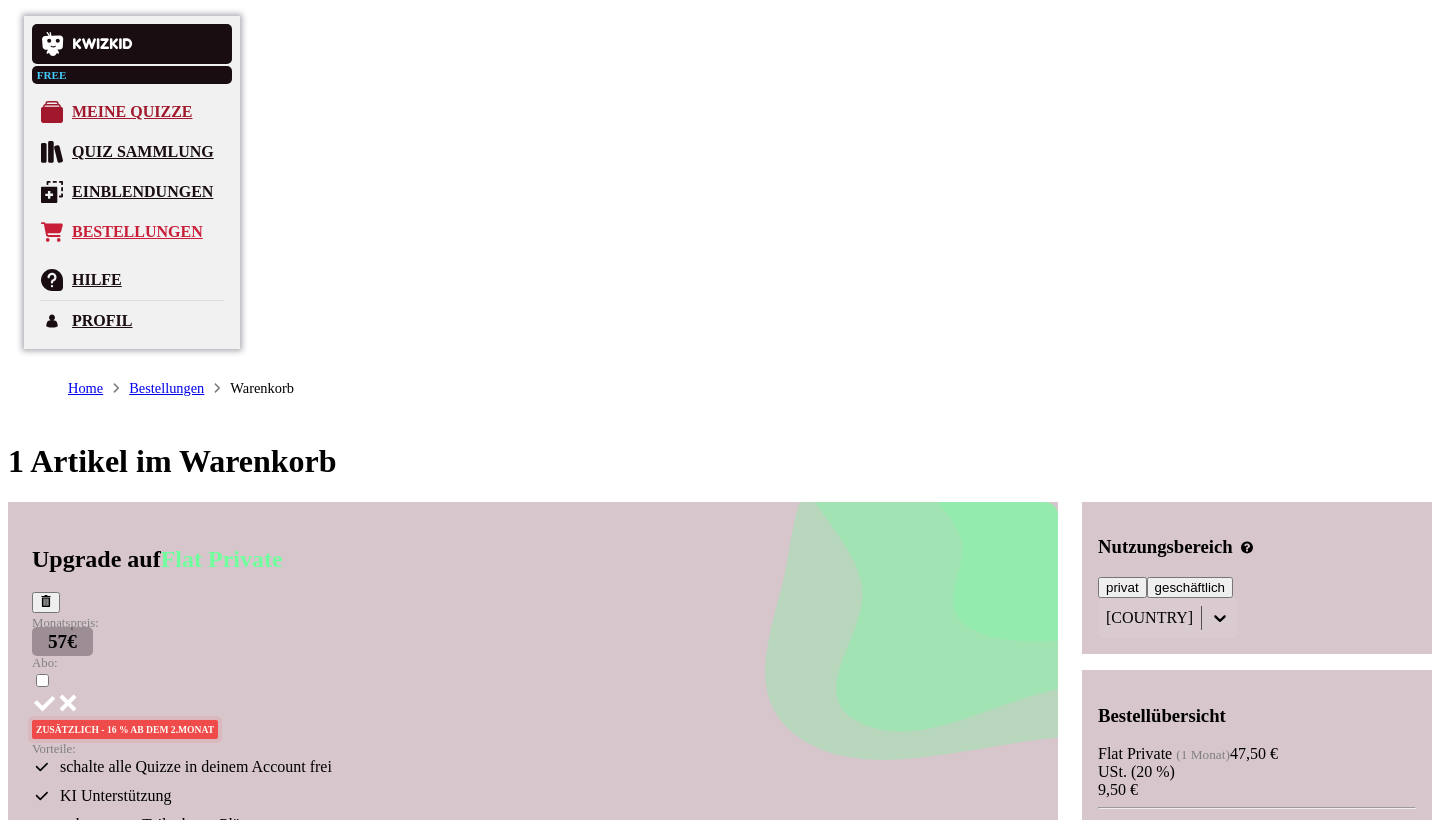 click on "Meine Quizze" at bounding box center [132, 112] 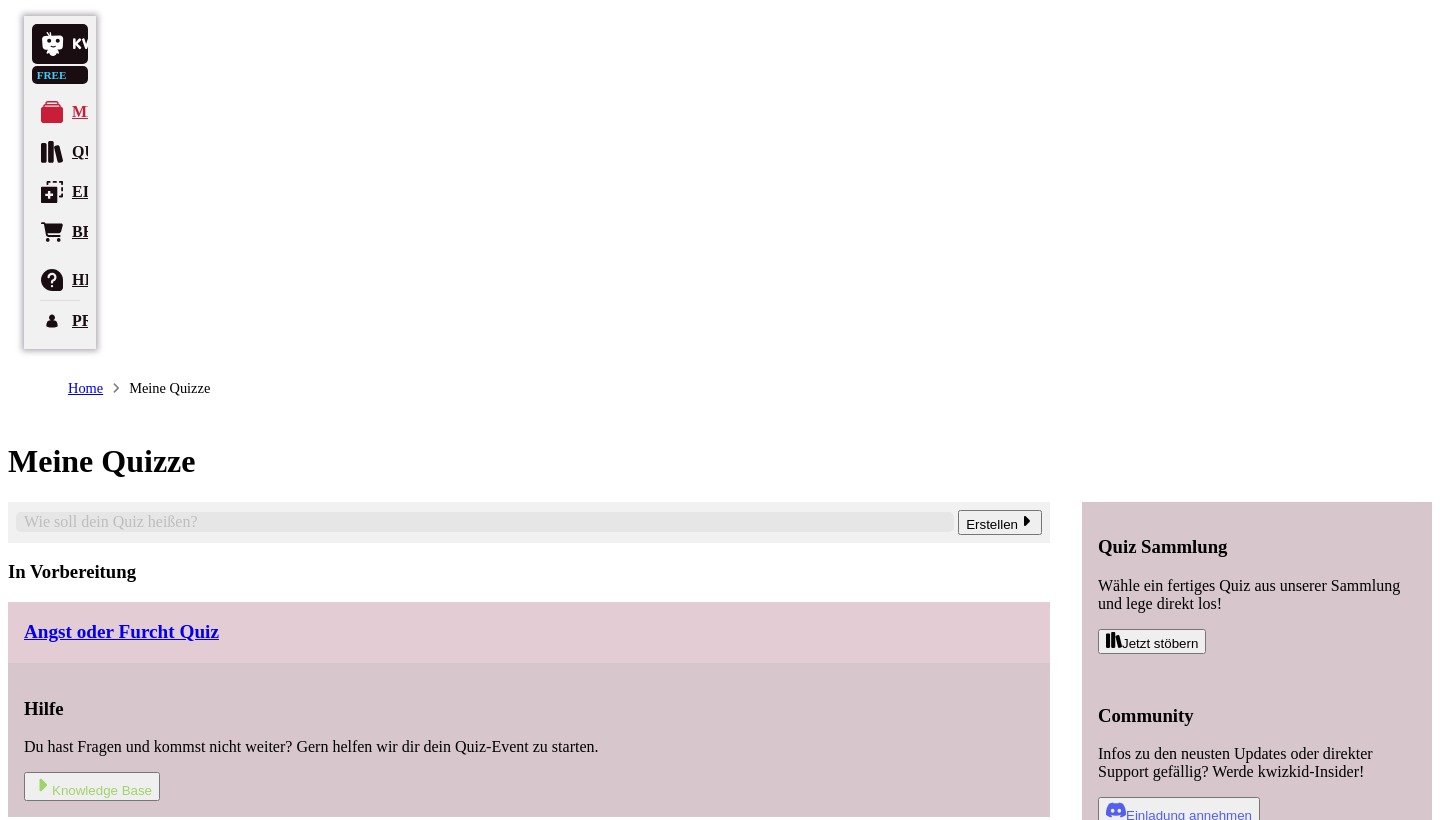 click on "Angst oder Furcht Quiz" at bounding box center (121, 632) 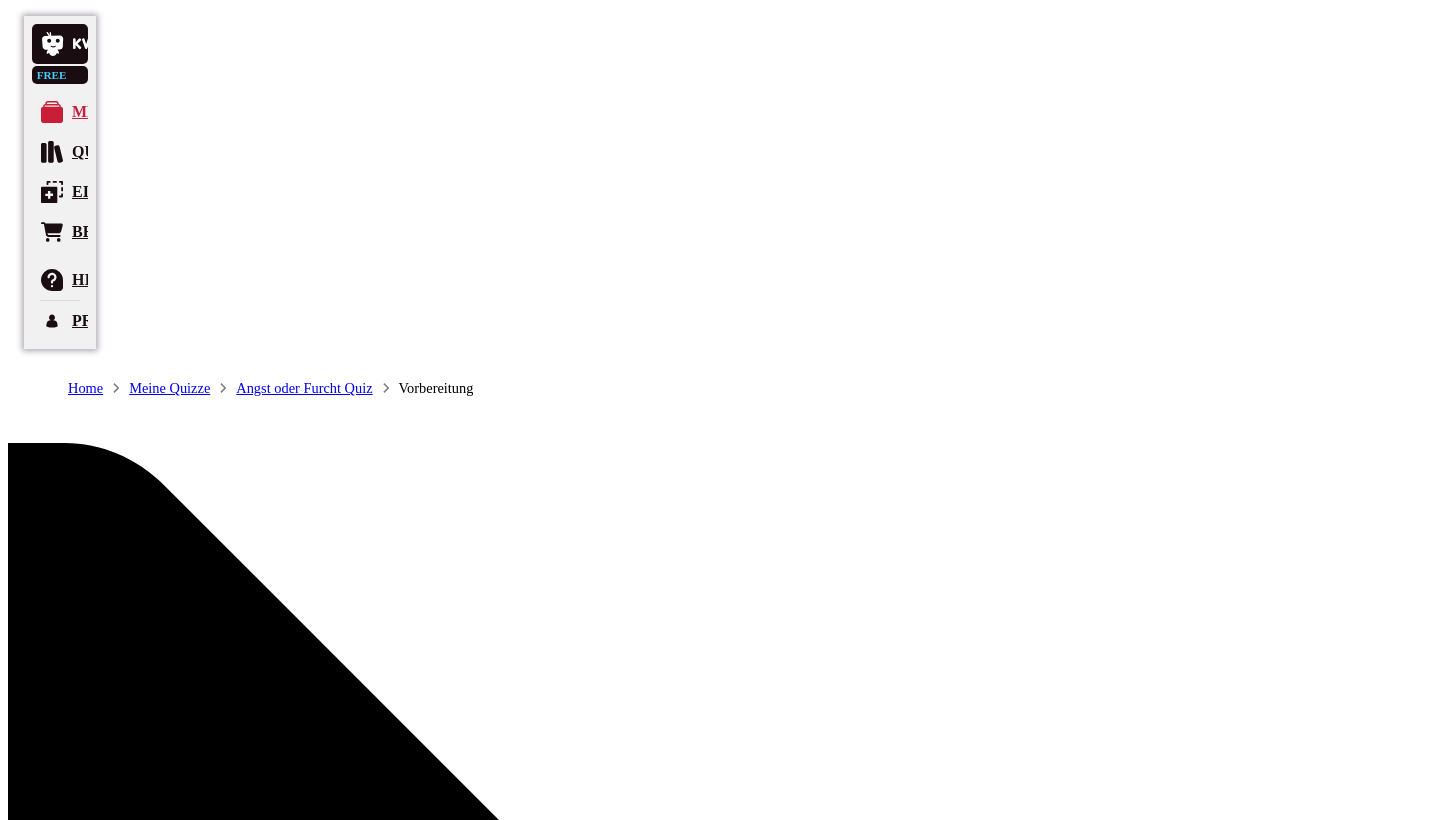 click on "Los geht's" at bounding box center (142, 12141) 